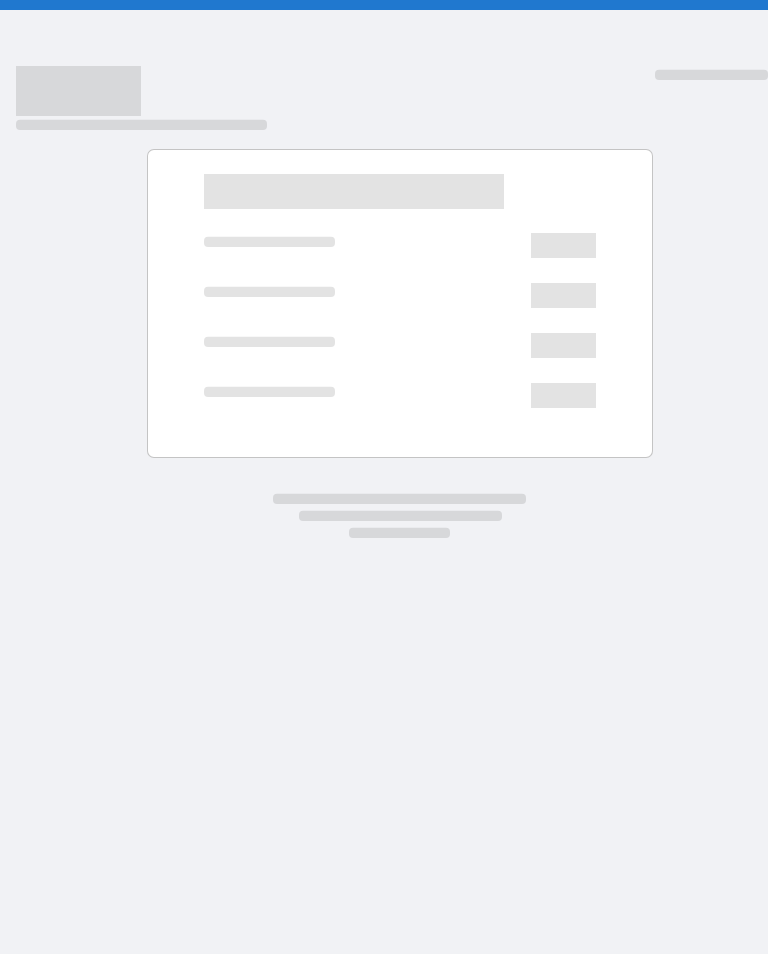 scroll, scrollTop: 0, scrollLeft: 0, axis: both 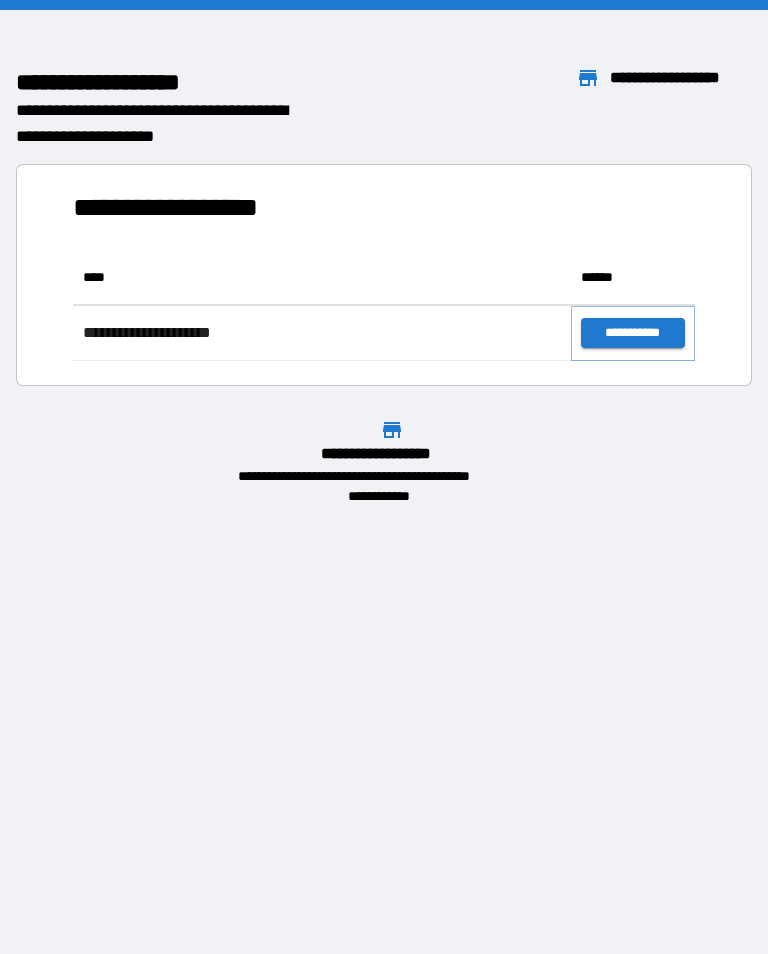 click on "**********" at bounding box center [633, 333] 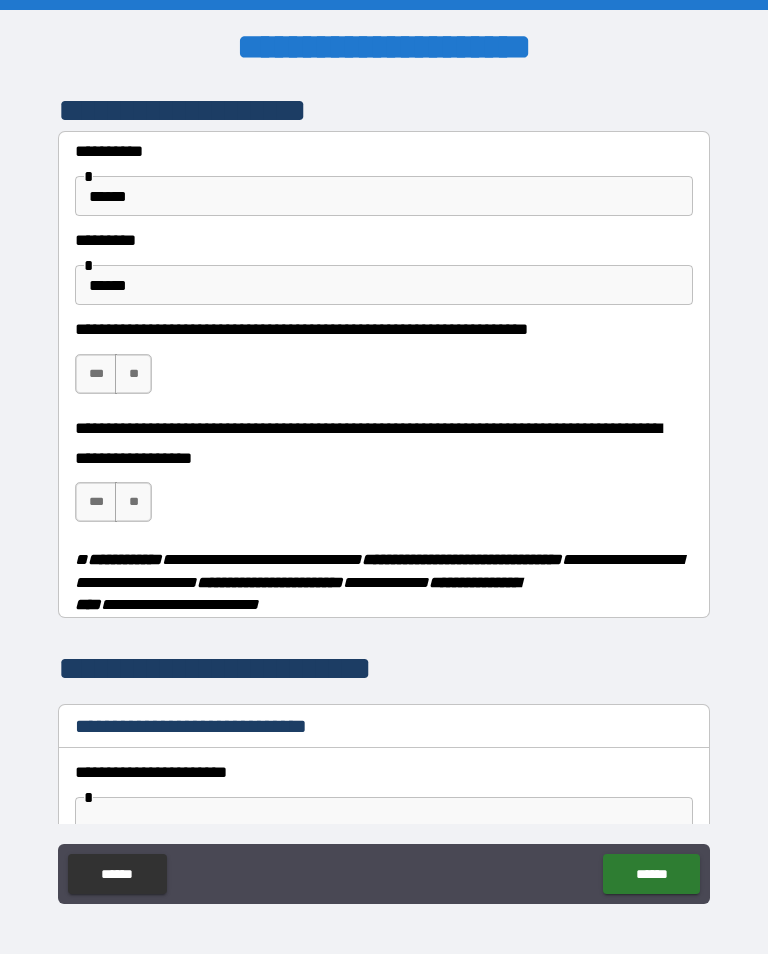 click on "***" at bounding box center (96, 374) 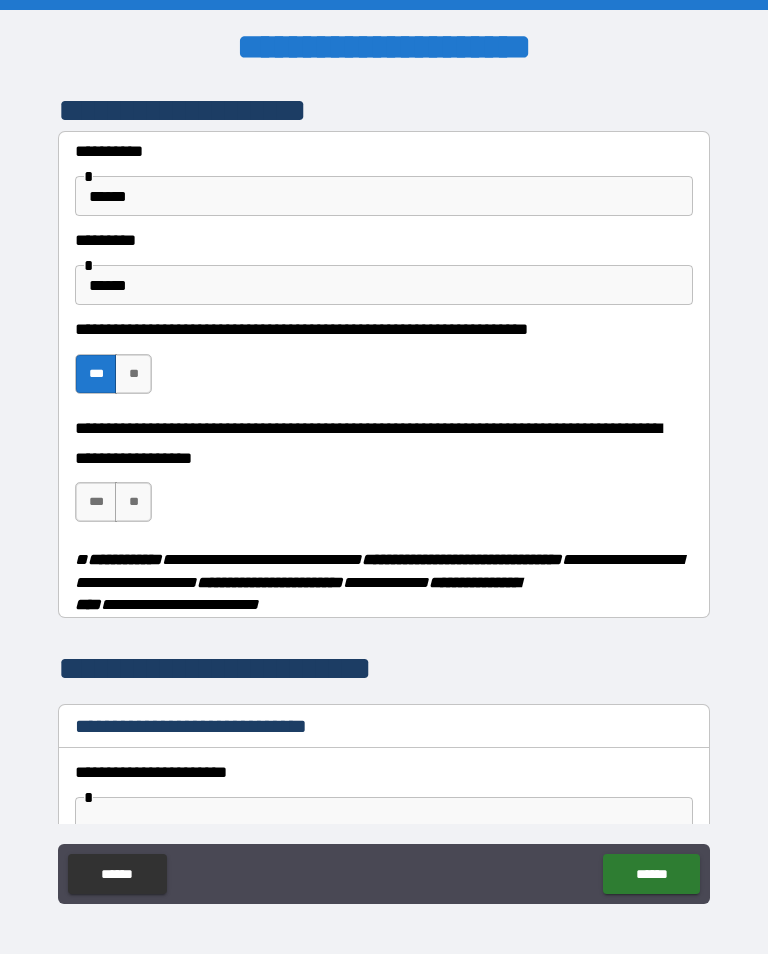click on "**" at bounding box center [133, 502] 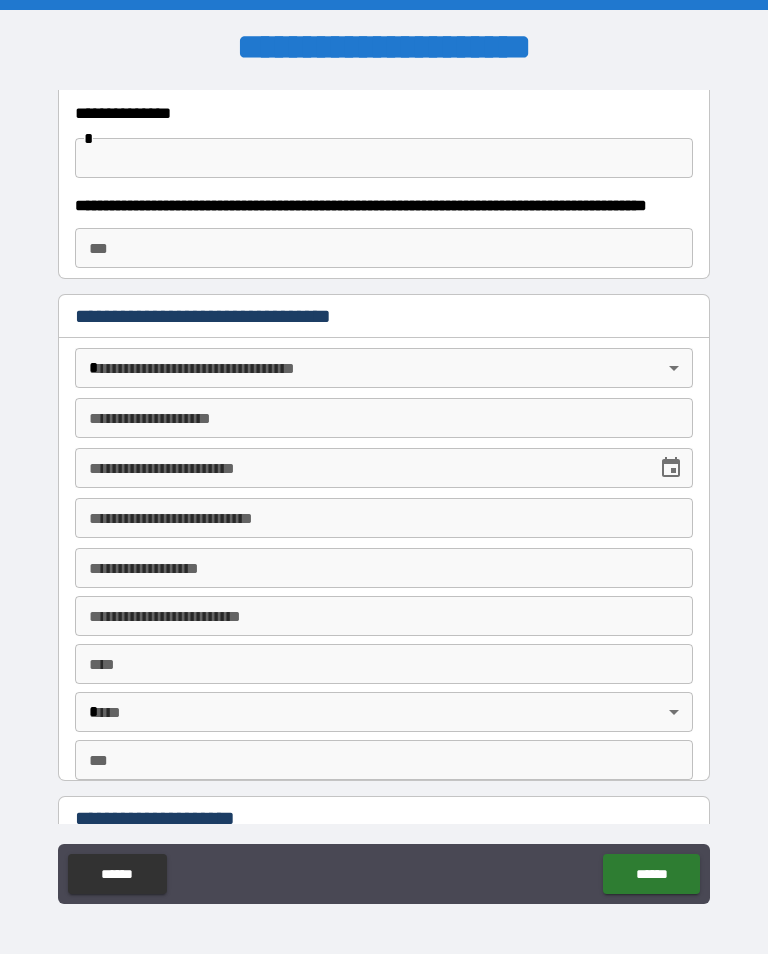 scroll, scrollTop: 1015, scrollLeft: 0, axis: vertical 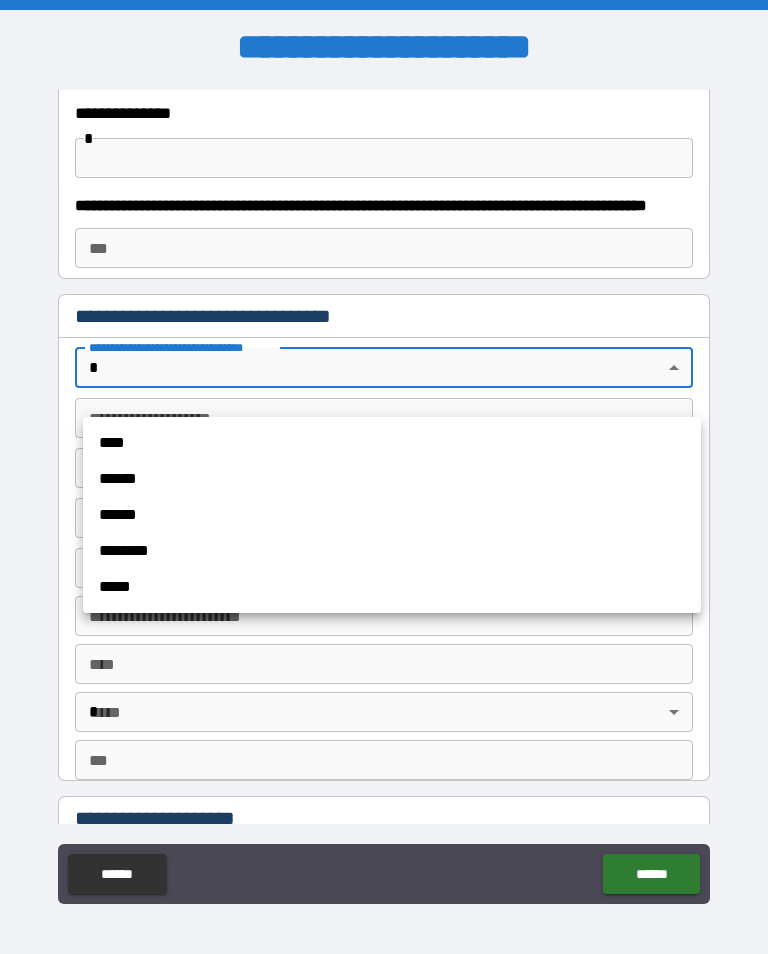 click on "******" at bounding box center [392, 515] 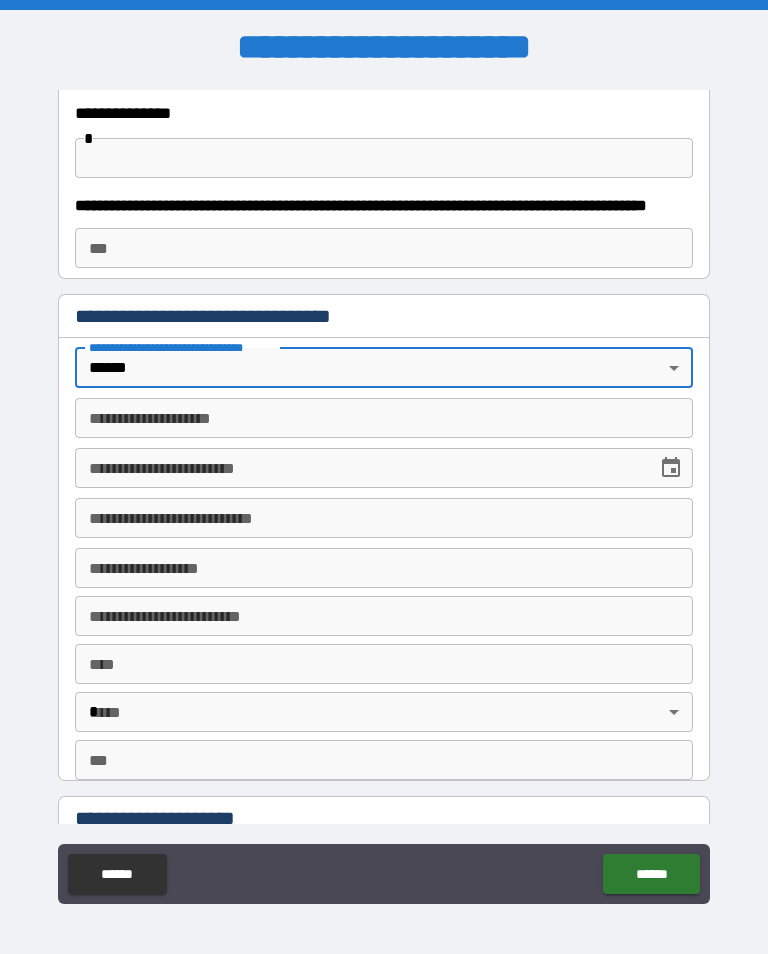 click on "**********" at bounding box center [384, 418] 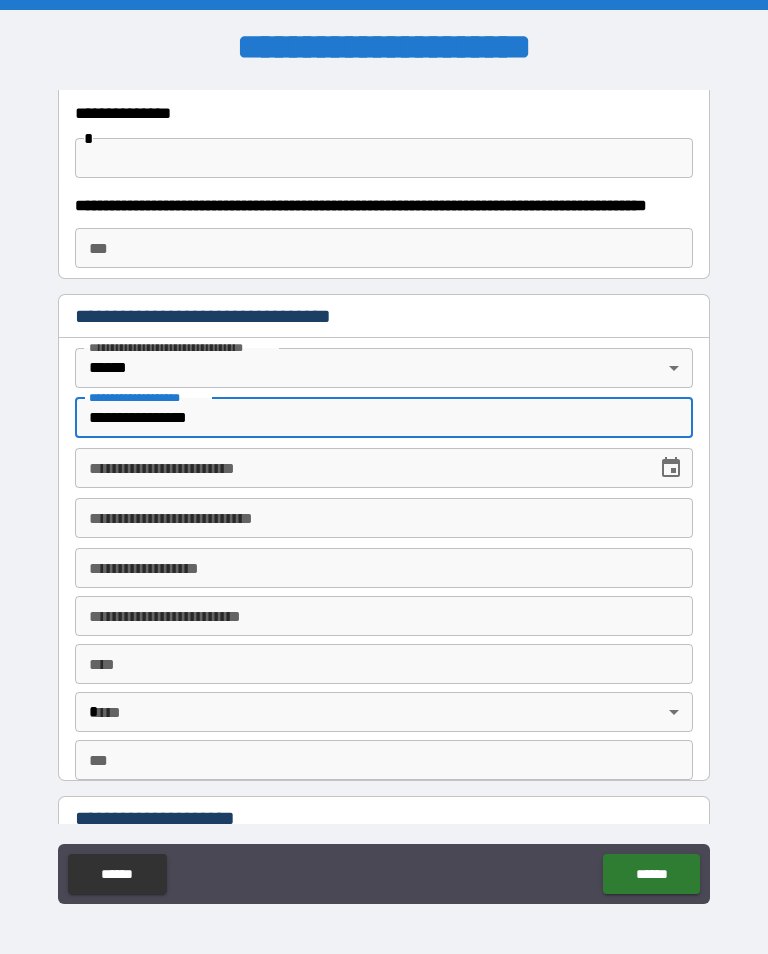 type on "**********" 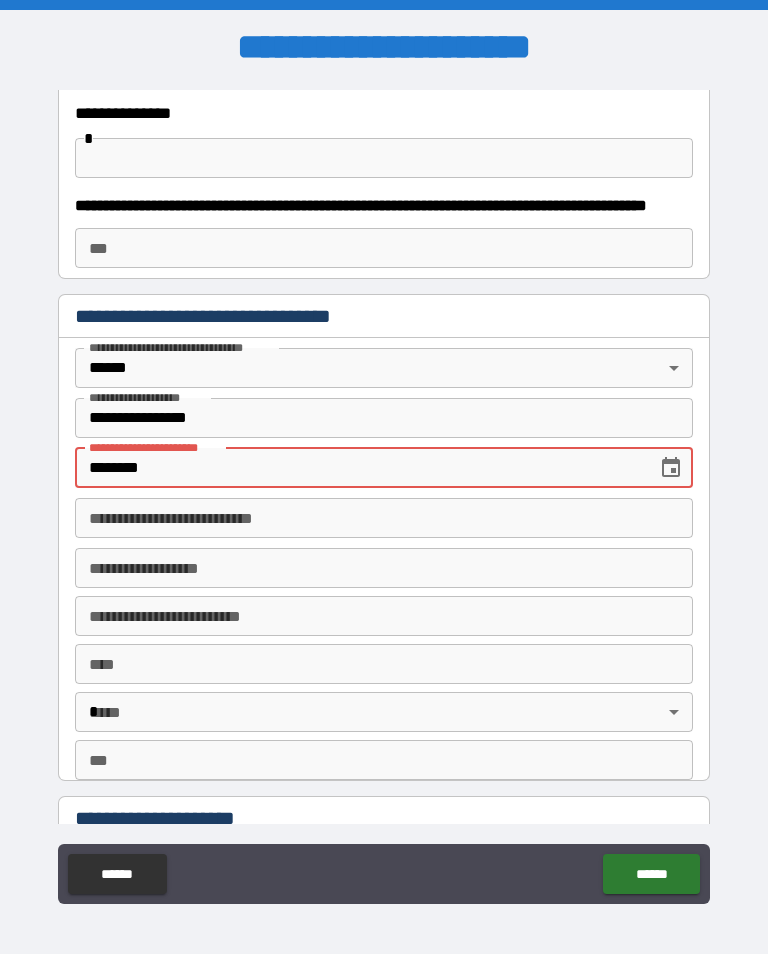 click on "**********" at bounding box center (384, 518) 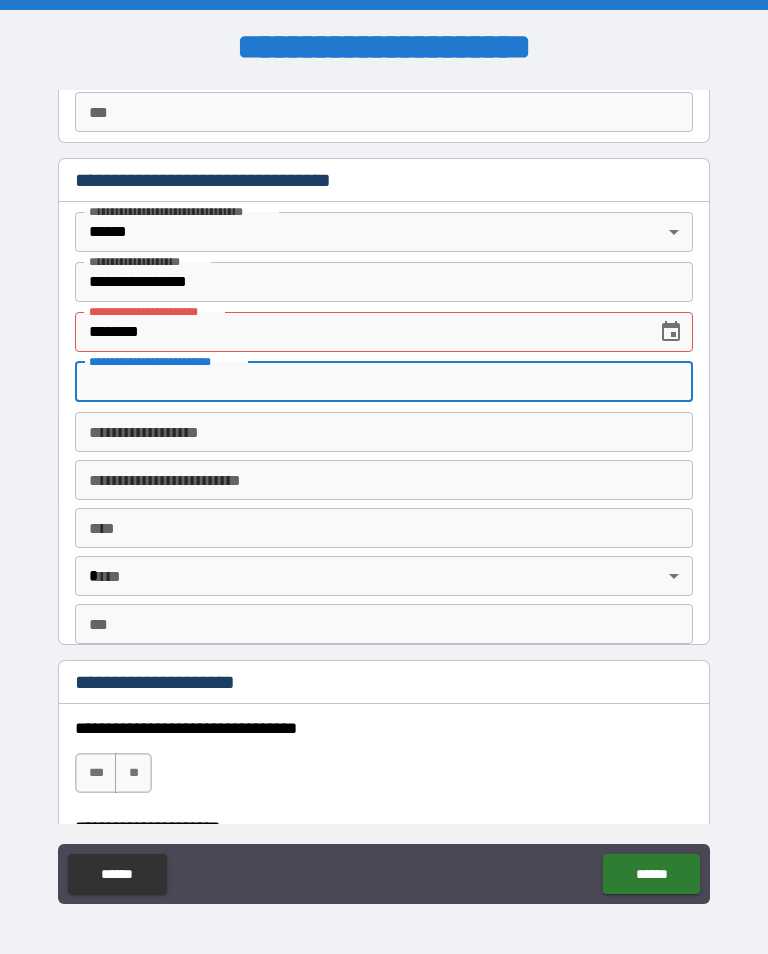 scroll, scrollTop: 1152, scrollLeft: 0, axis: vertical 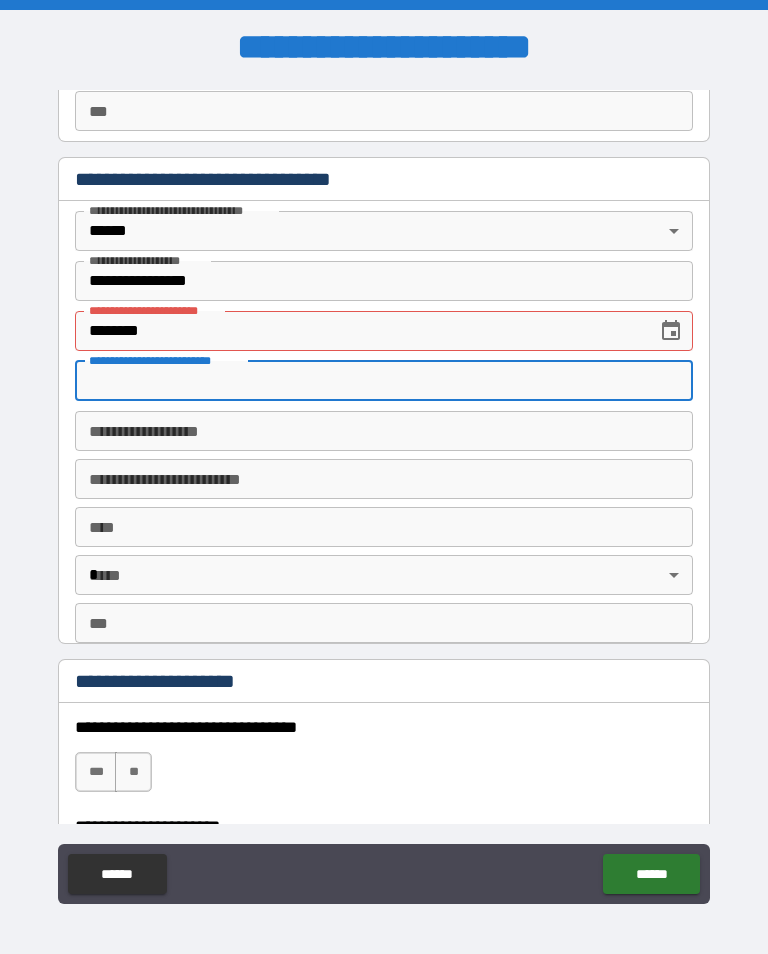 click on "********" at bounding box center [359, 331] 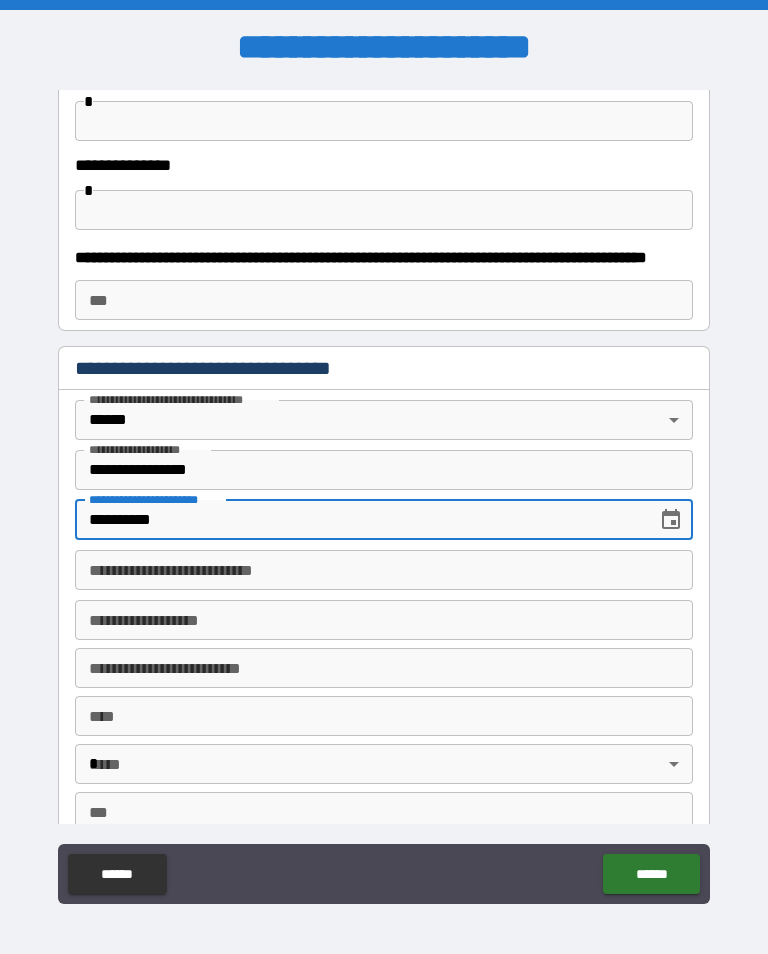 scroll, scrollTop: 963, scrollLeft: 0, axis: vertical 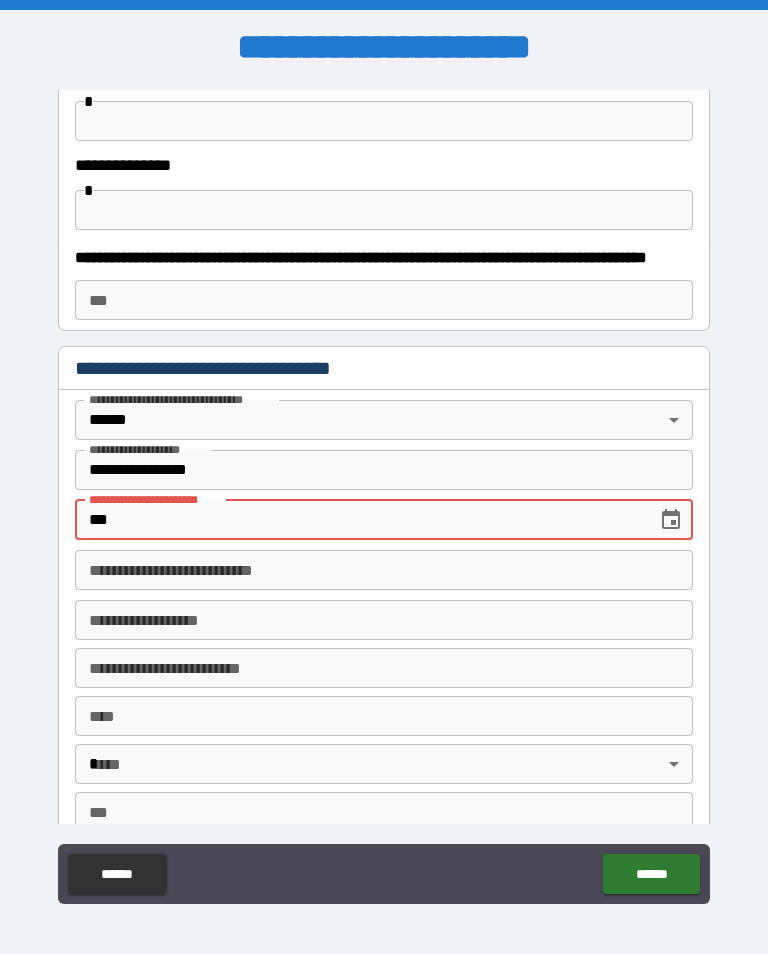 type on "*" 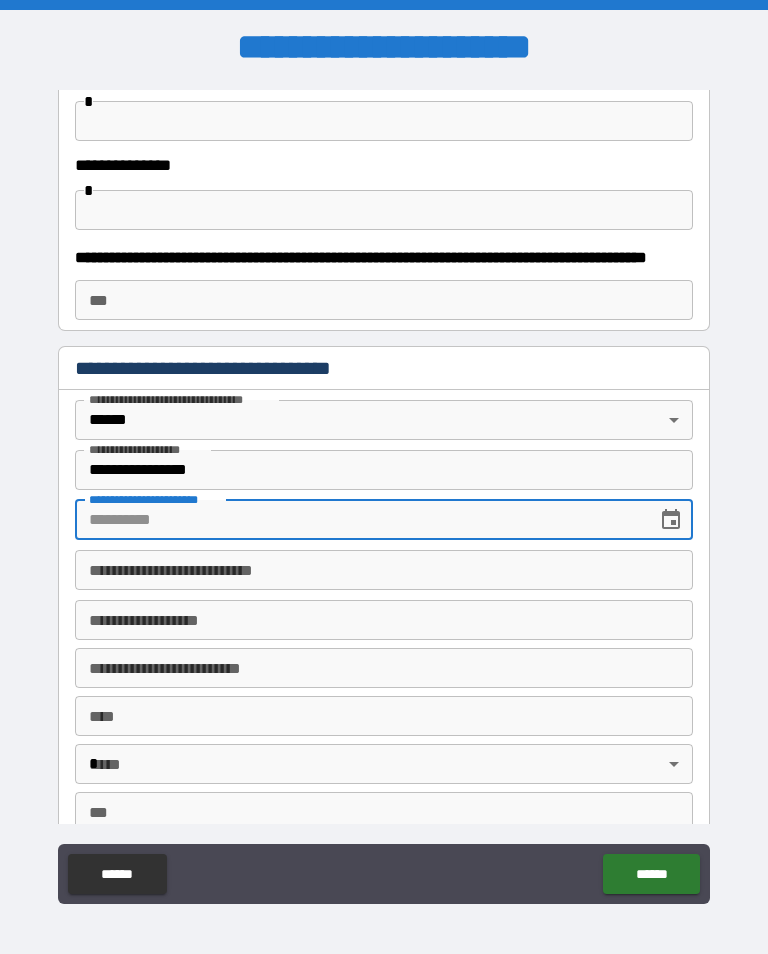 type 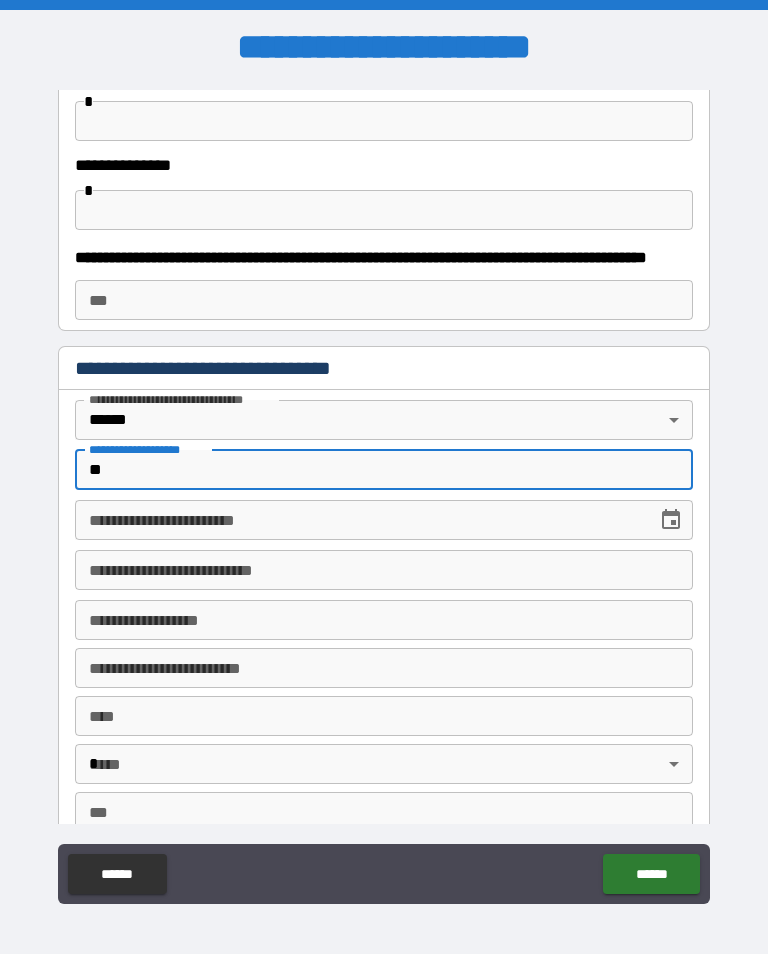 type on "*" 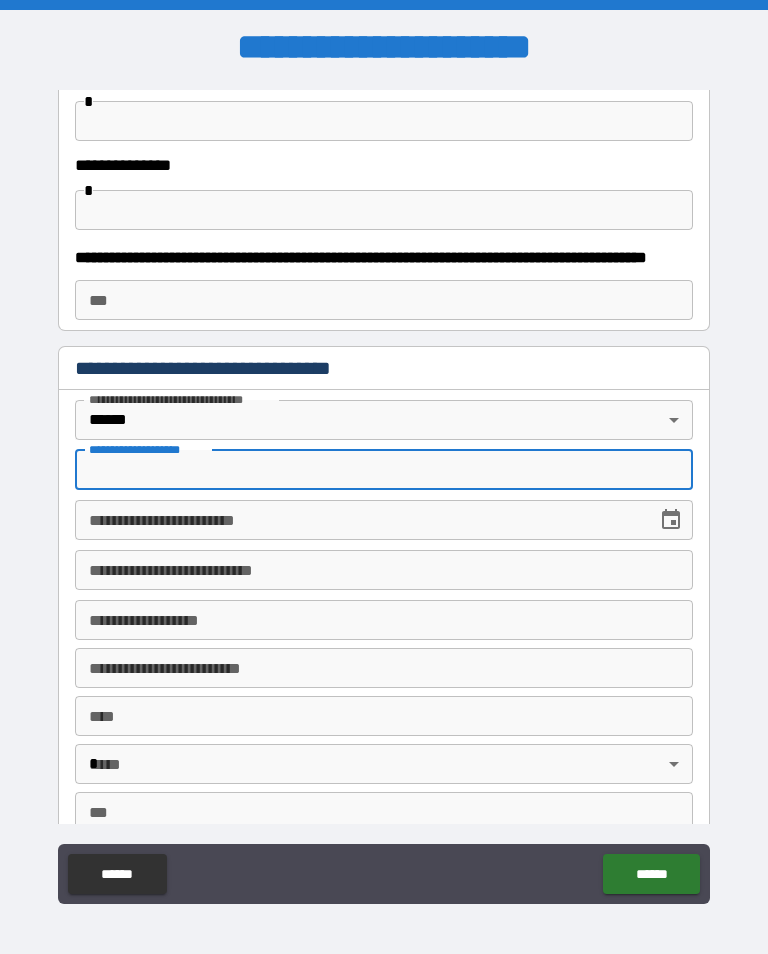 type 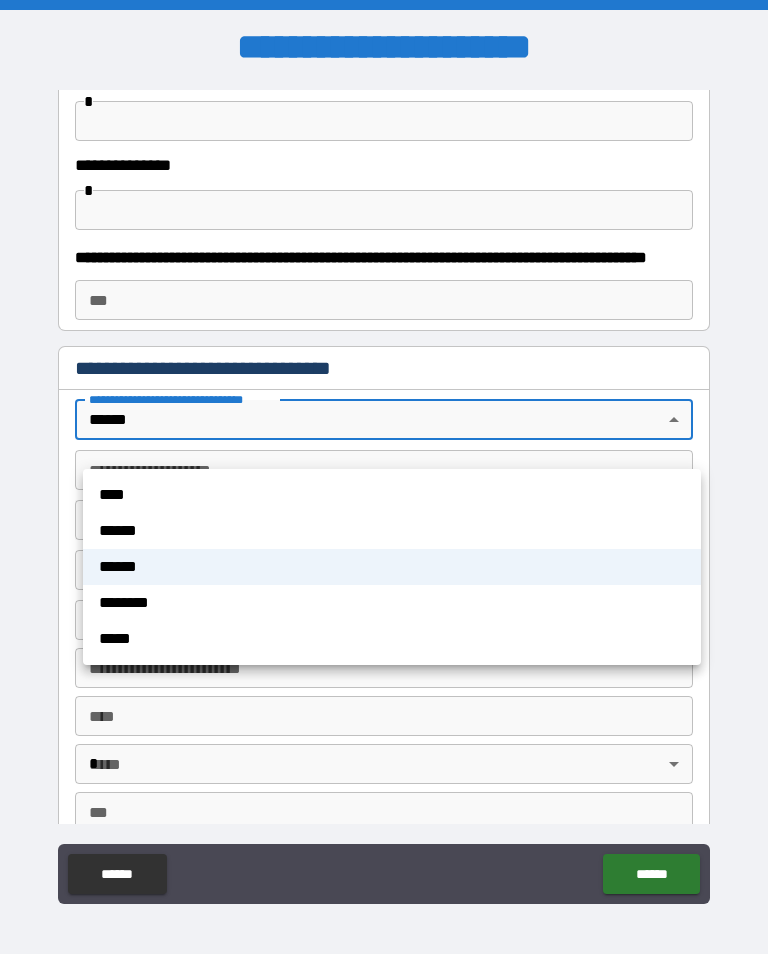 click at bounding box center (384, 477) 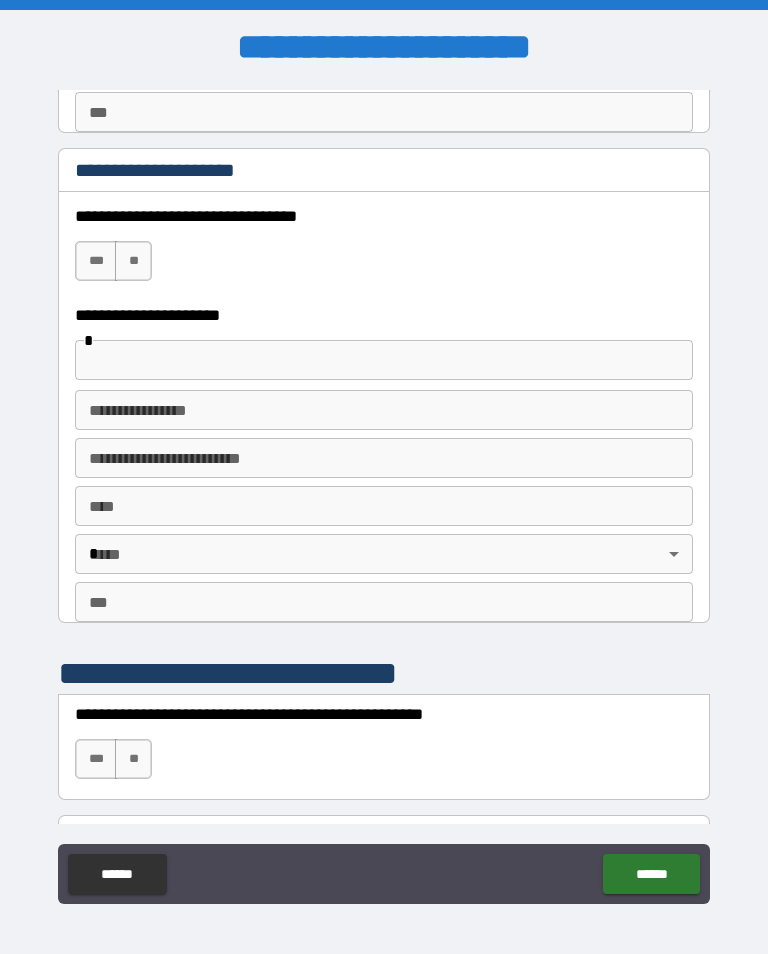 scroll, scrollTop: 1671, scrollLeft: 0, axis: vertical 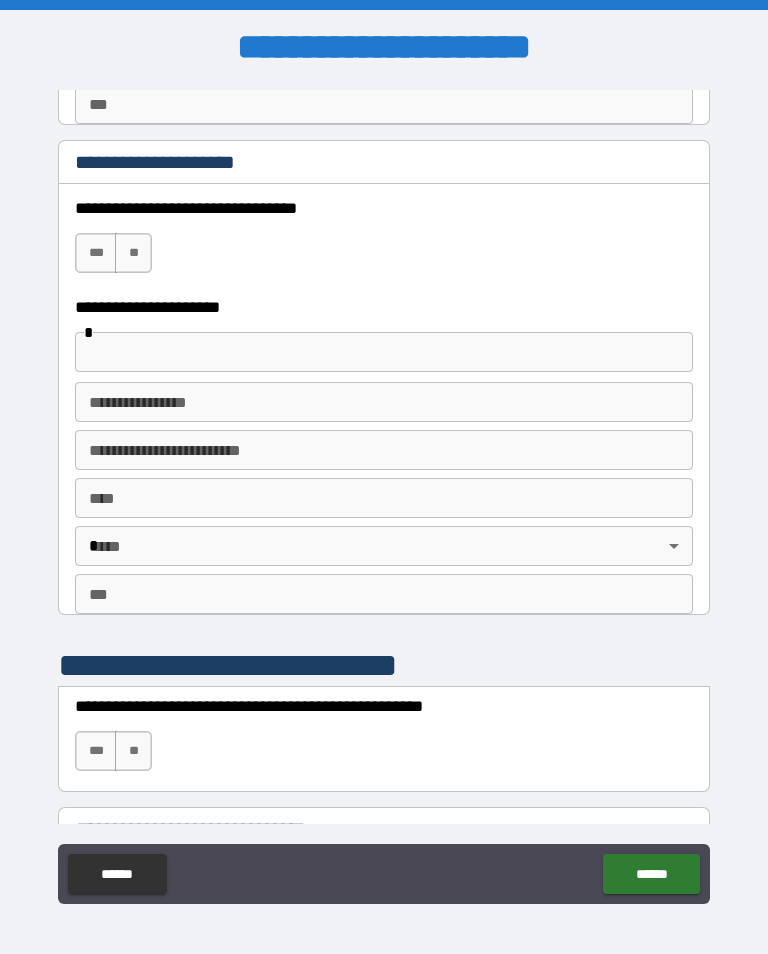 click on "***" at bounding box center (96, 253) 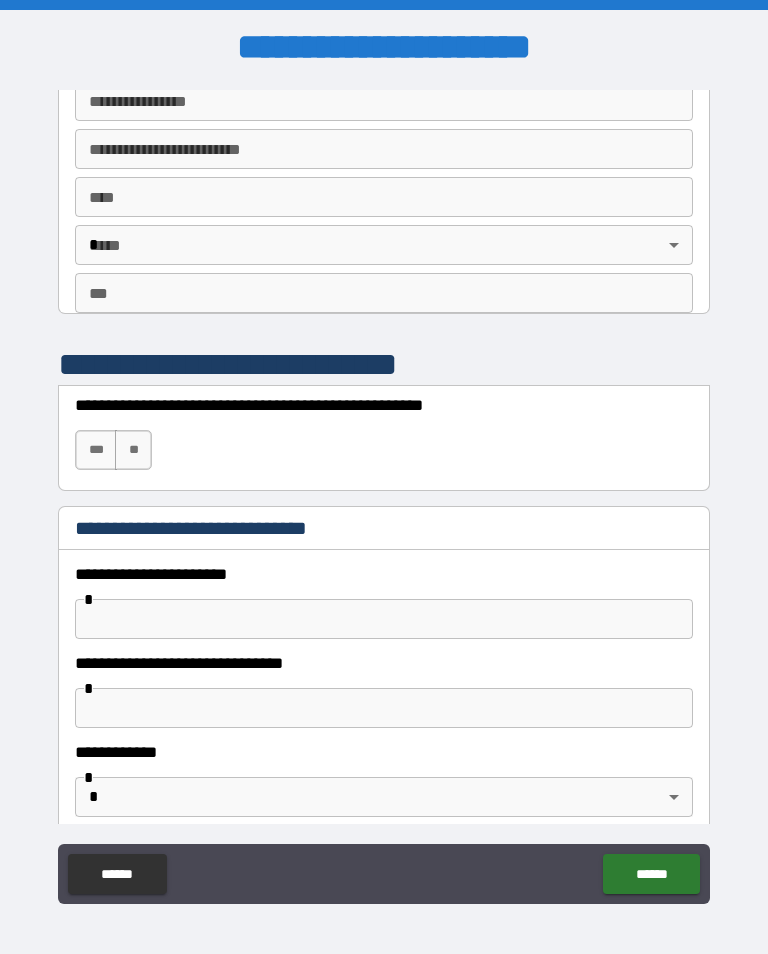 scroll, scrollTop: 1975, scrollLeft: 0, axis: vertical 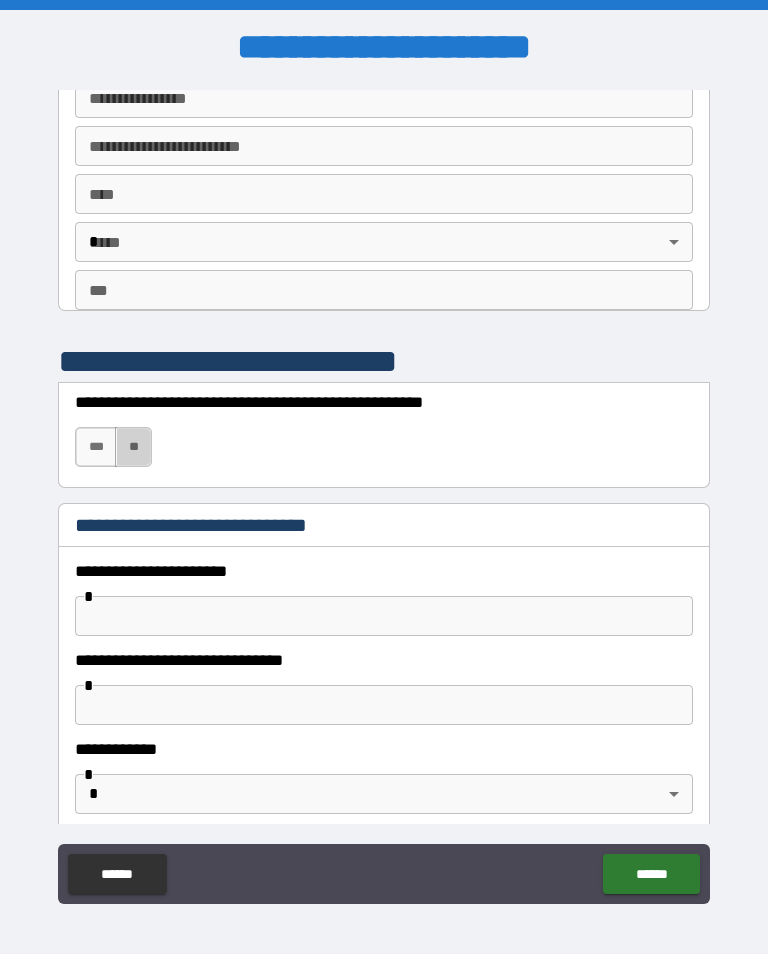 click on "**" at bounding box center [133, 447] 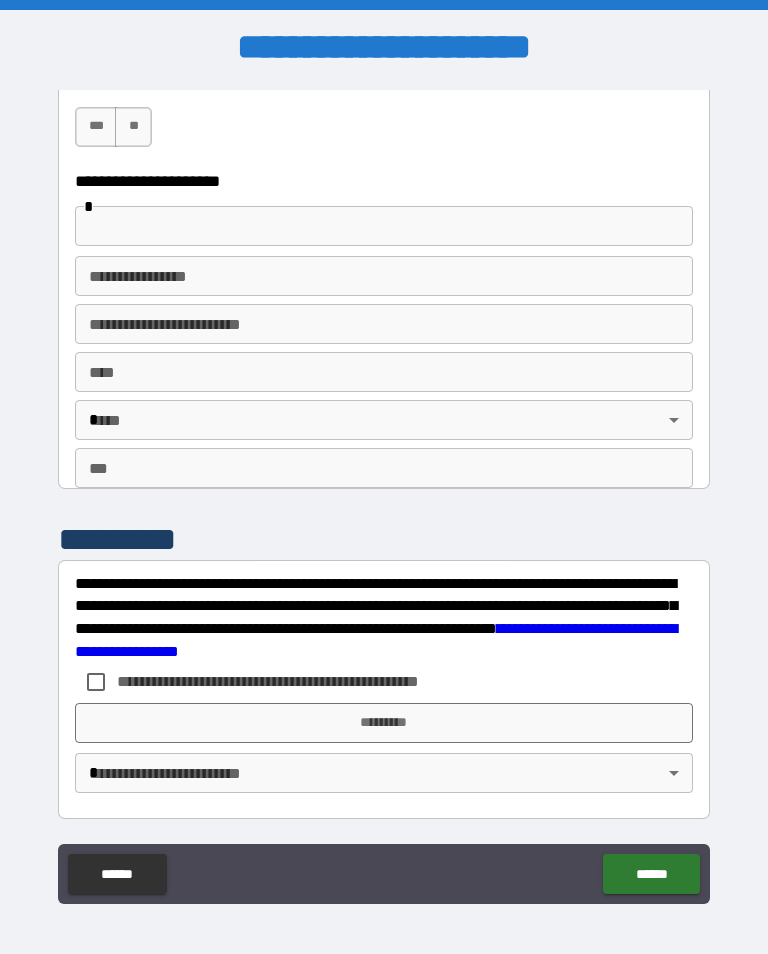 scroll, scrollTop: 3611, scrollLeft: 0, axis: vertical 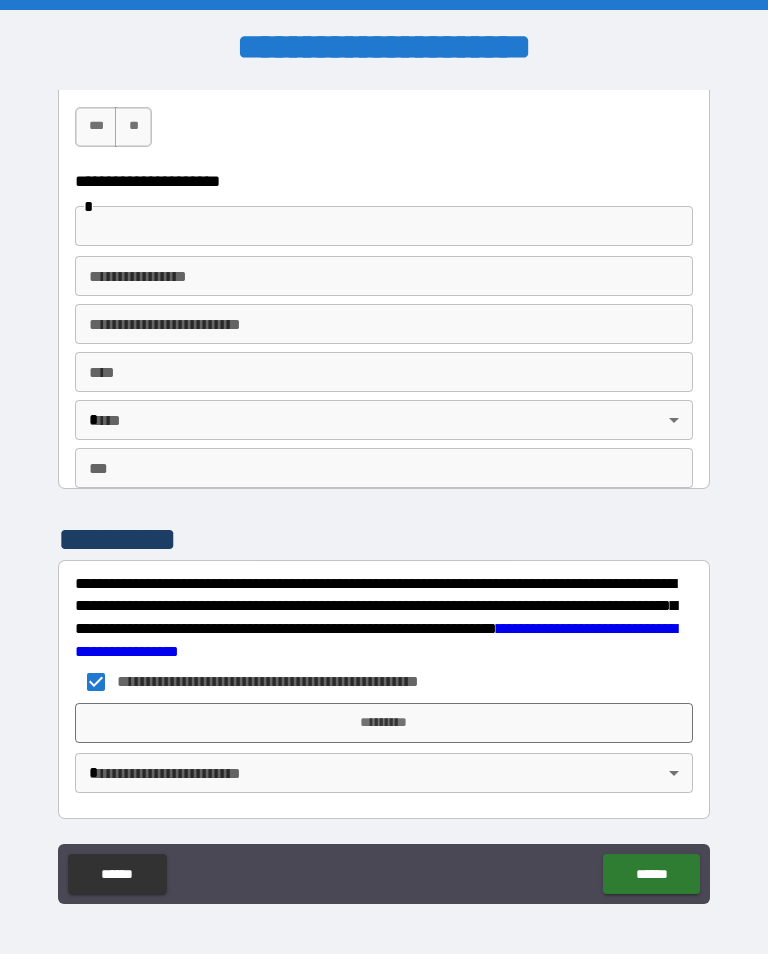 click on "*********" at bounding box center (384, 723) 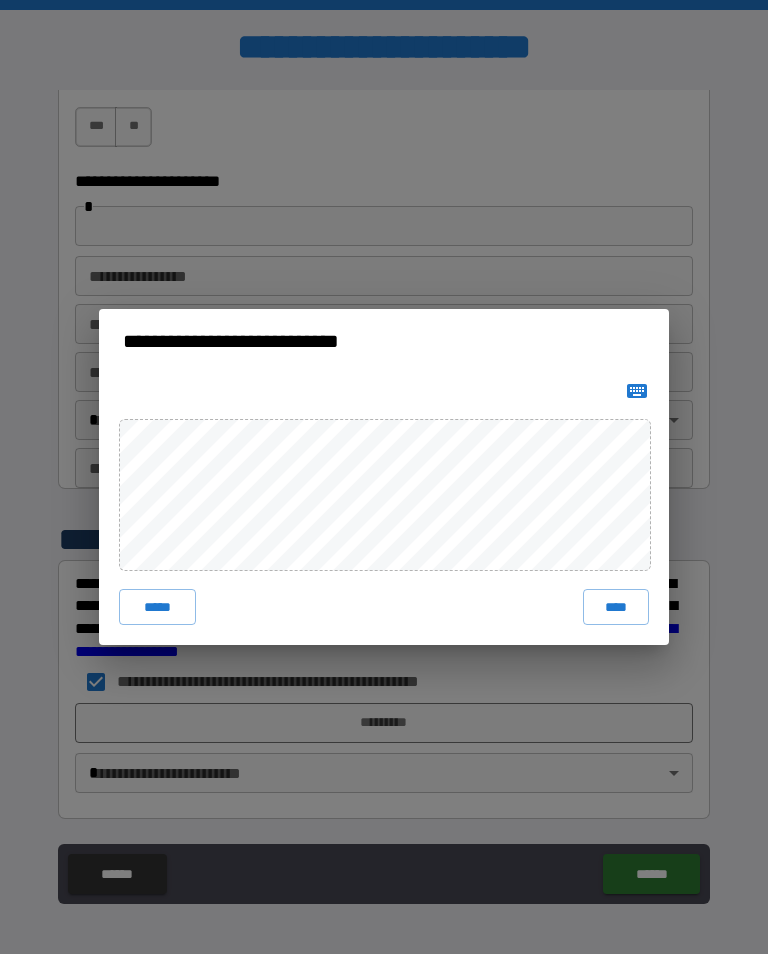 click on "****" at bounding box center [616, 607] 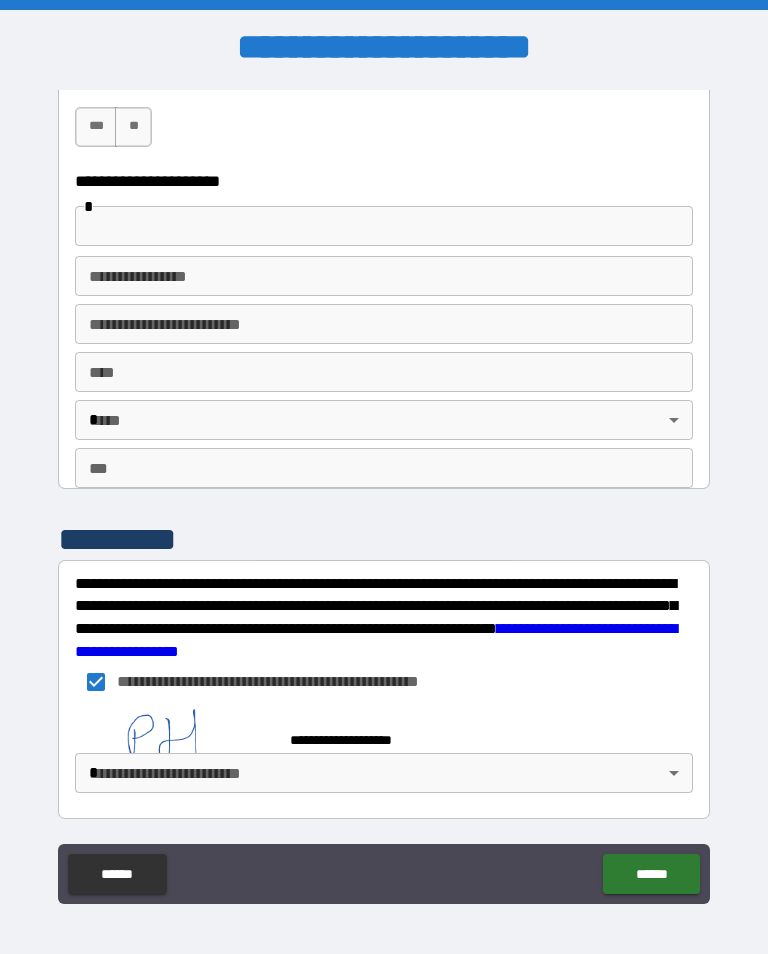 scroll, scrollTop: 3601, scrollLeft: 0, axis: vertical 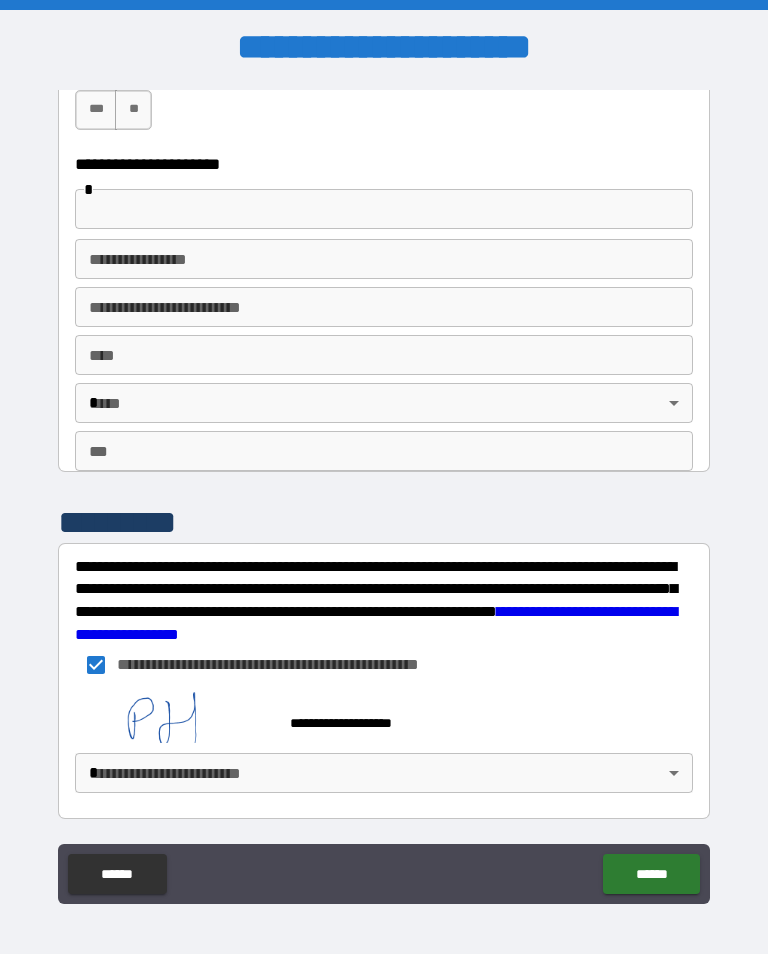 click on "******" at bounding box center [651, 874] 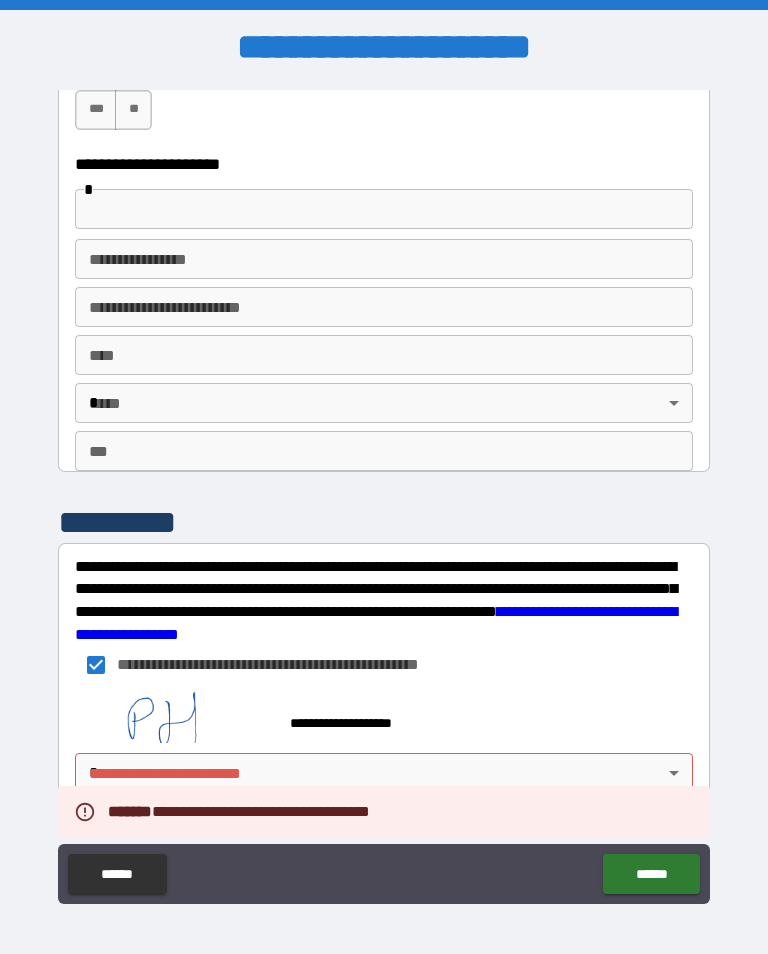 scroll, scrollTop: 3628, scrollLeft: 0, axis: vertical 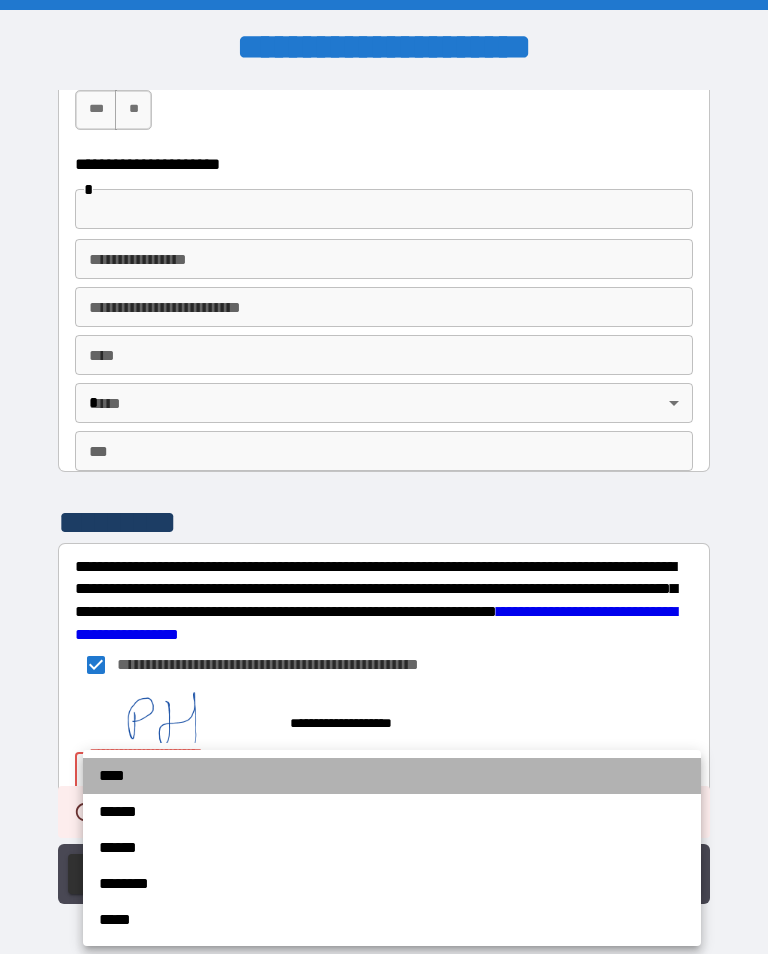 click on "****" at bounding box center (392, 776) 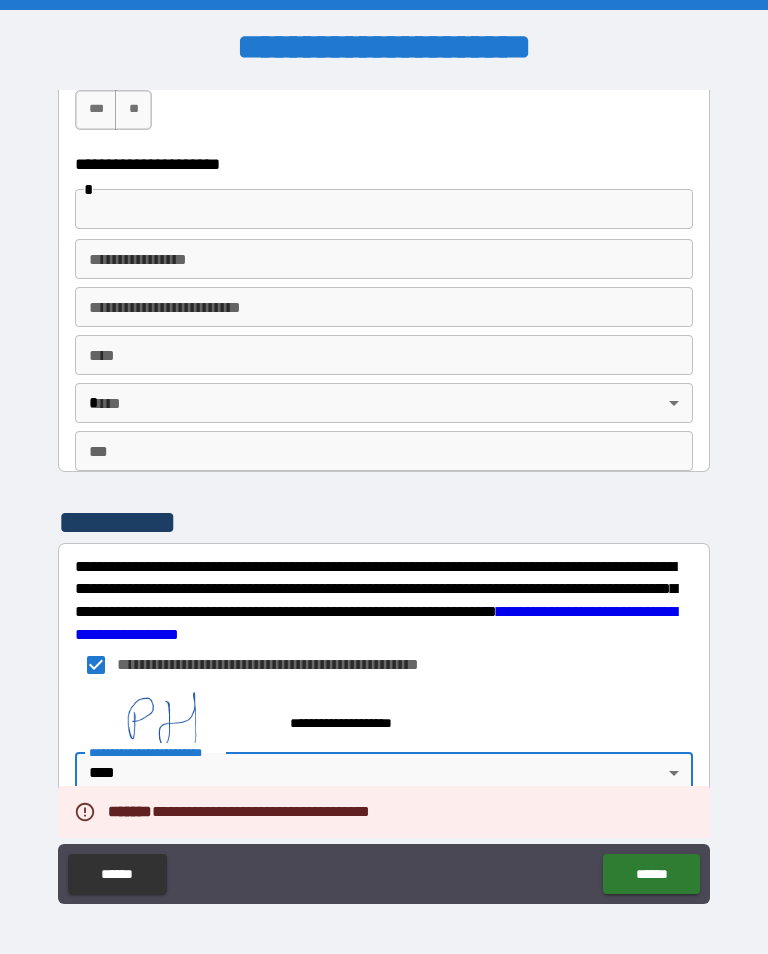 type on "*" 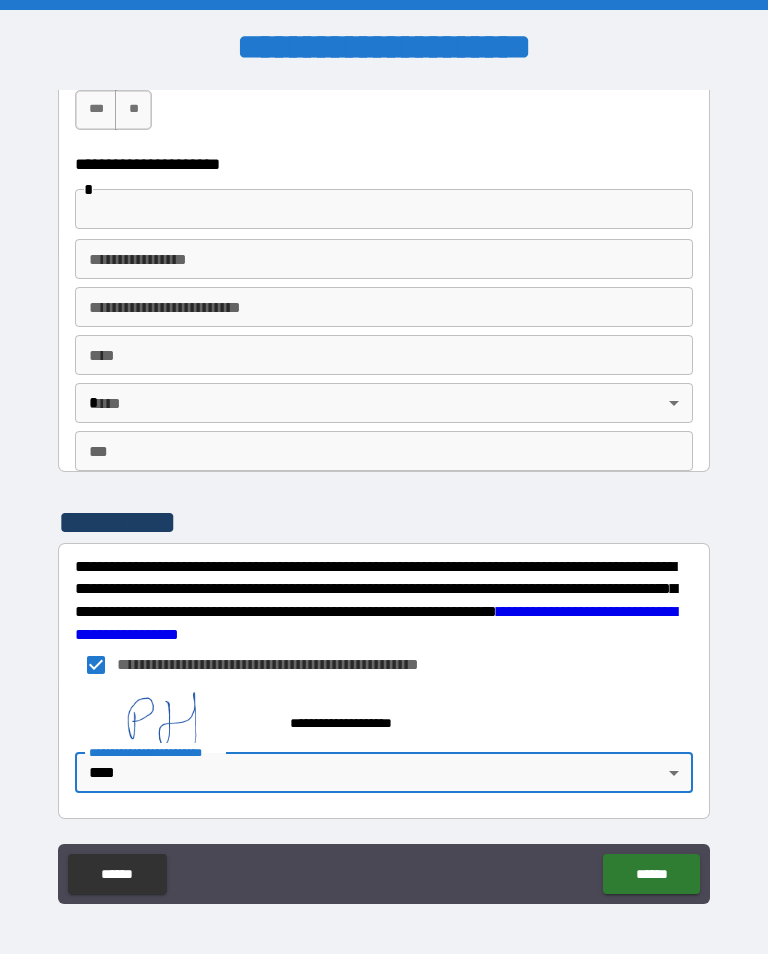 click on "******" at bounding box center (651, 874) 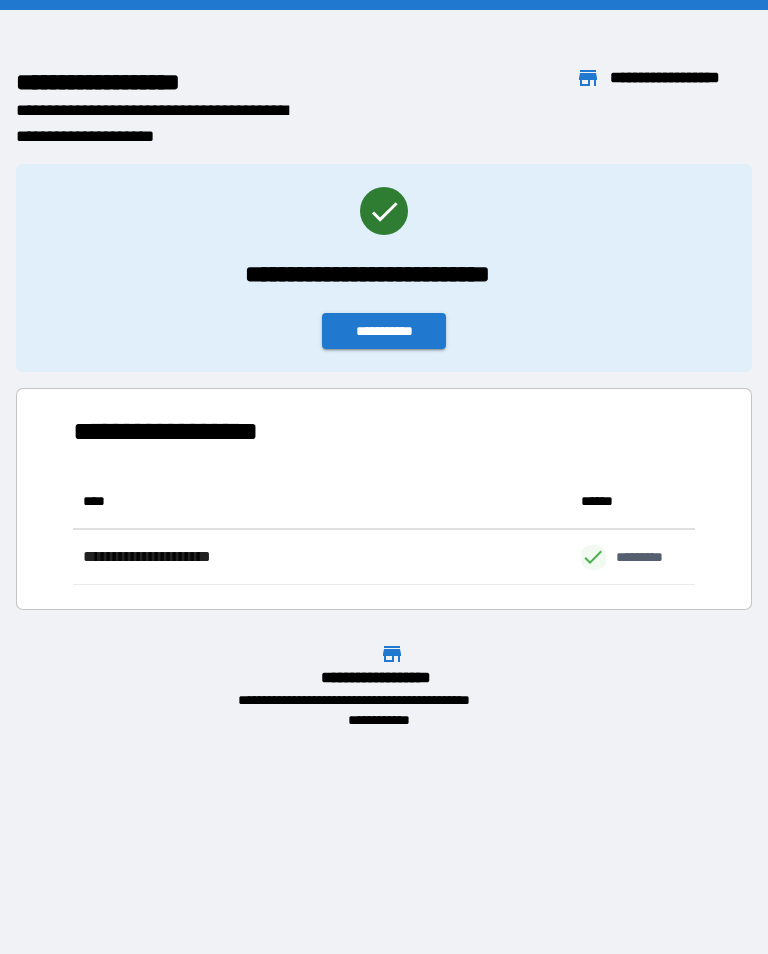 scroll, scrollTop: 111, scrollLeft: 622, axis: both 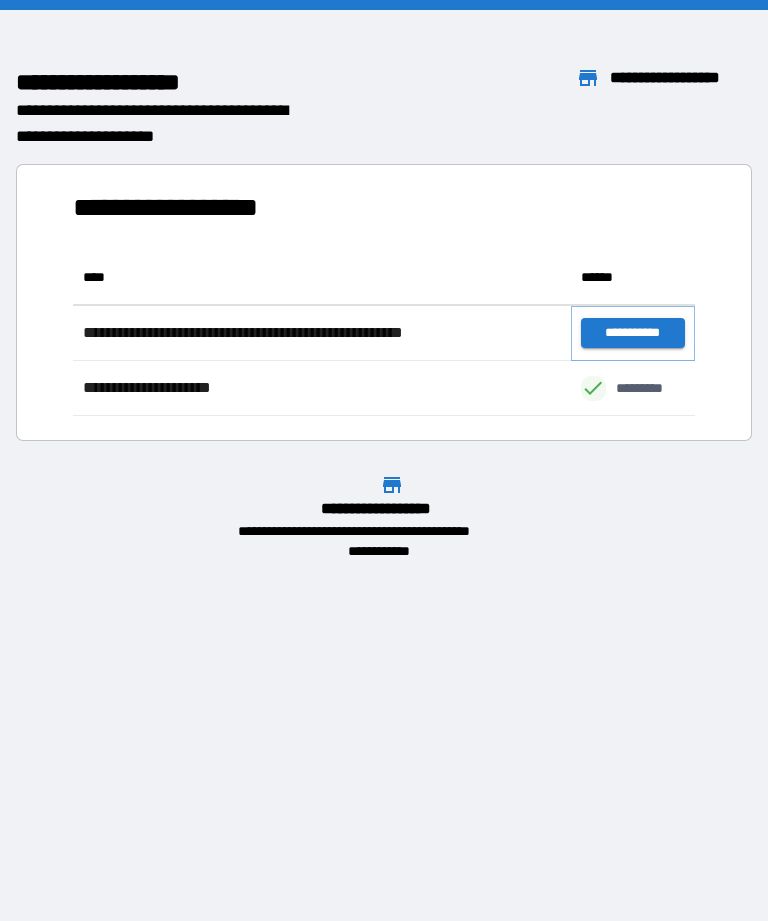 click on "**********" at bounding box center (633, 333) 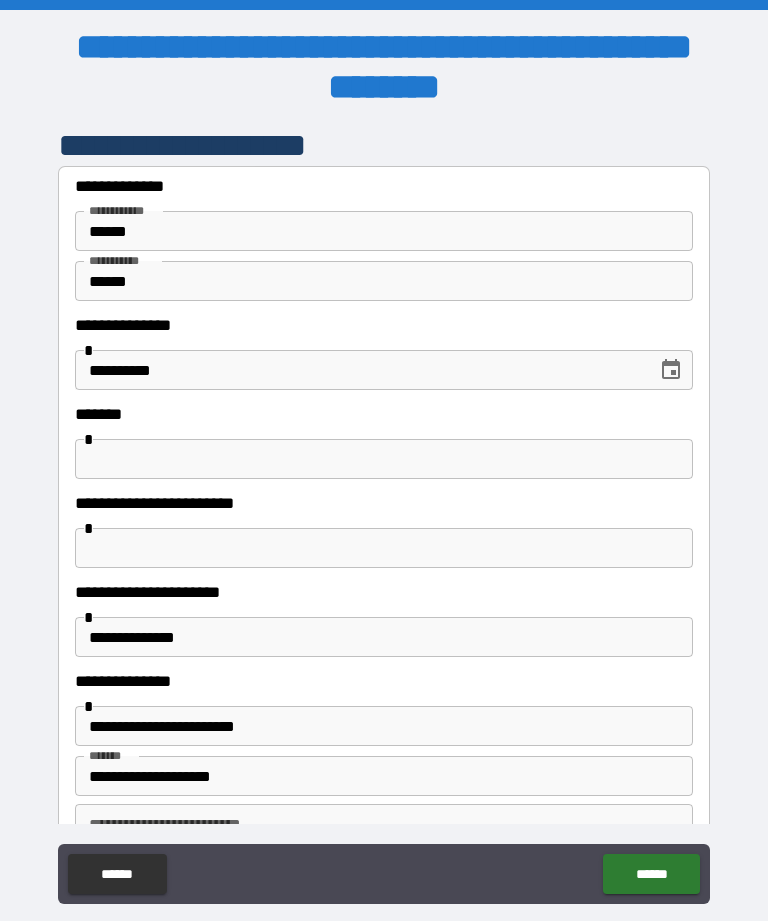 scroll, scrollTop: 114, scrollLeft: 0, axis: vertical 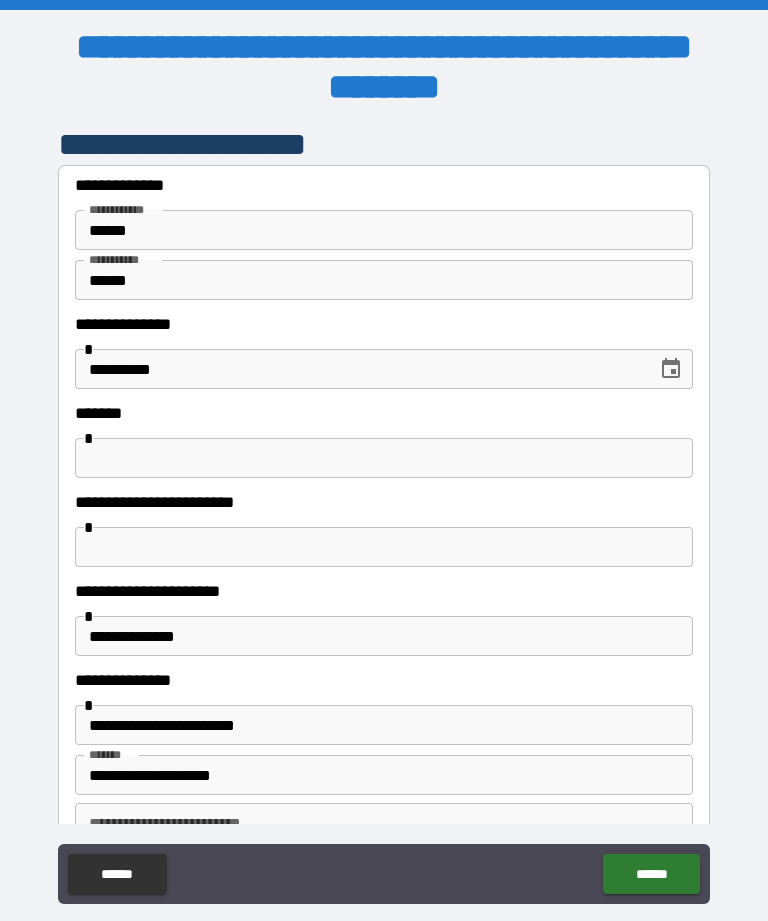 click at bounding box center [384, 458] 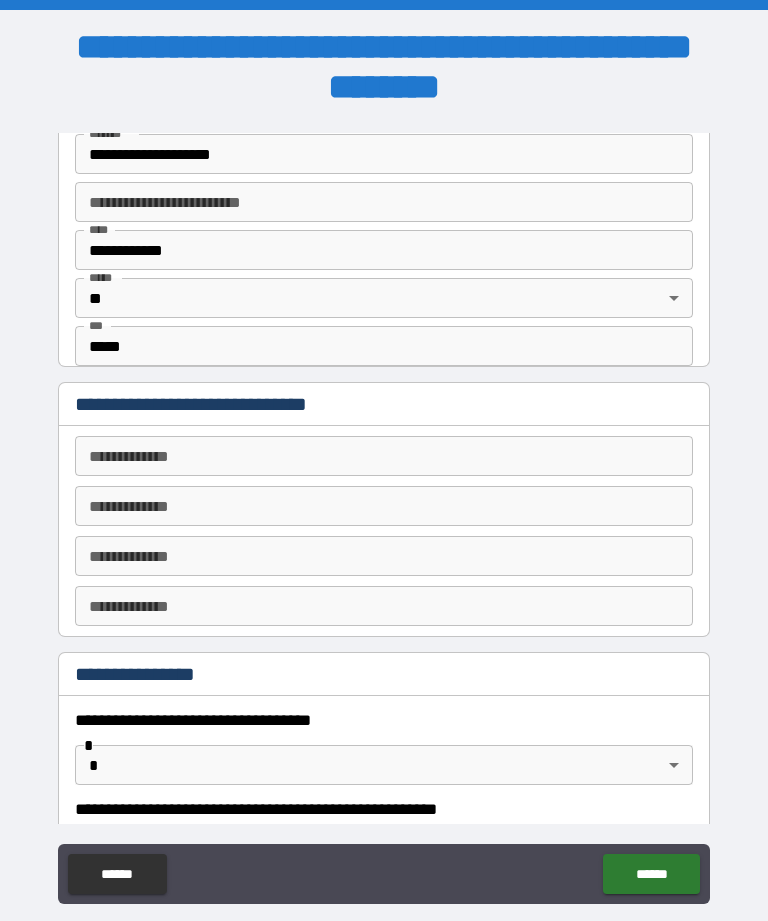 scroll, scrollTop: 755, scrollLeft: 0, axis: vertical 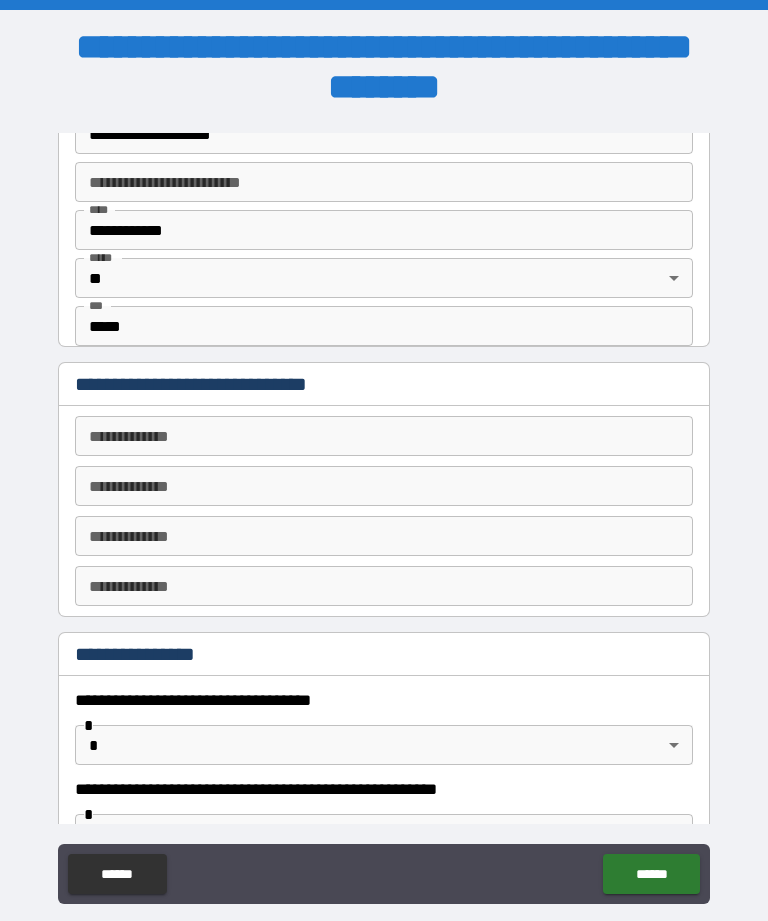 type on "****" 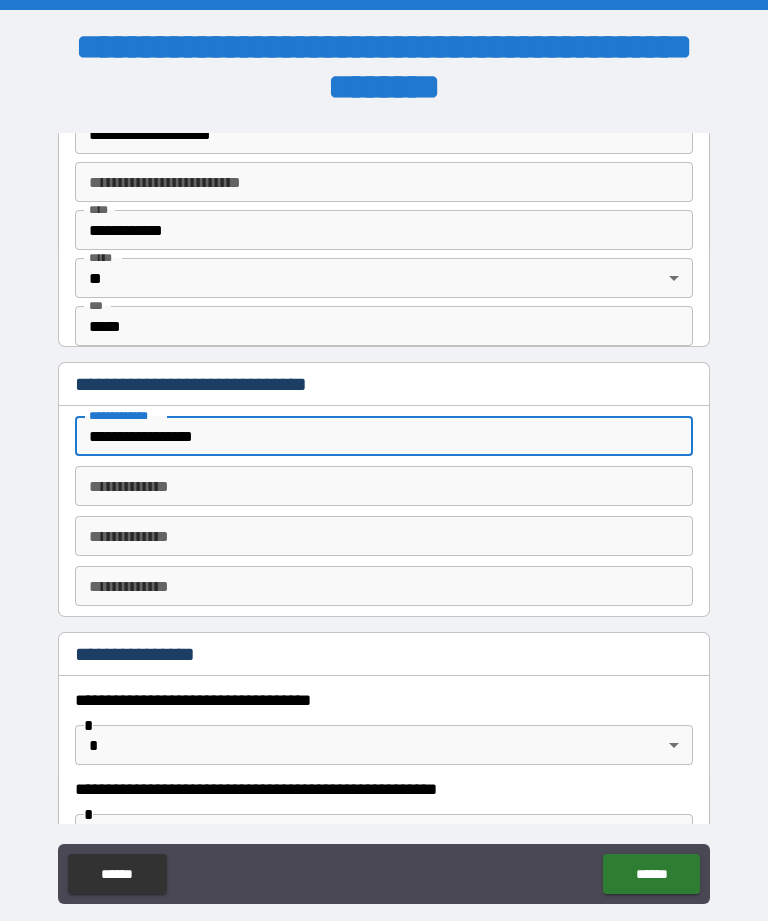 click on "**********" at bounding box center [384, 436] 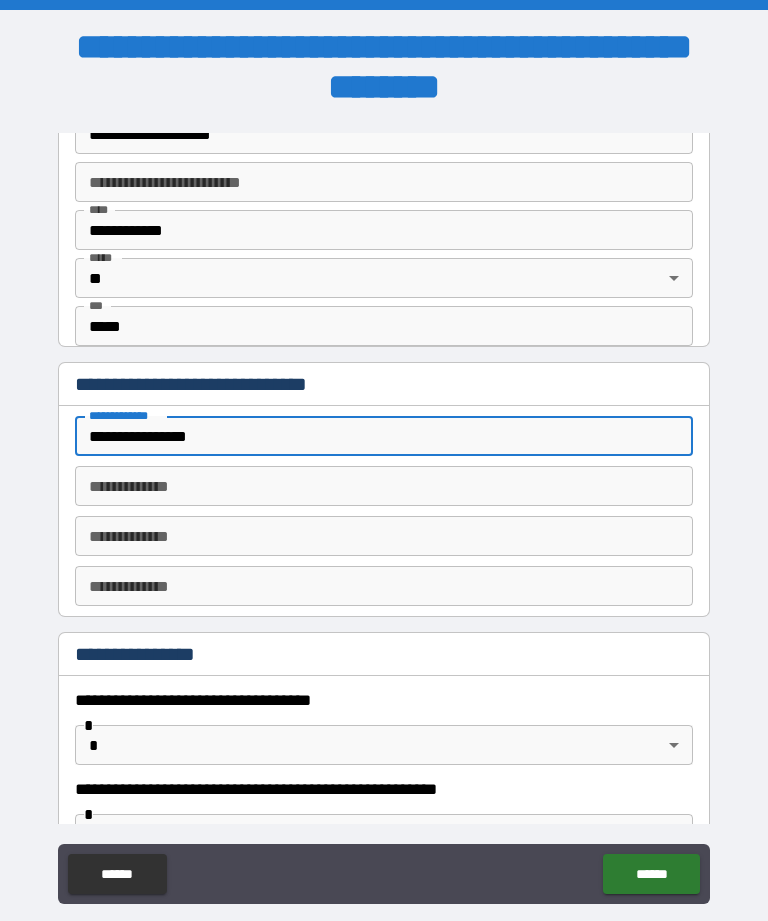 type on "**********" 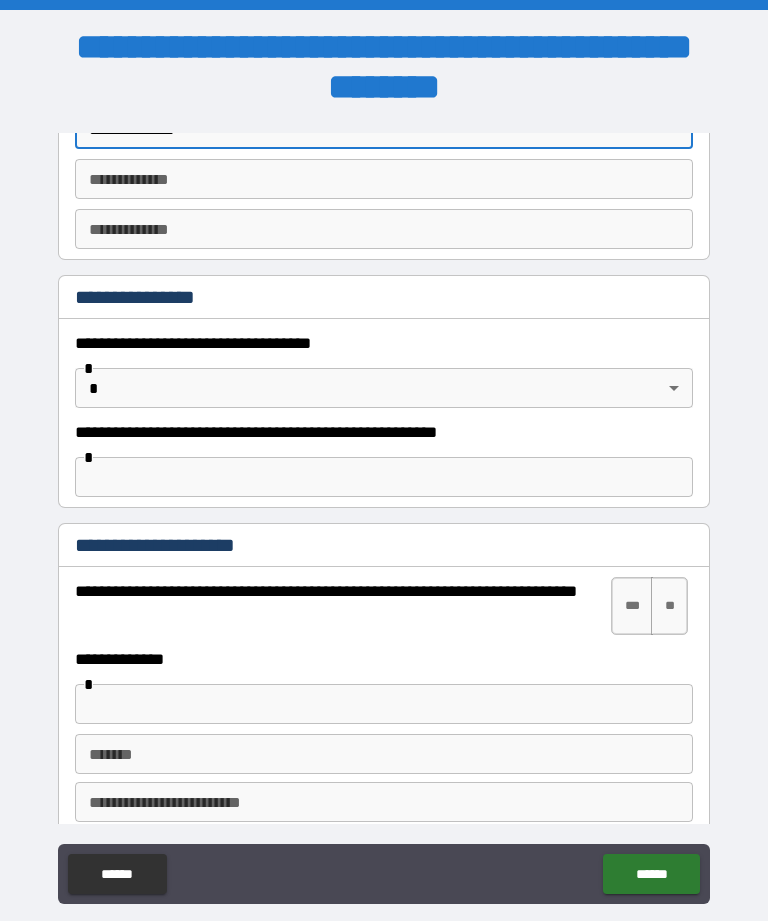scroll, scrollTop: 1113, scrollLeft: 0, axis: vertical 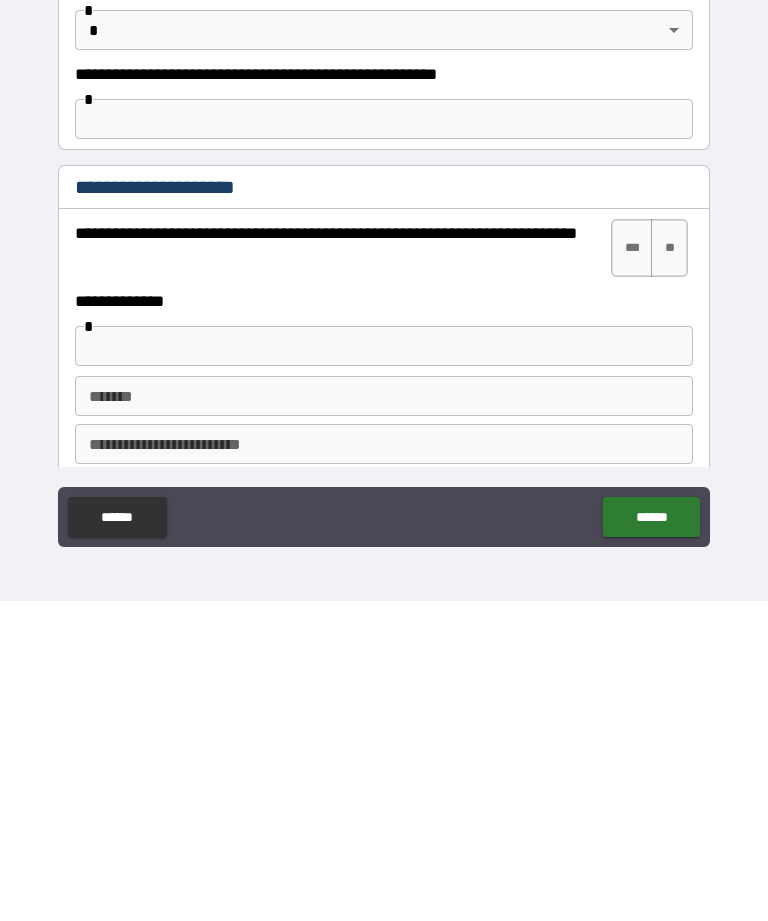 type on "**********" 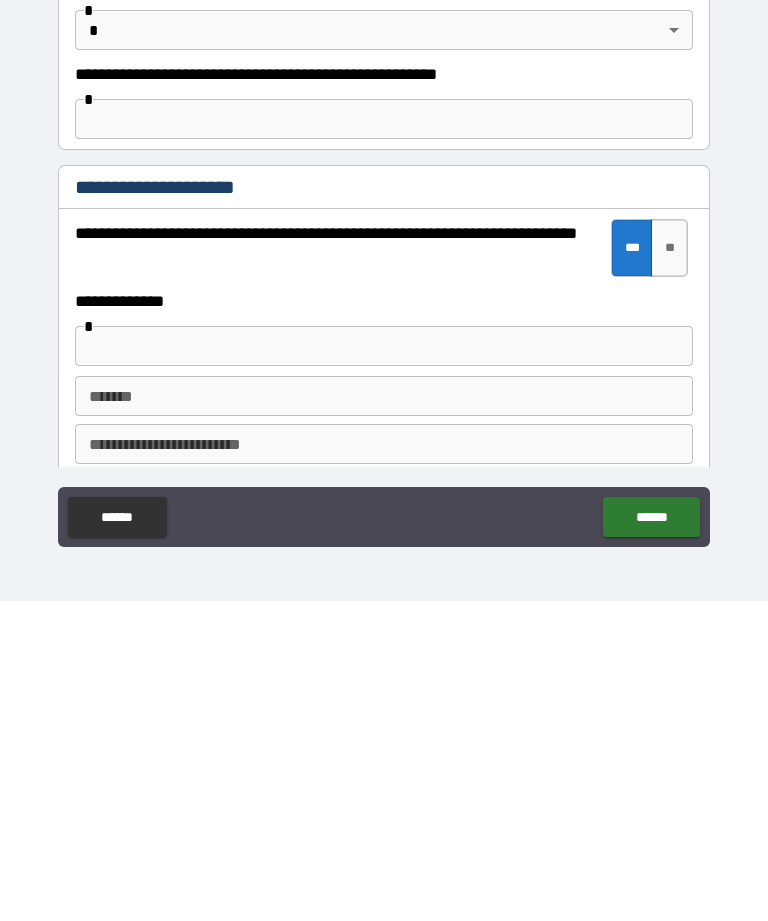 scroll, scrollTop: 64, scrollLeft: 0, axis: vertical 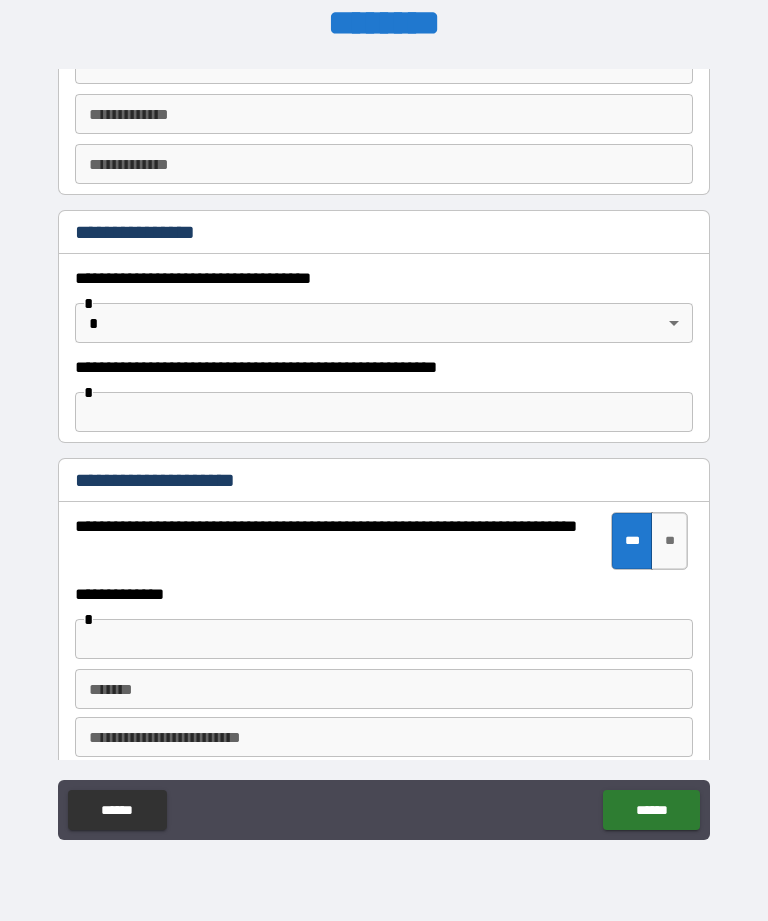 click at bounding box center [384, 639] 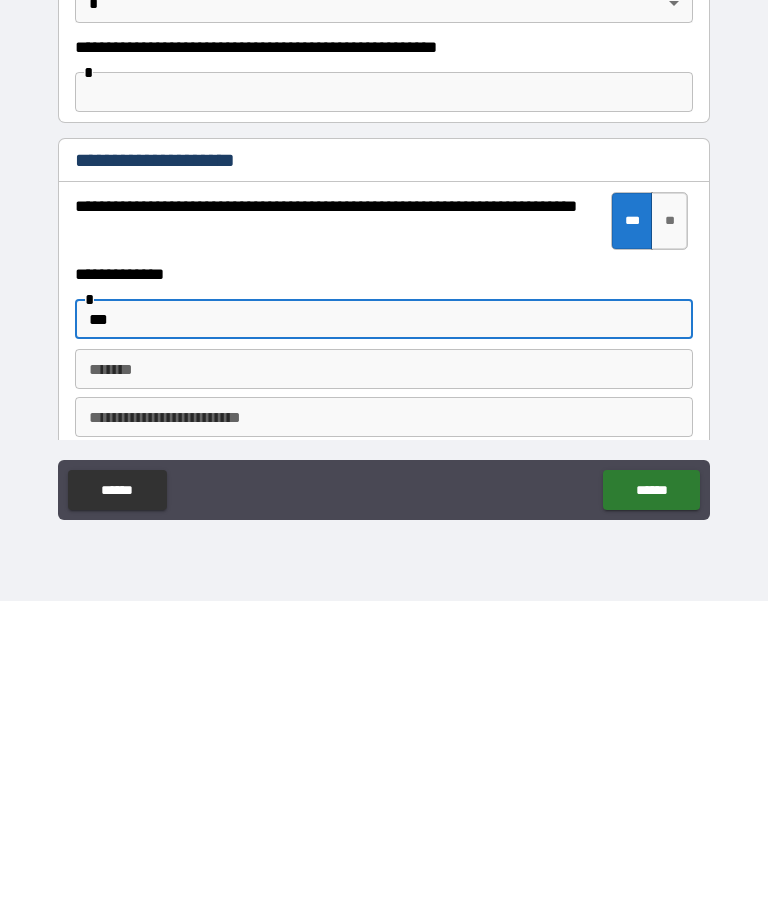 type on "***" 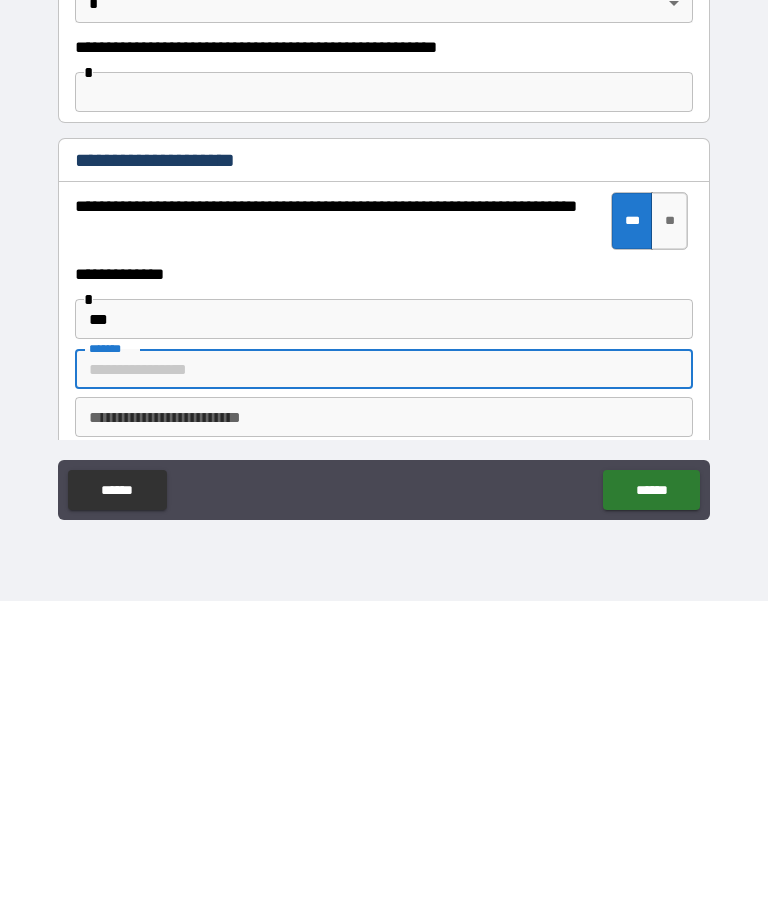 type on "*" 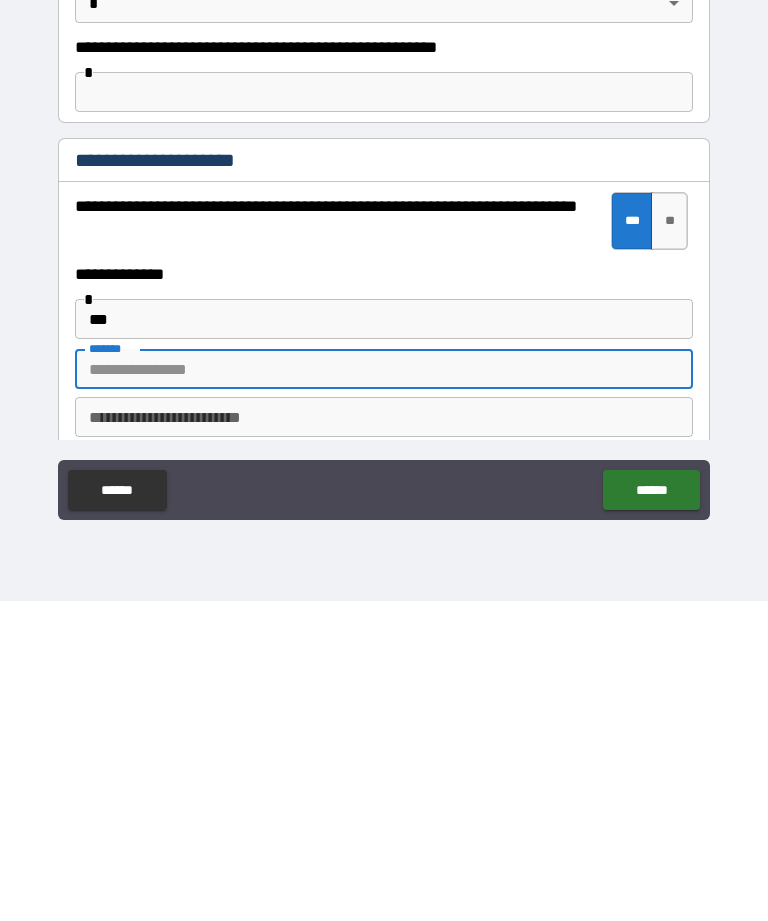 type on "*" 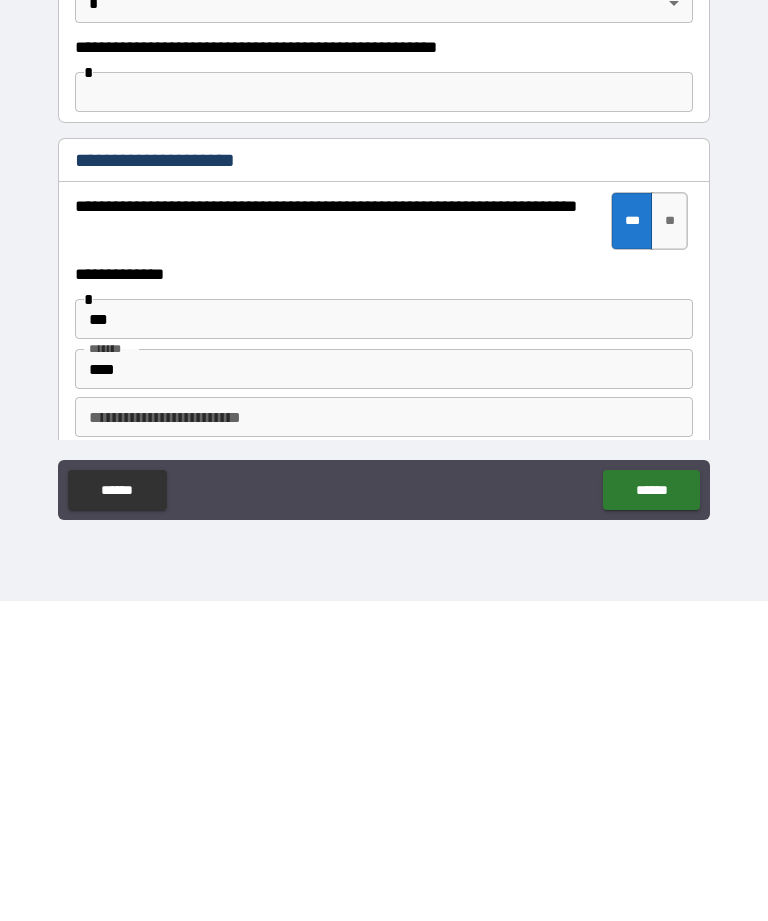type on "**********" 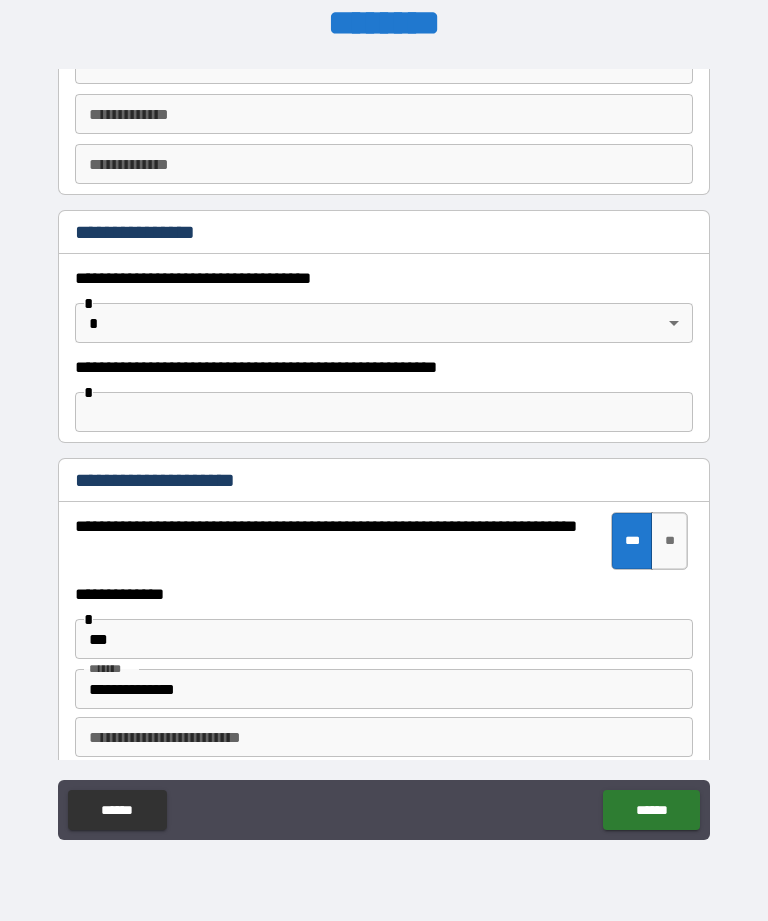 click on "******" at bounding box center (651, 810) 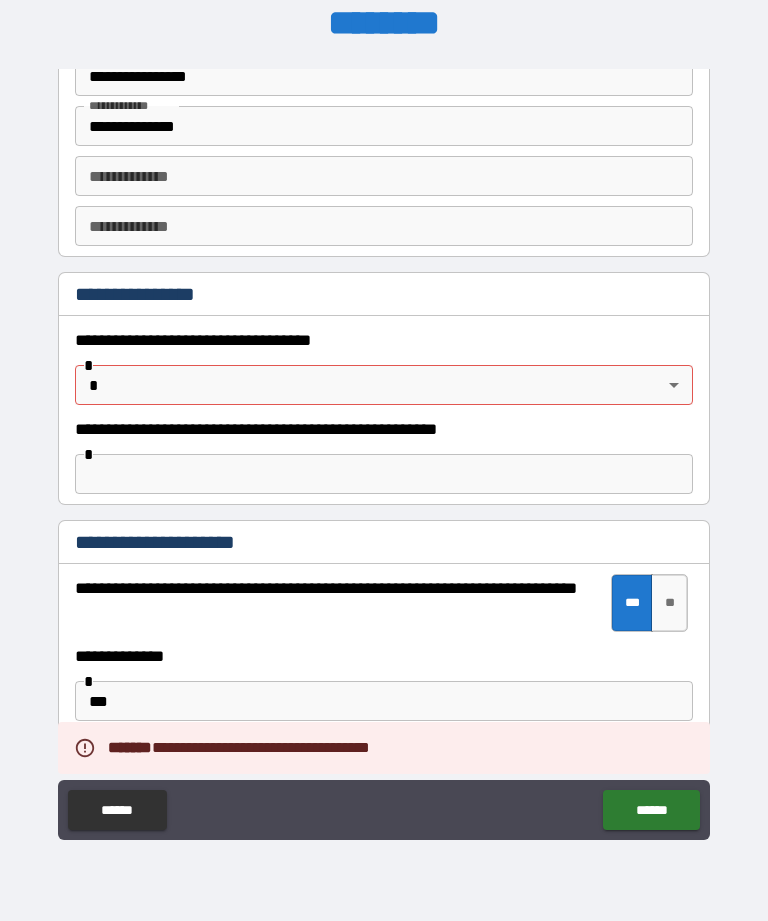 scroll, scrollTop: 1035, scrollLeft: 0, axis: vertical 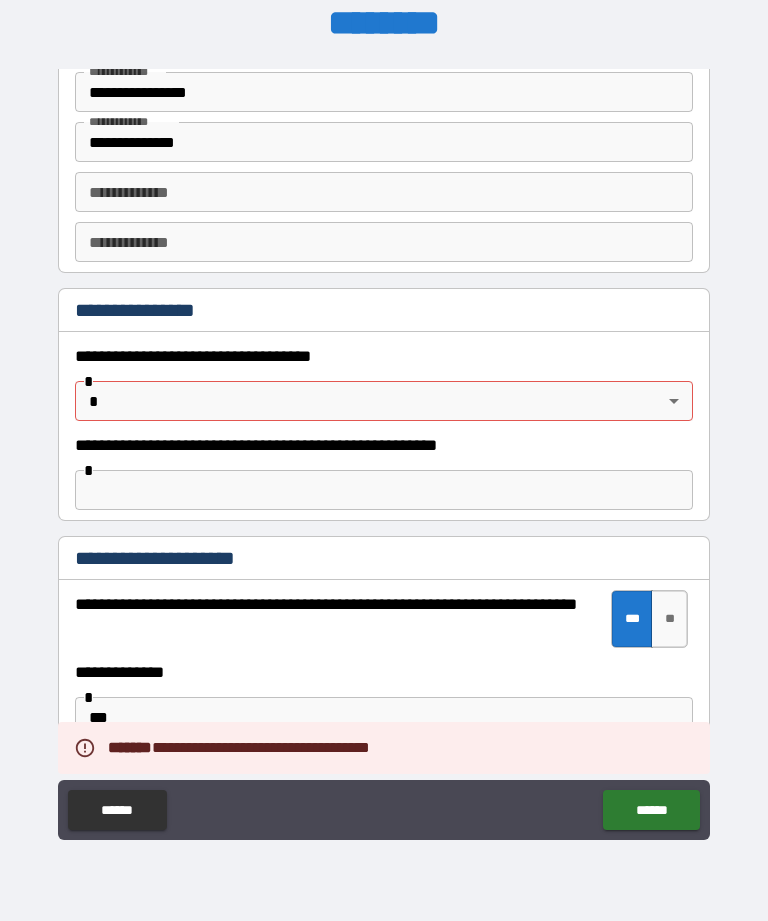 click on "**********" at bounding box center (384, 428) 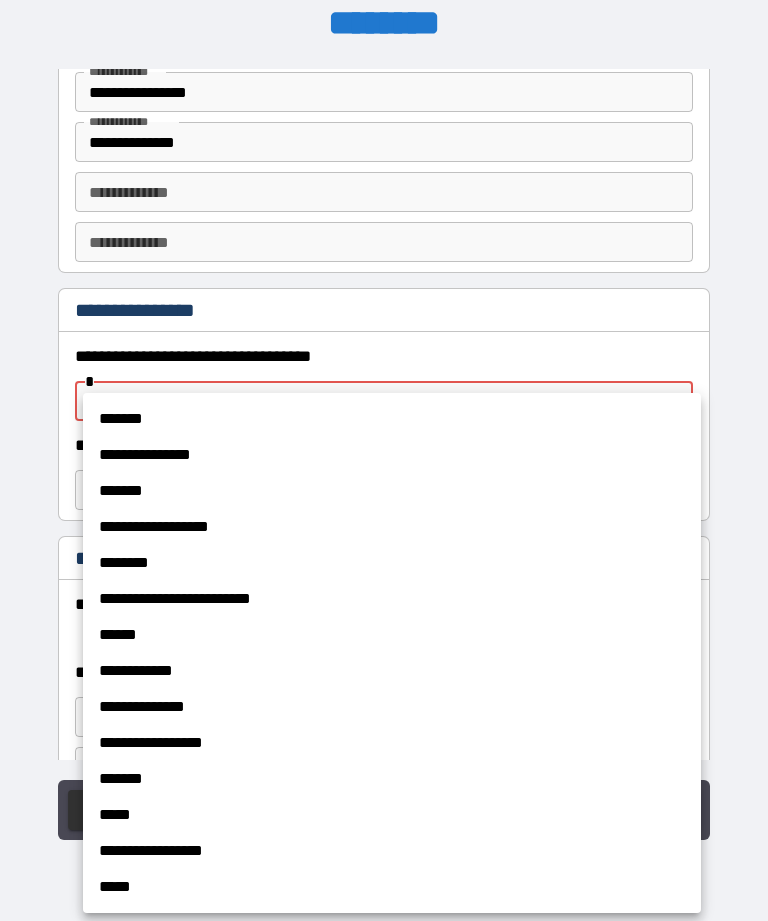 click on "*****" at bounding box center (392, 815) 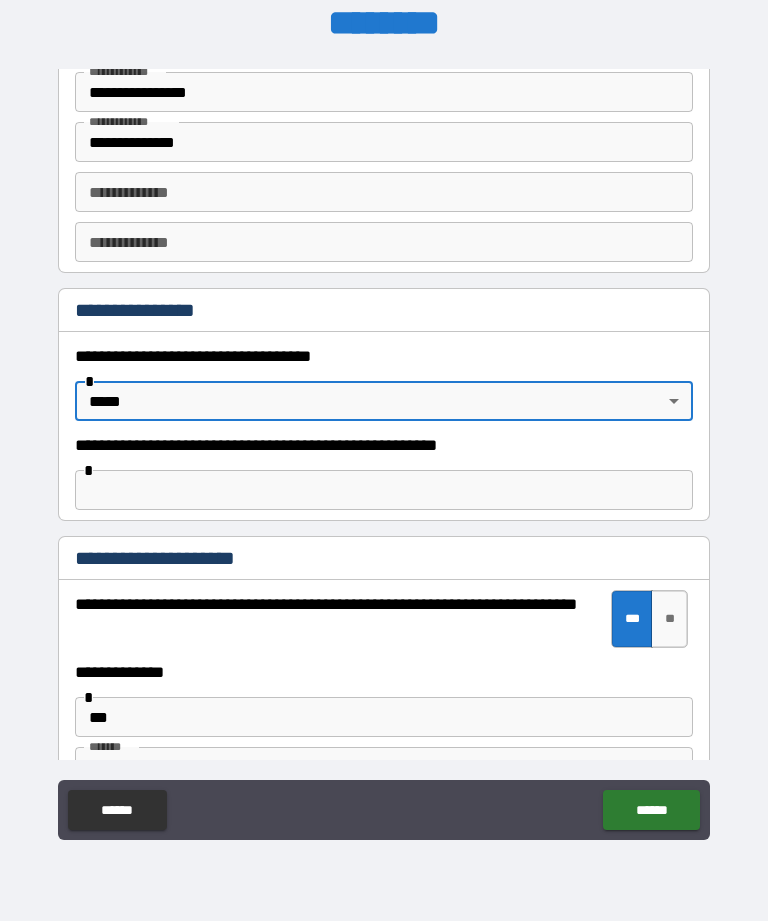 type on "*****" 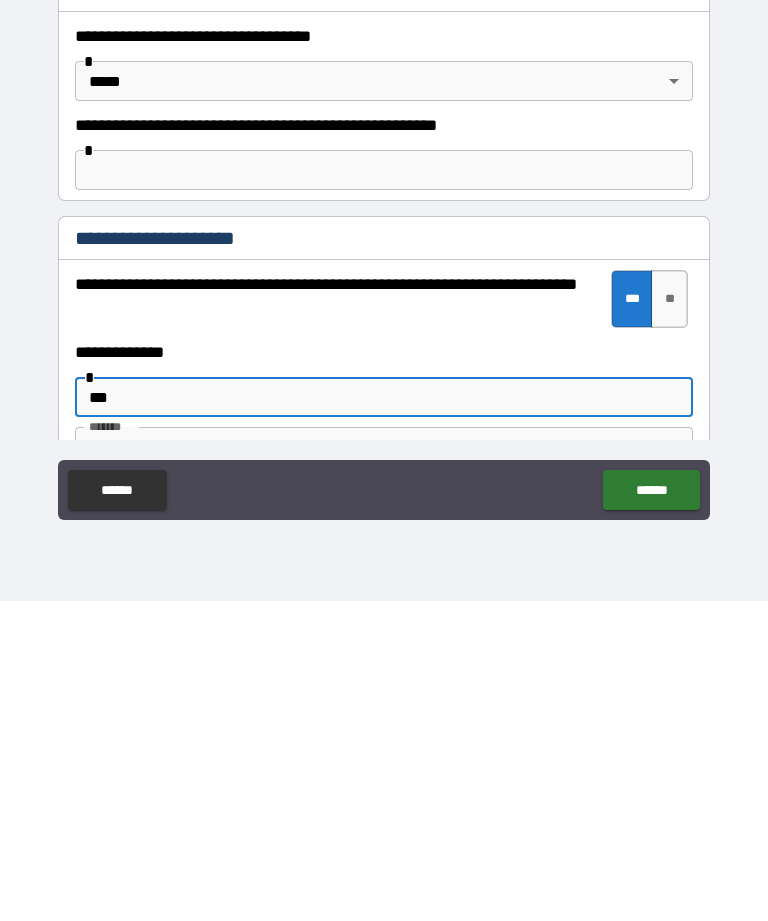 click on "******" at bounding box center (651, 810) 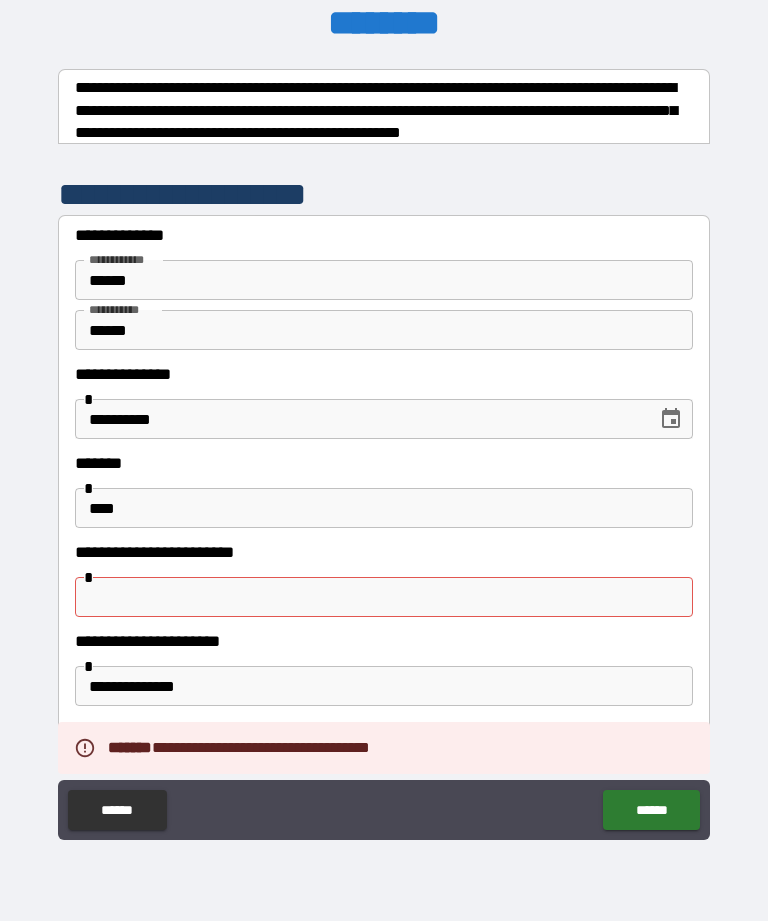 scroll, scrollTop: 0, scrollLeft: 0, axis: both 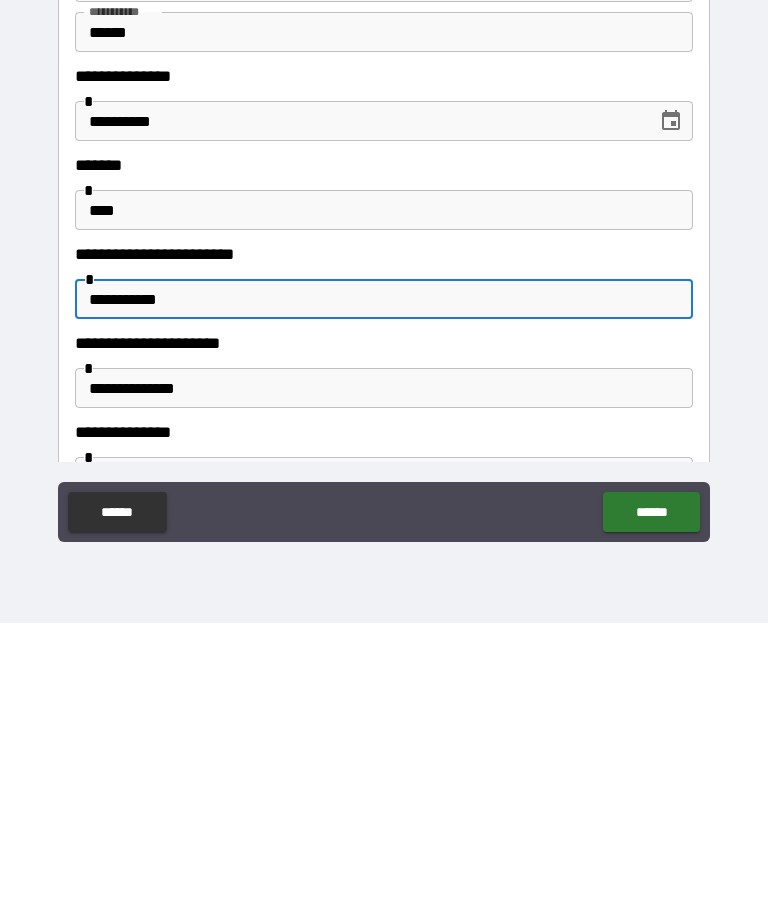 click on "**********" at bounding box center [384, 597] 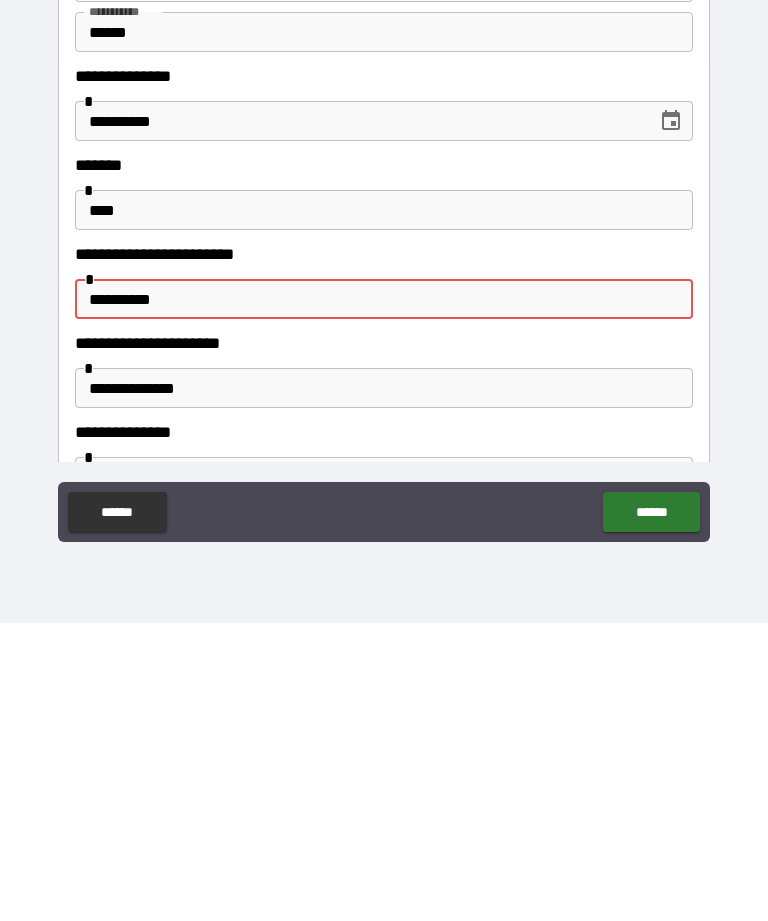 type on "**********" 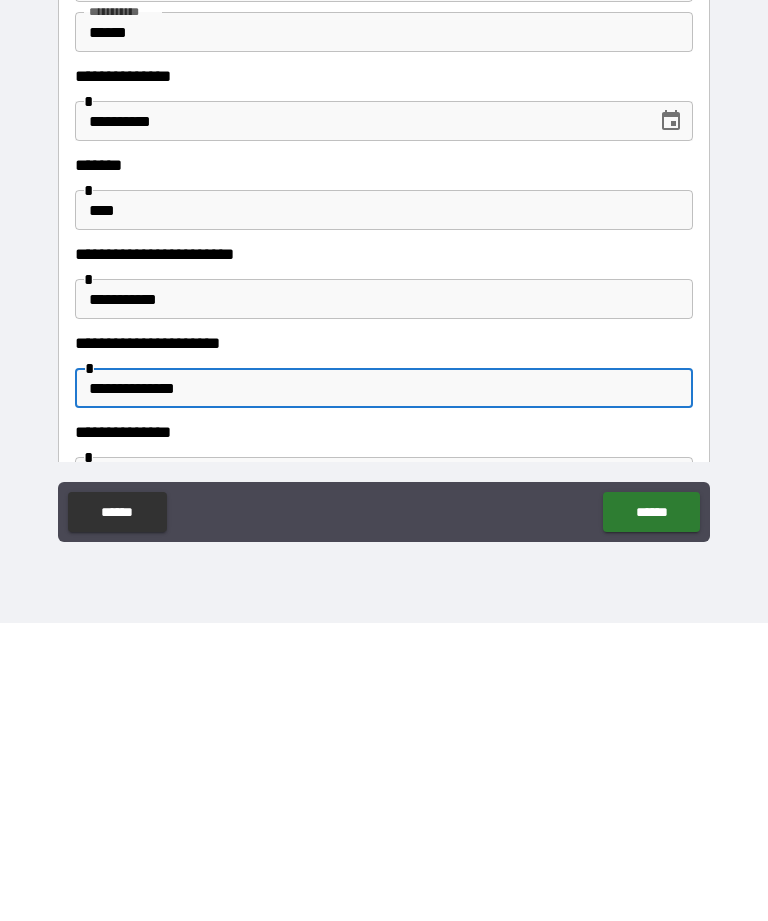 click on "******" at bounding box center (651, 810) 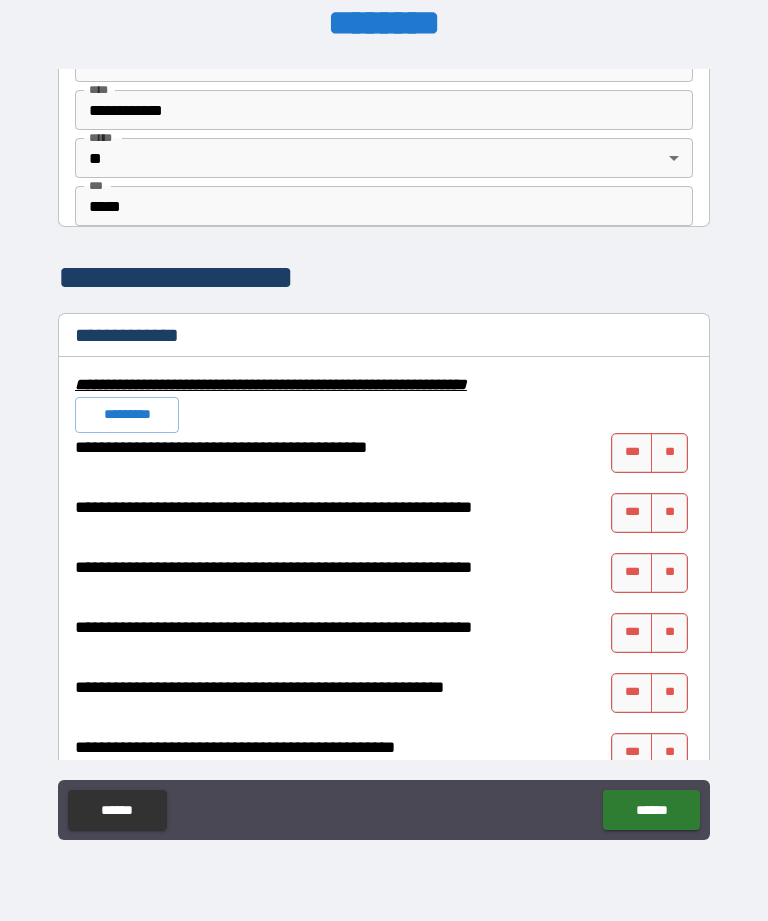scroll, scrollTop: 1782, scrollLeft: 0, axis: vertical 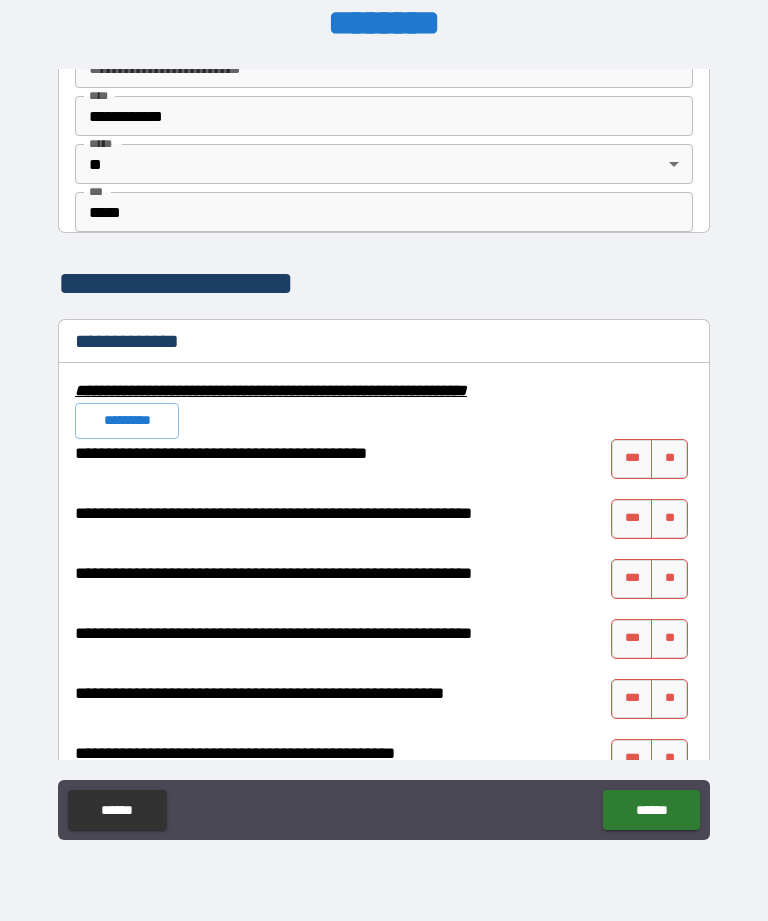 click on "**" at bounding box center (669, 459) 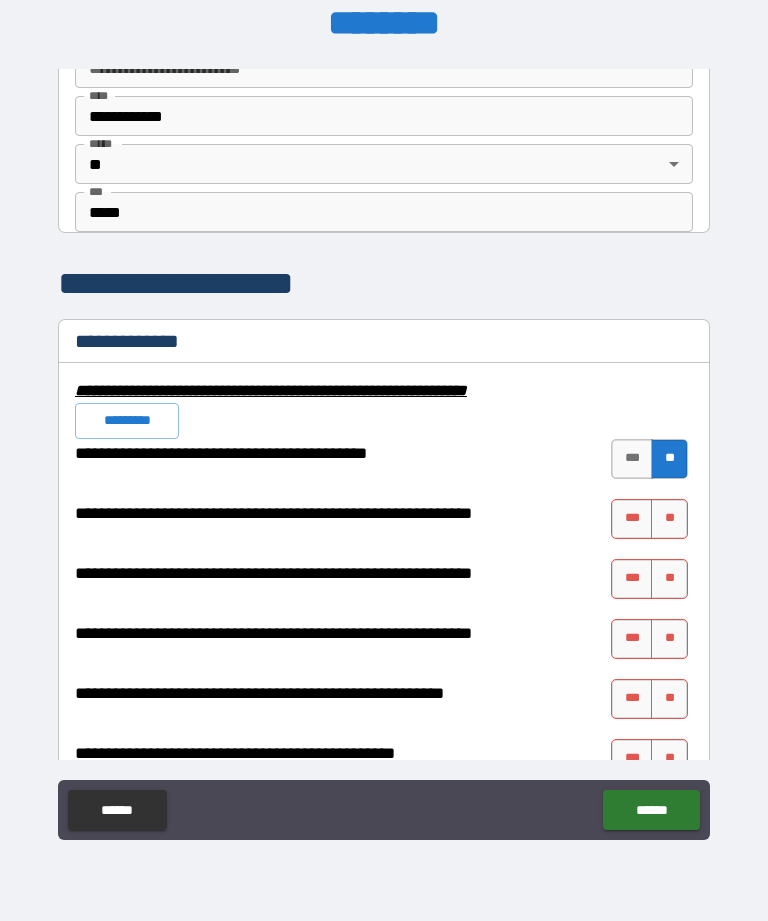 click on "**" at bounding box center (669, 519) 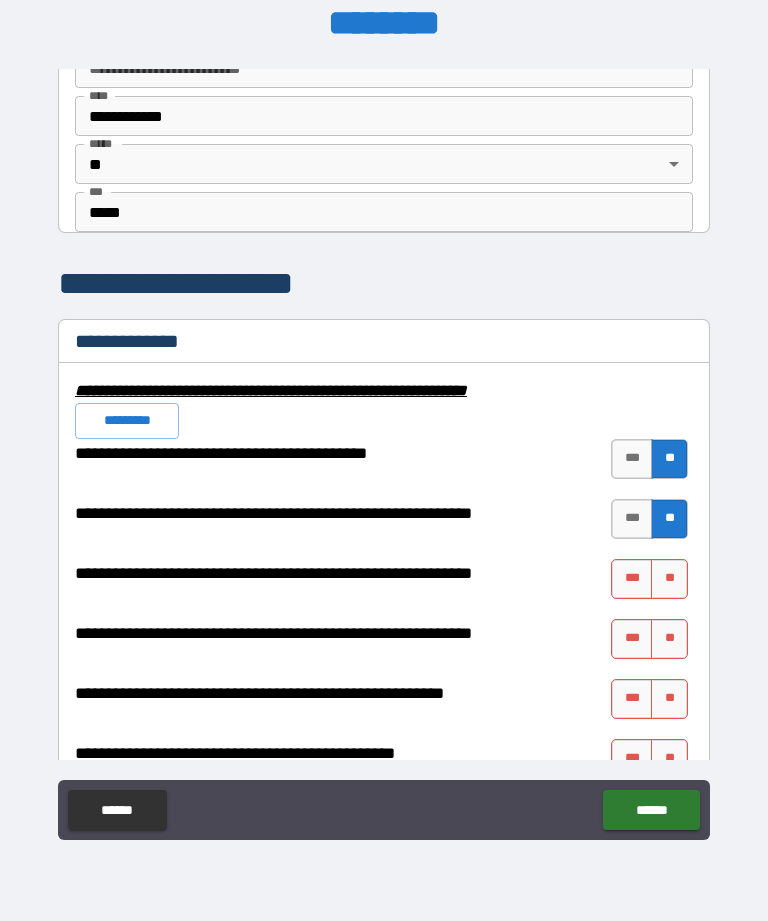 click on "**" at bounding box center (669, 579) 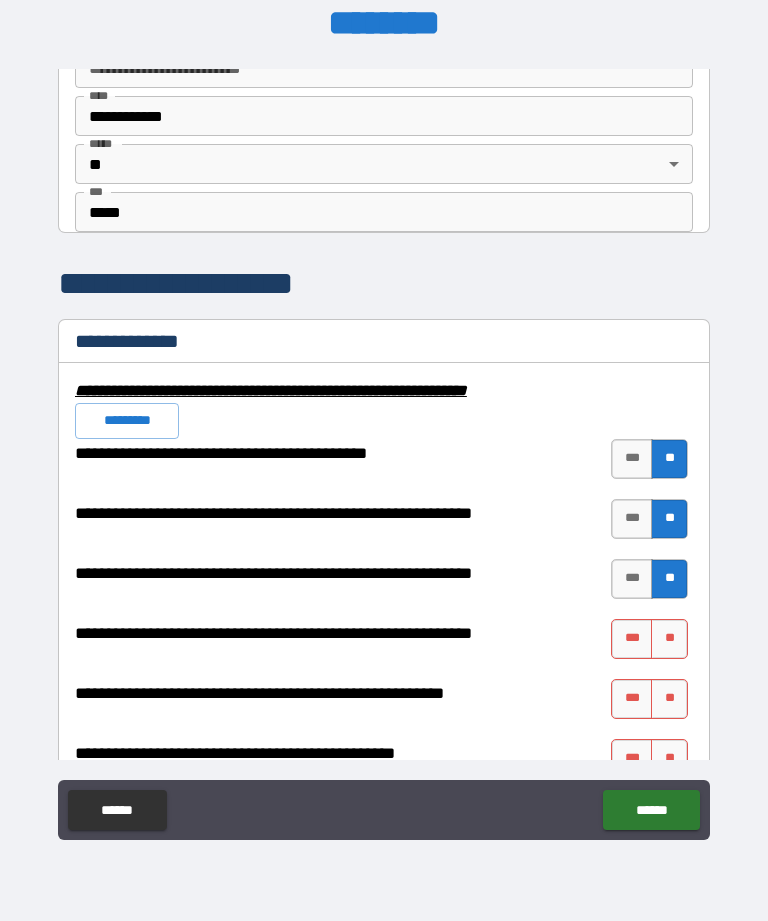 click on "**" at bounding box center (669, 639) 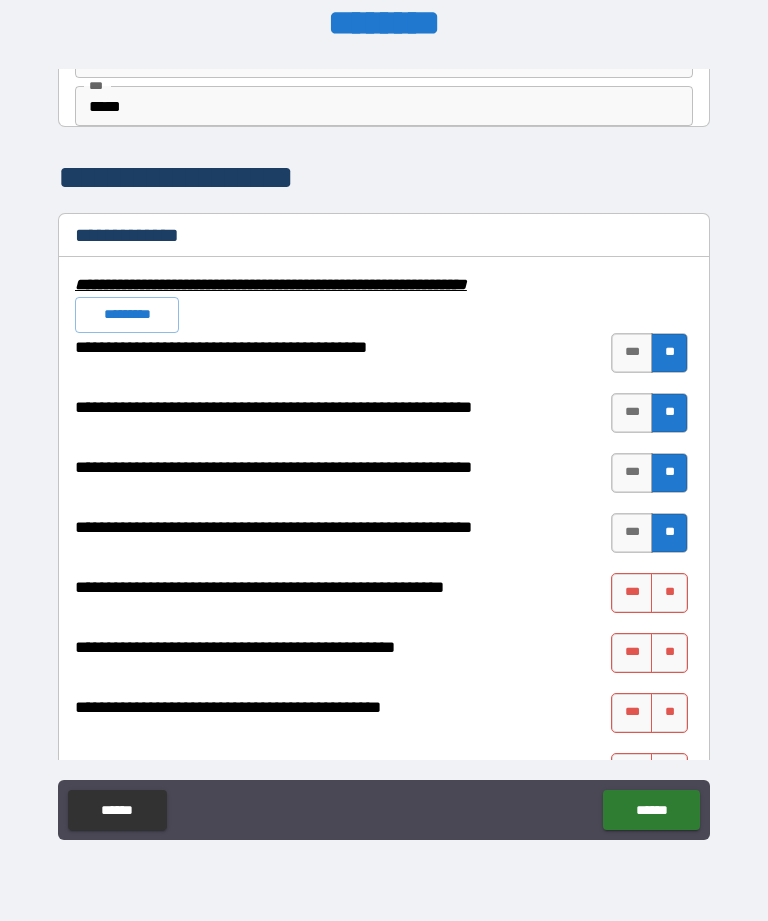 scroll, scrollTop: 1898, scrollLeft: 0, axis: vertical 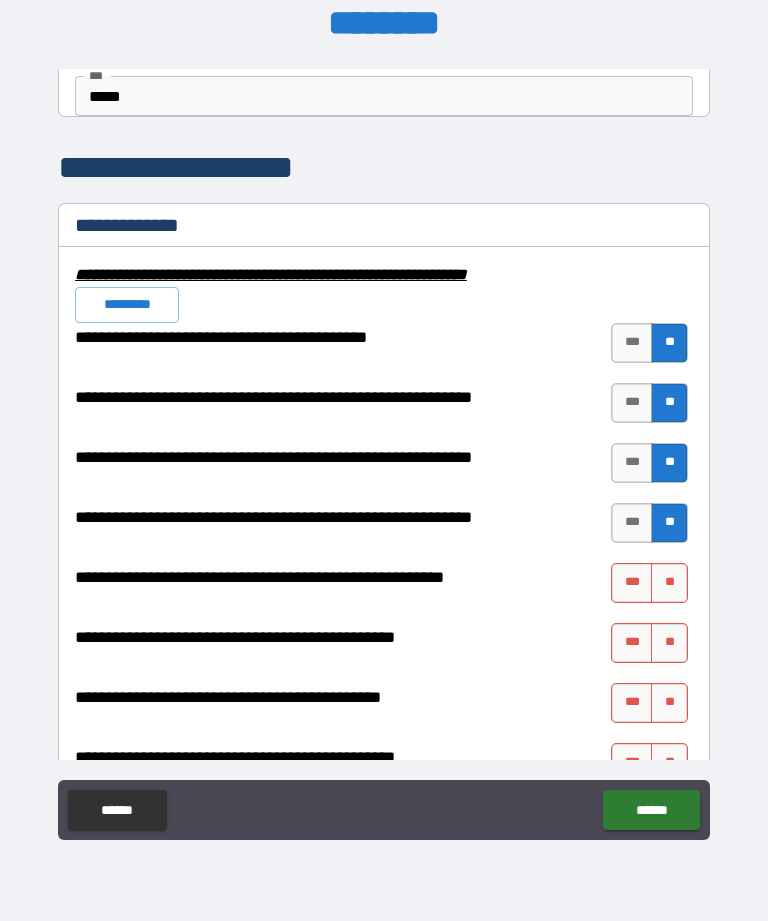 click on "**" at bounding box center (669, 583) 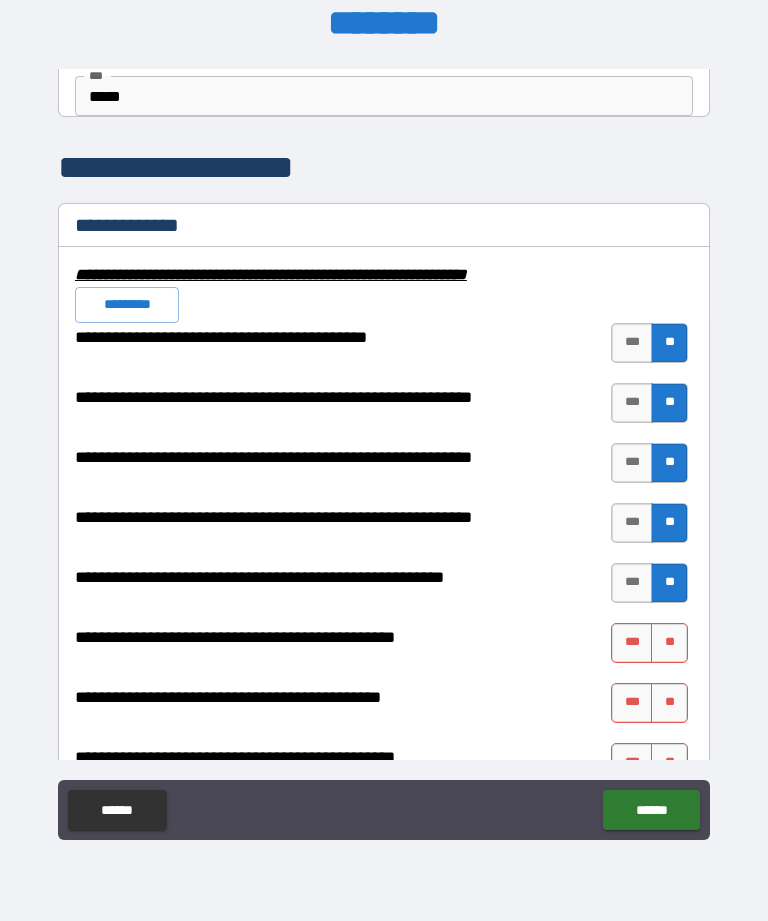click on "**" at bounding box center (669, 643) 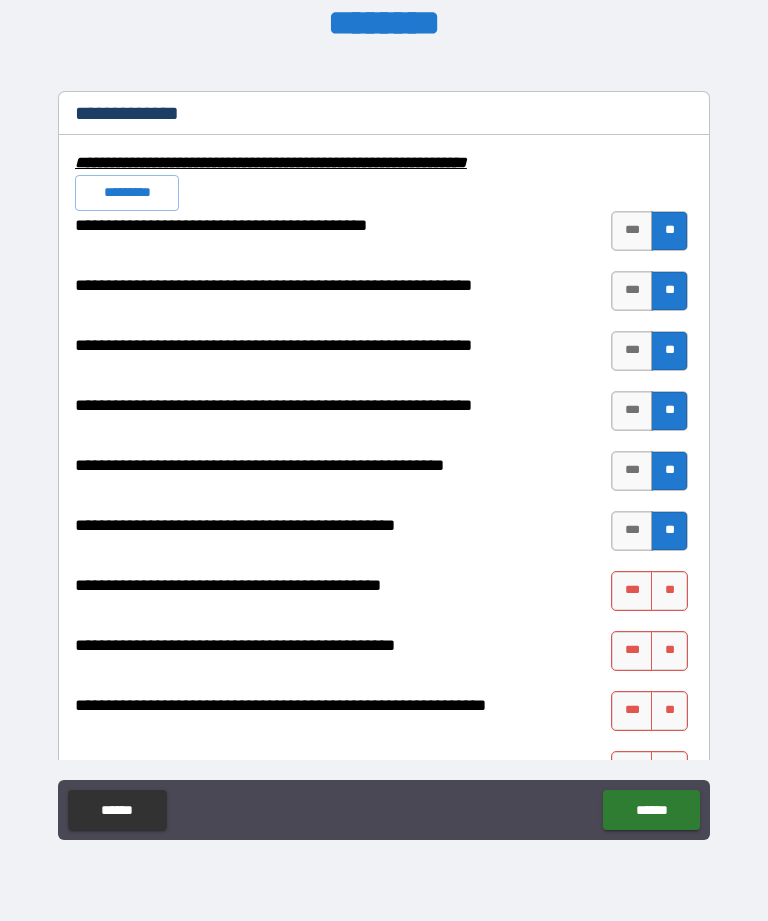 scroll, scrollTop: 2012, scrollLeft: 0, axis: vertical 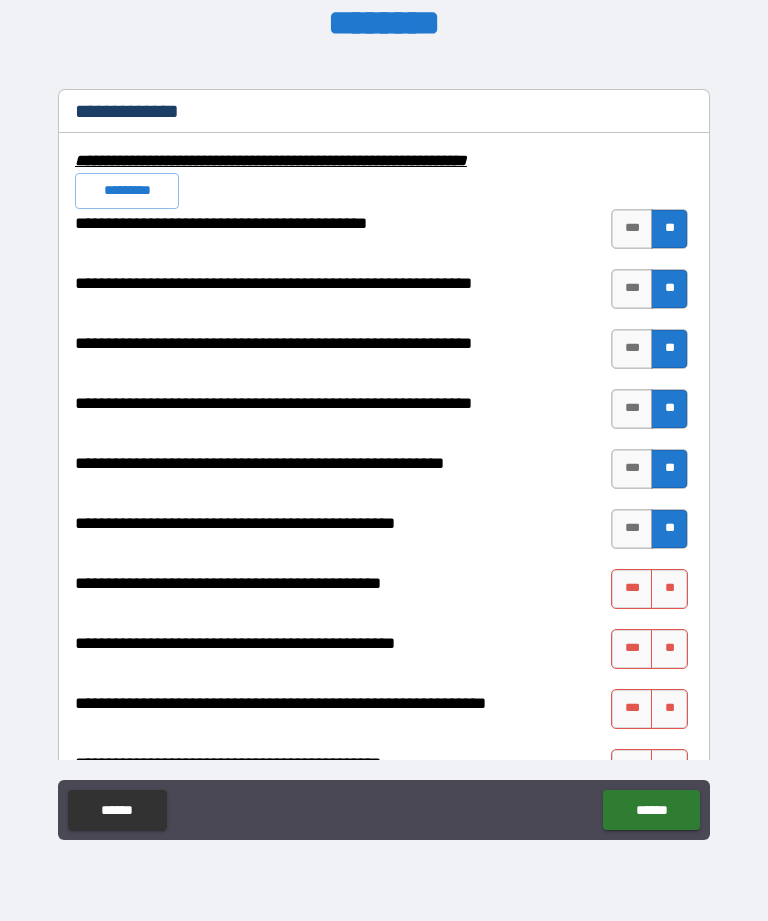 click on "**" at bounding box center (669, 589) 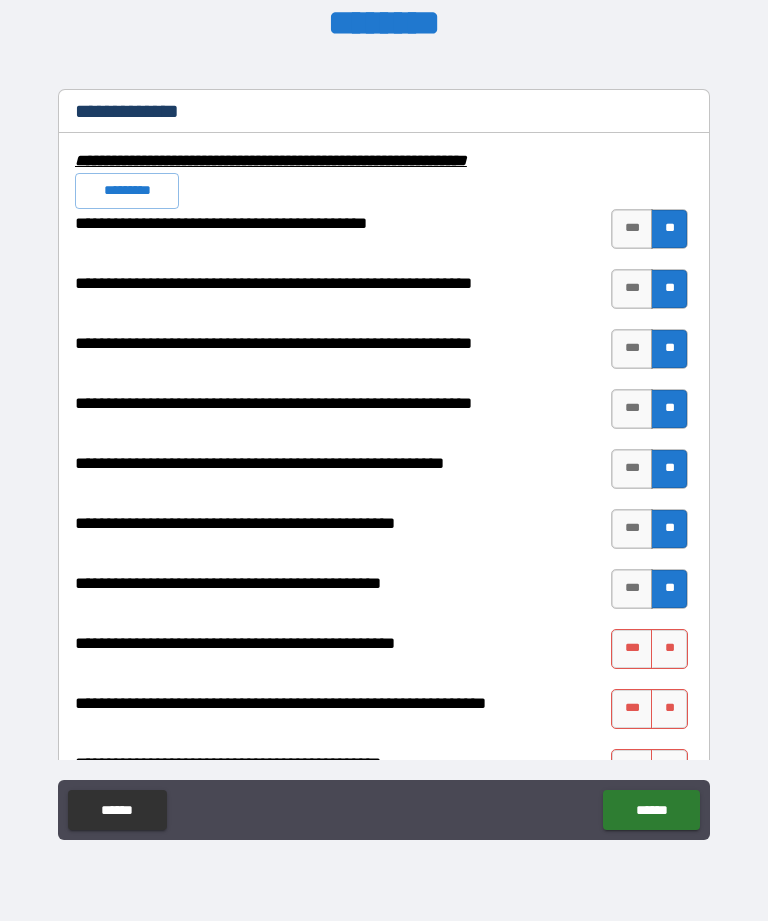 click on "***" at bounding box center (632, 649) 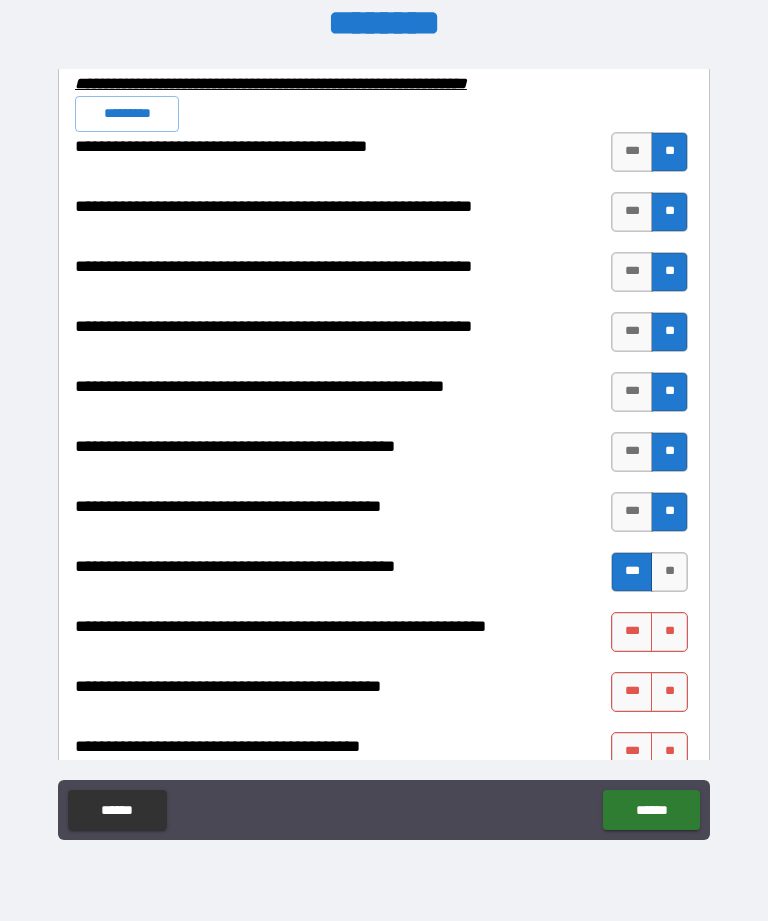 scroll, scrollTop: 2105, scrollLeft: 0, axis: vertical 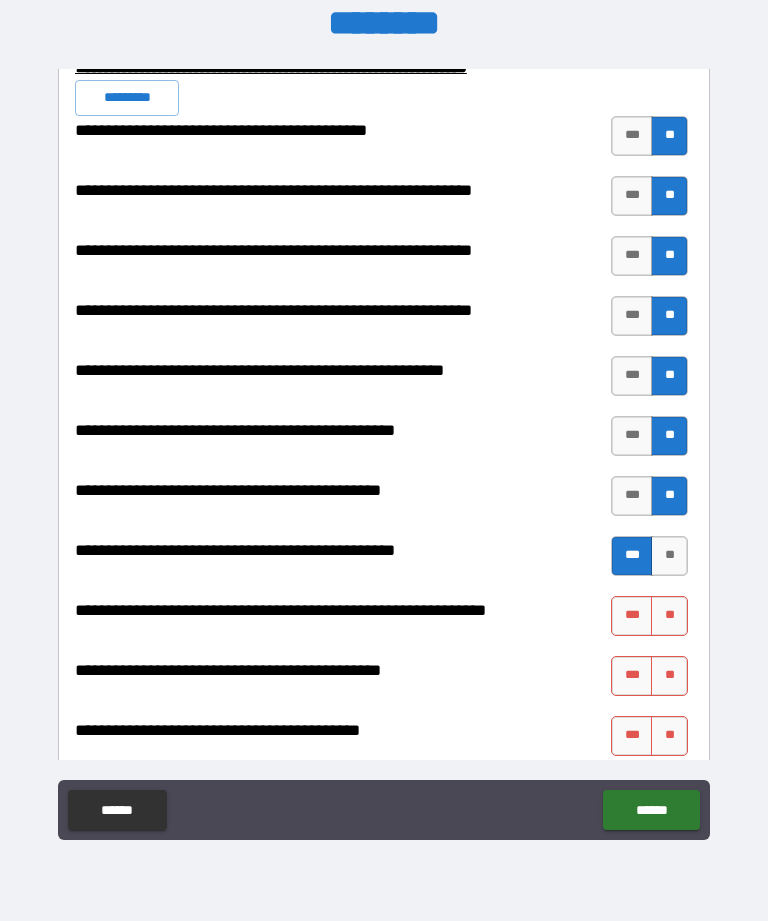 click on "**" at bounding box center [669, 616] 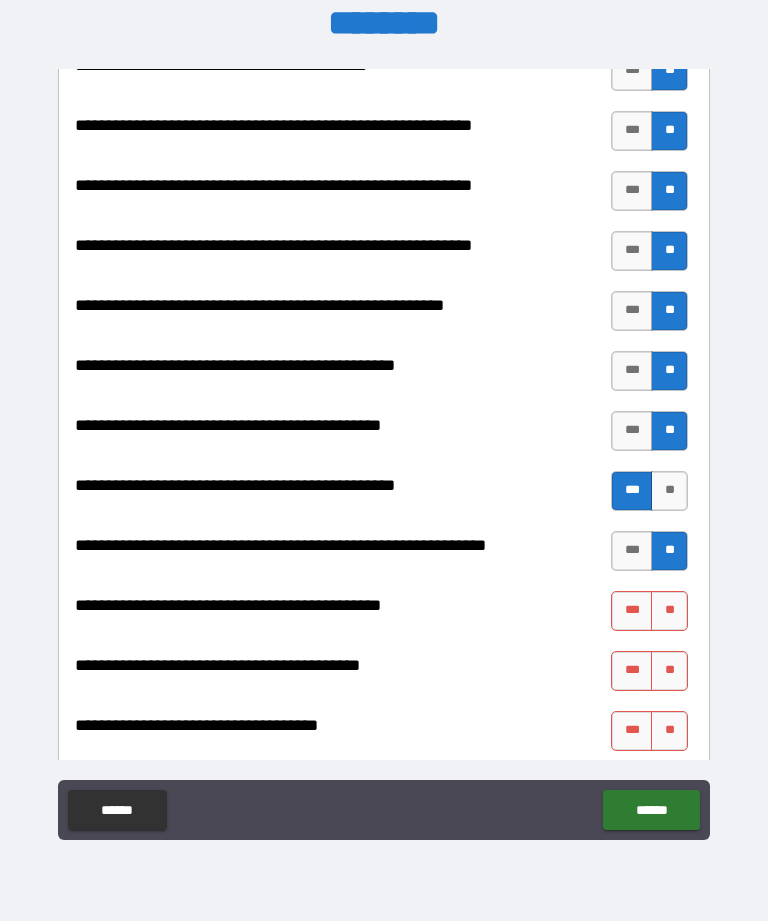 scroll, scrollTop: 2178, scrollLeft: 0, axis: vertical 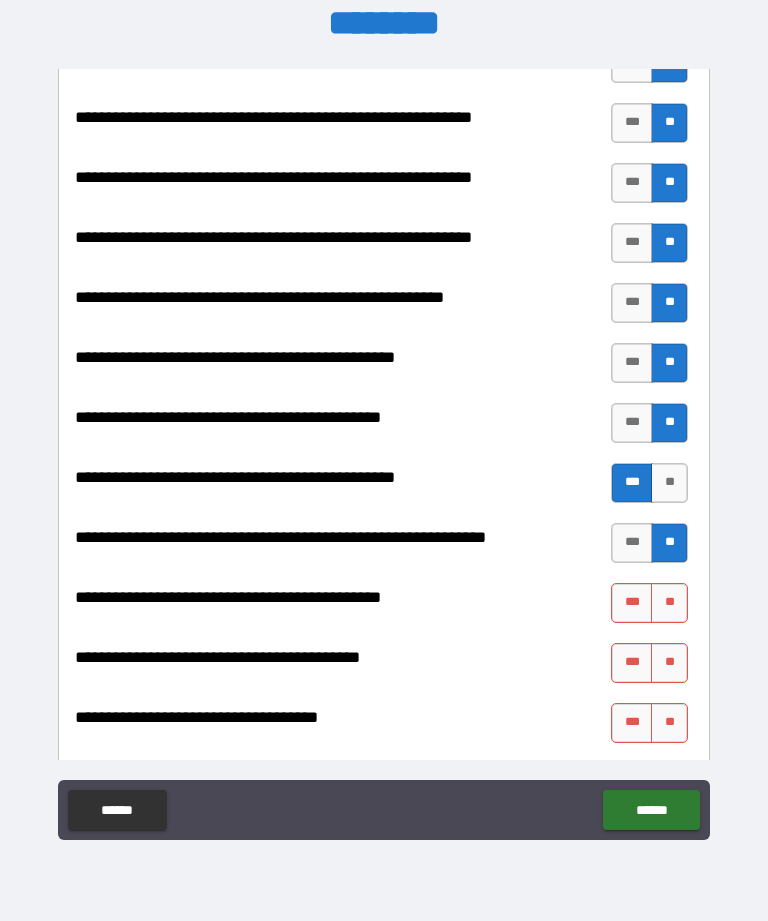 click on "**" at bounding box center [669, 603] 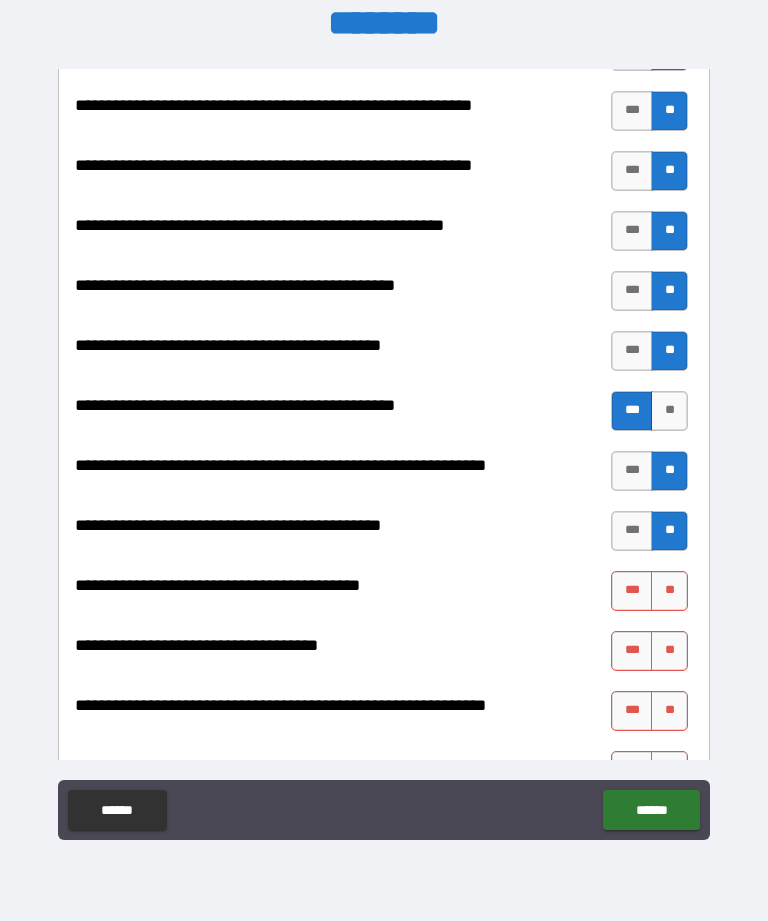 scroll, scrollTop: 2259, scrollLeft: 0, axis: vertical 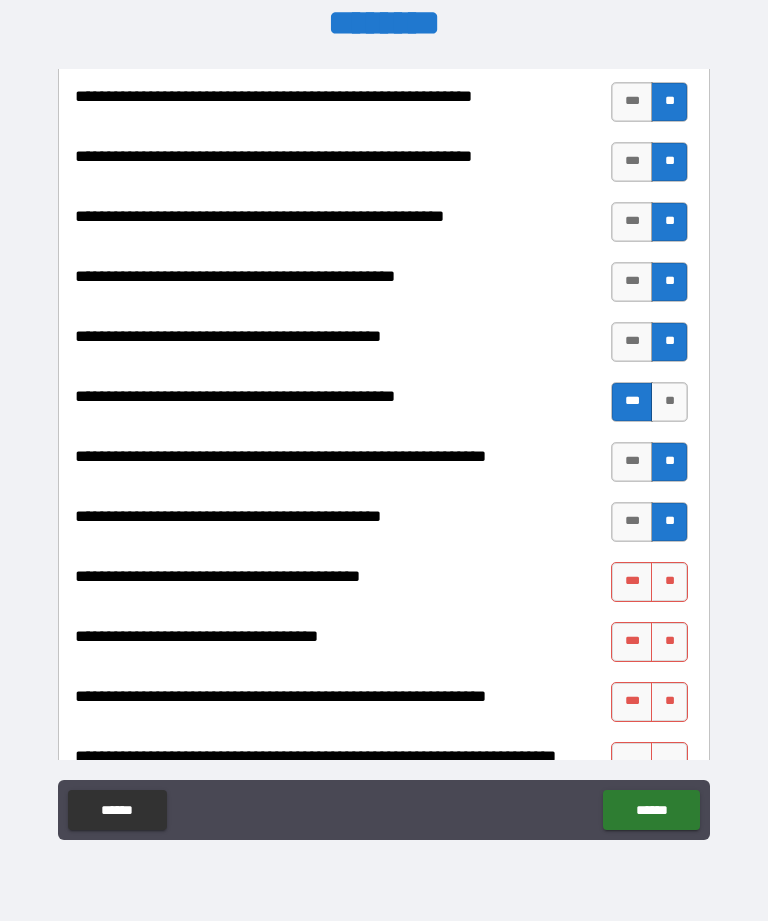 click on "**" at bounding box center [669, 582] 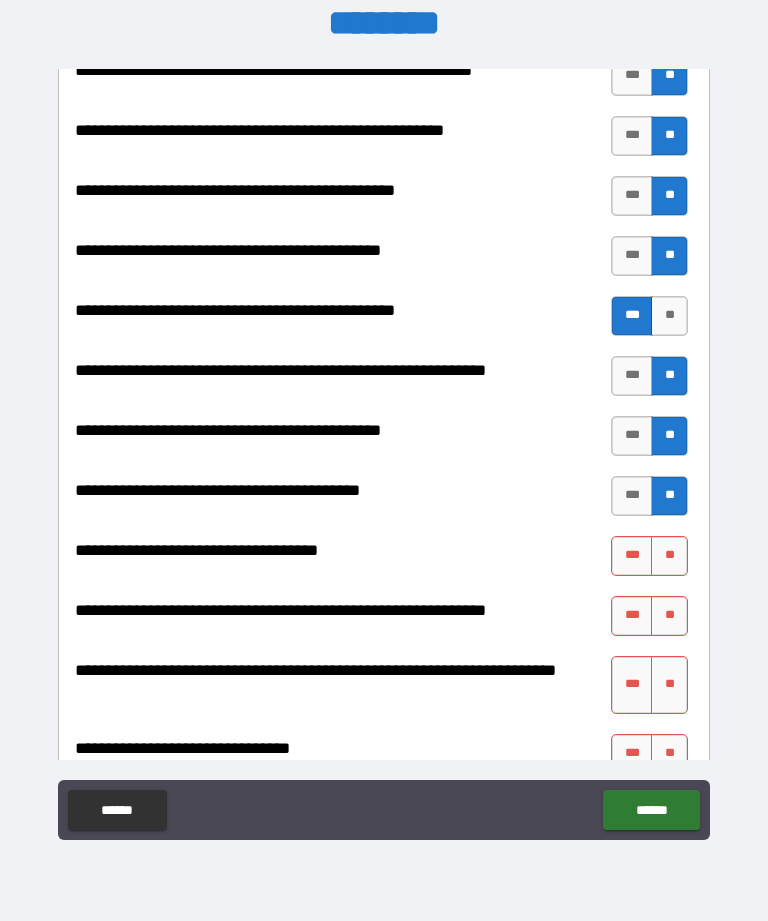 scroll, scrollTop: 2351, scrollLeft: 0, axis: vertical 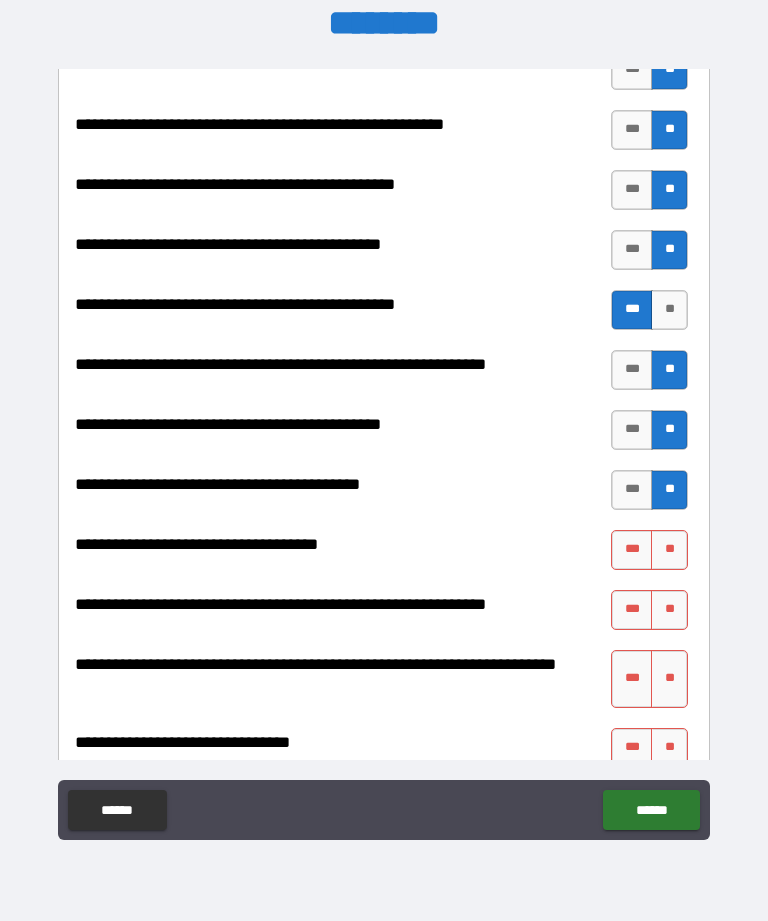 click on "**" at bounding box center [669, 550] 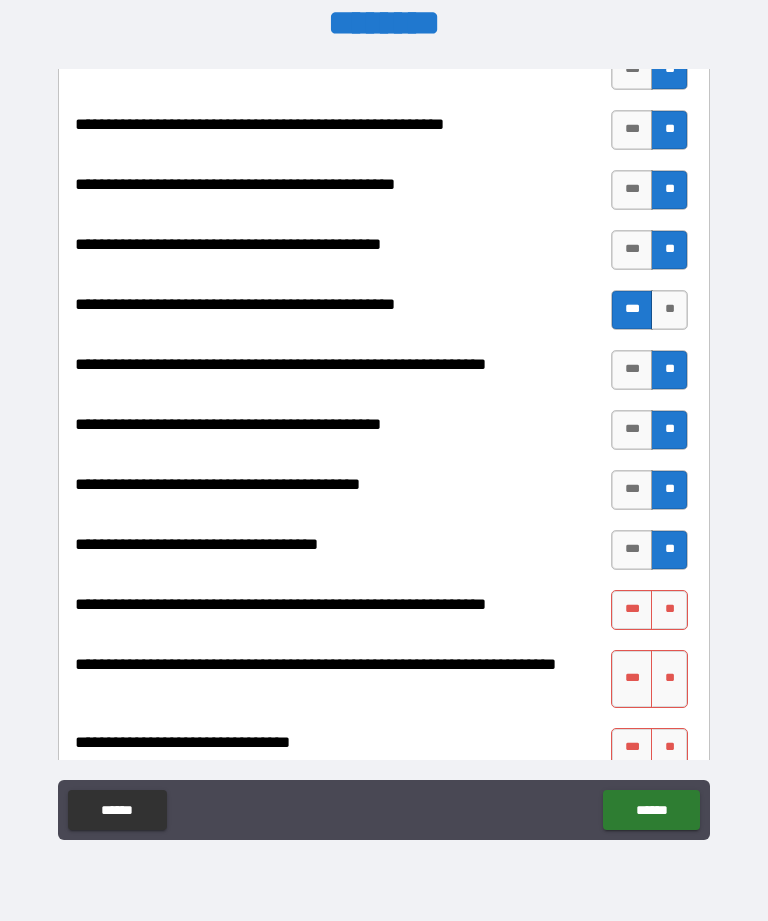 click on "**" at bounding box center (669, 610) 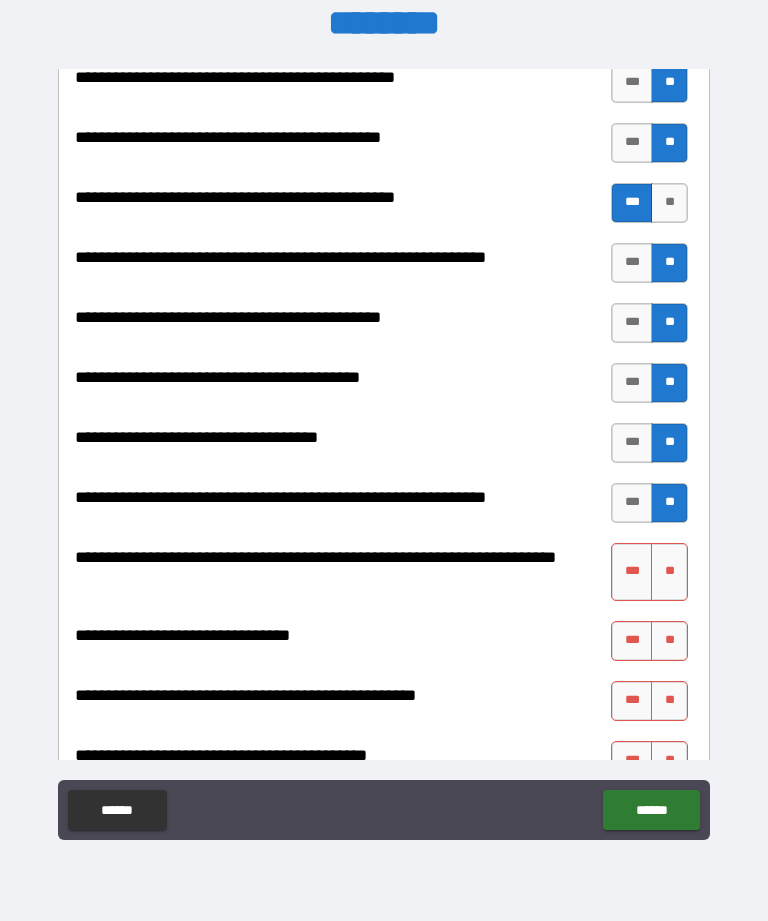 scroll, scrollTop: 2464, scrollLeft: 0, axis: vertical 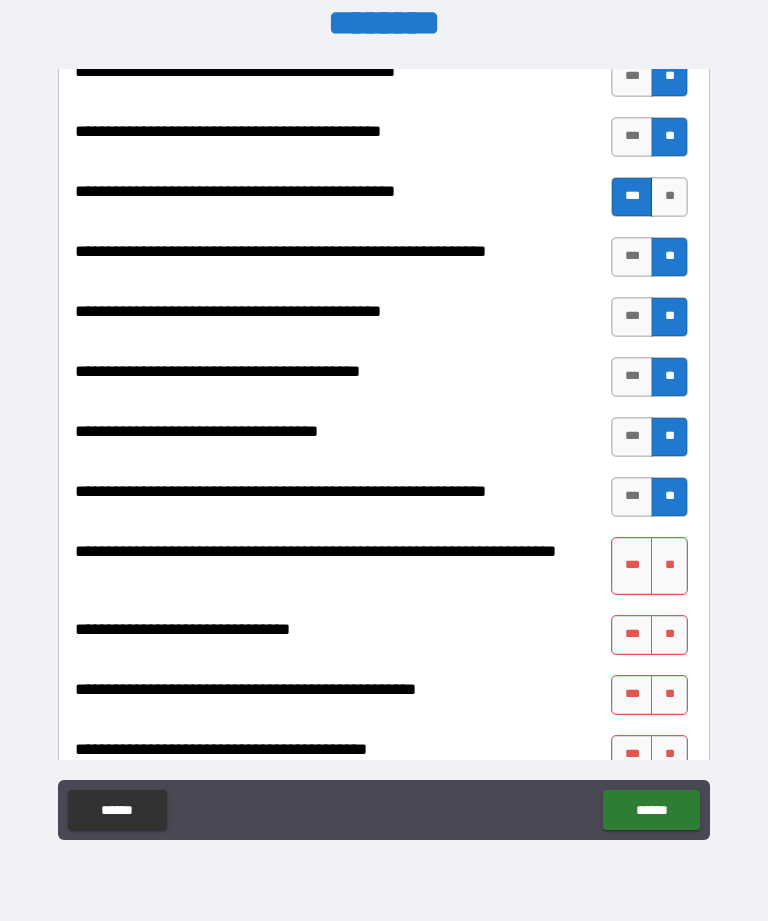 click on "**" at bounding box center (669, 566) 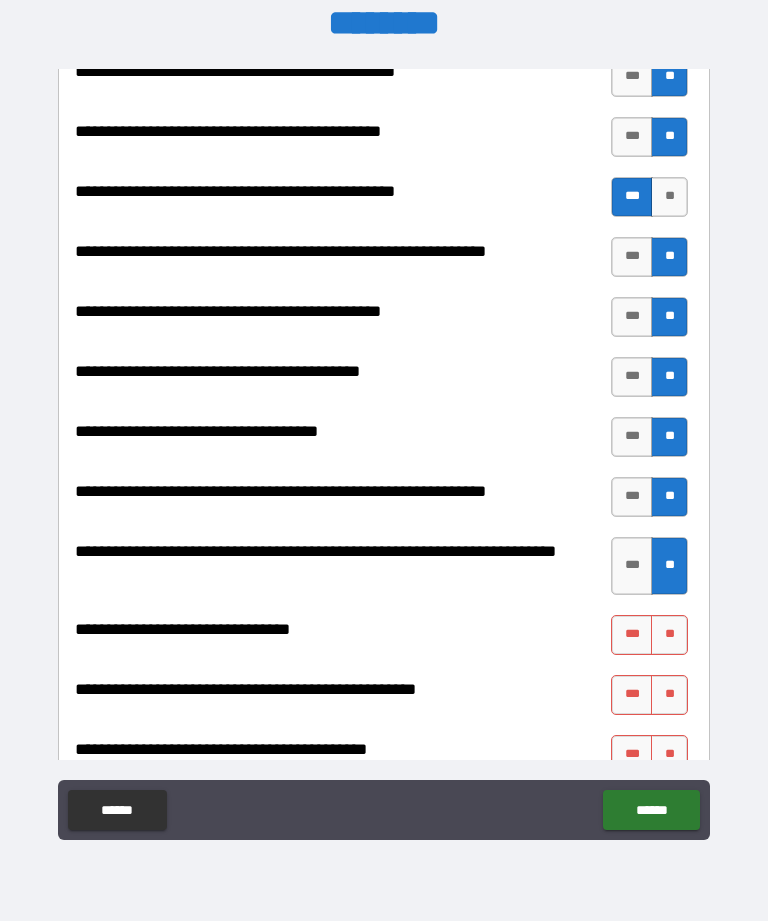 click on "**" at bounding box center [669, 635] 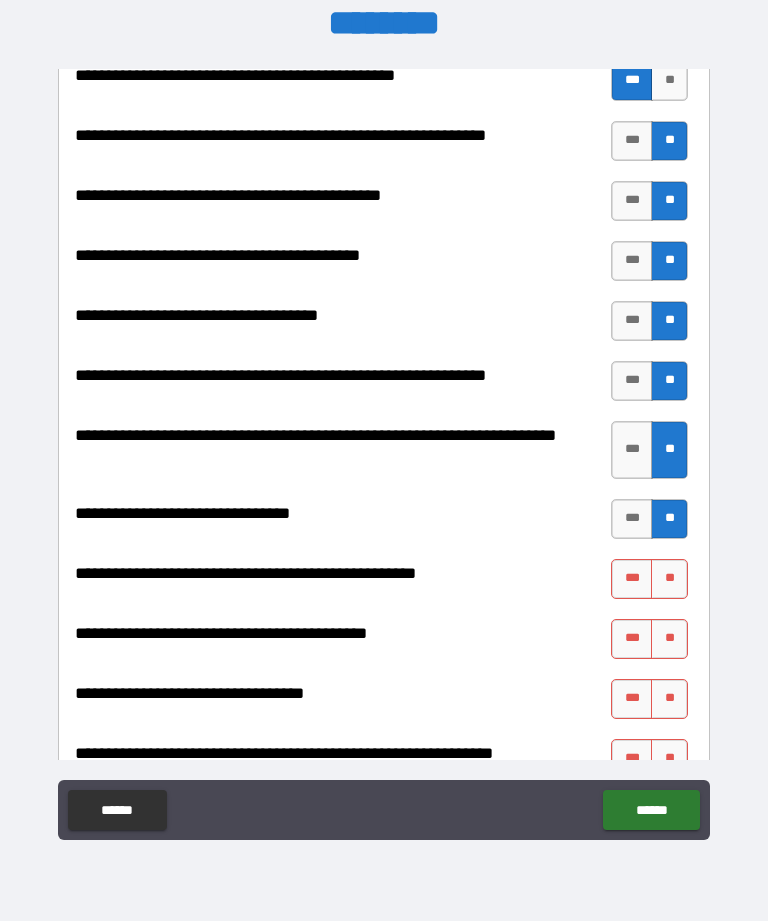 scroll, scrollTop: 2583, scrollLeft: 0, axis: vertical 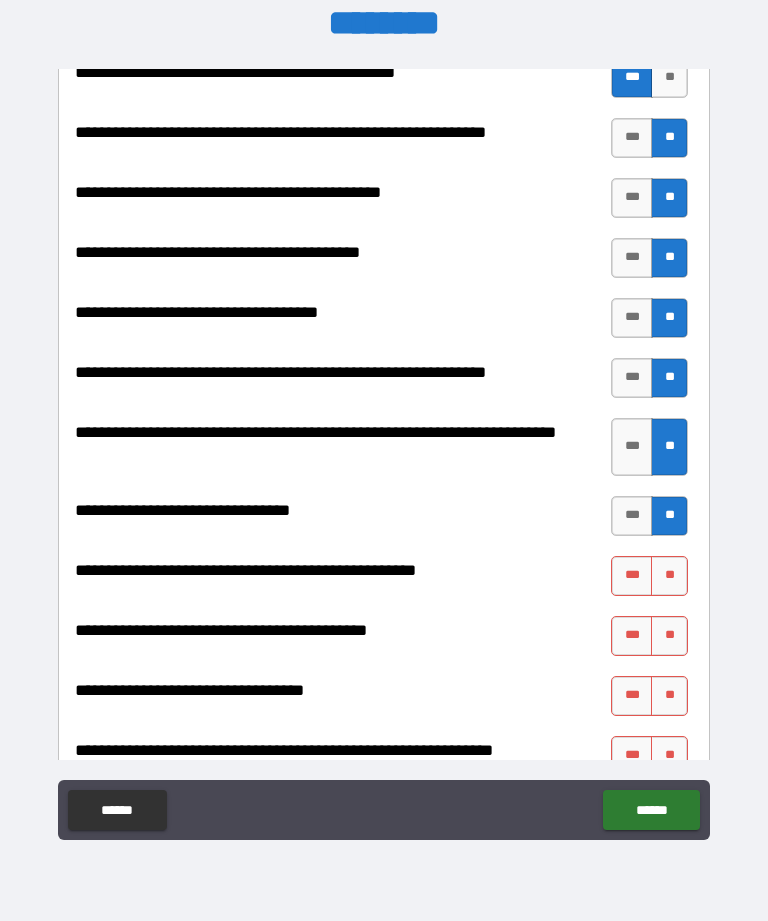 click on "***" at bounding box center [632, 576] 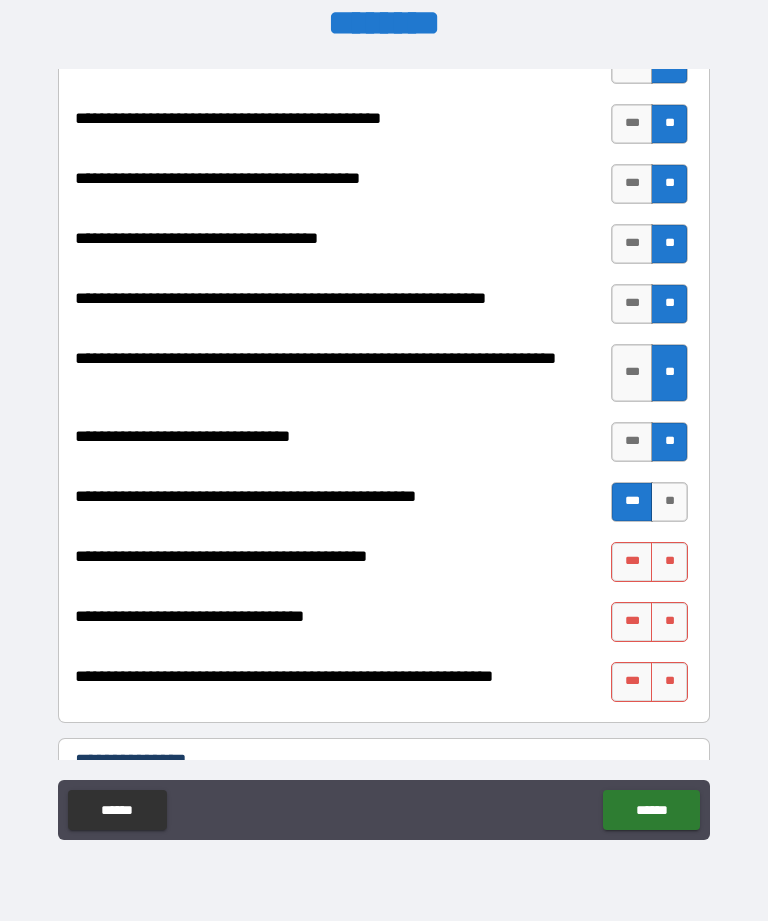 scroll, scrollTop: 2658, scrollLeft: 0, axis: vertical 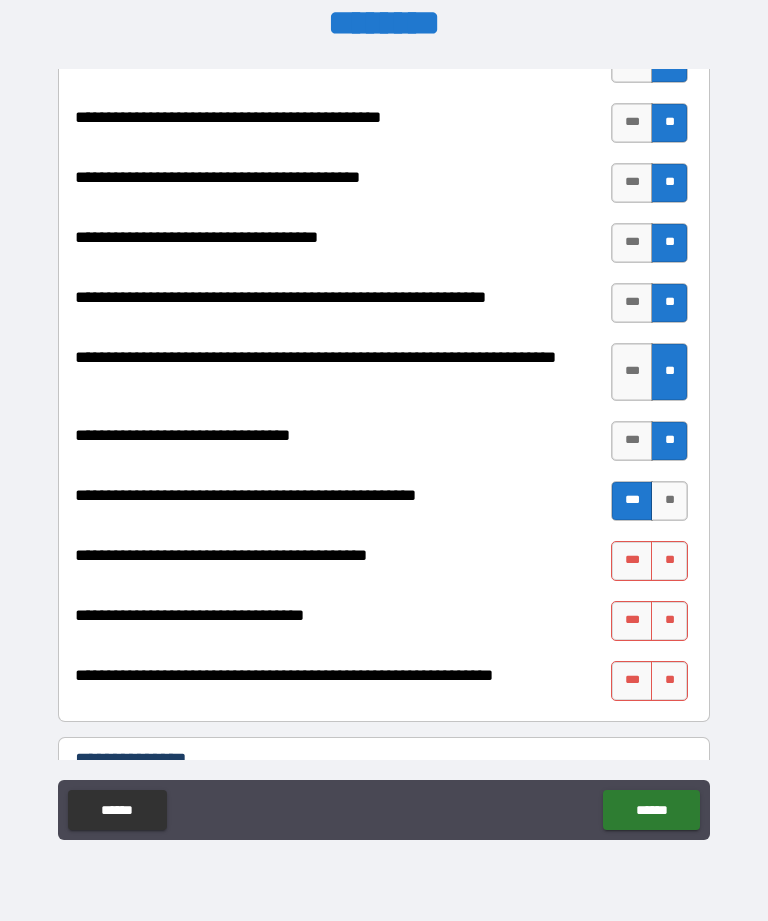 click on "**" at bounding box center [669, 561] 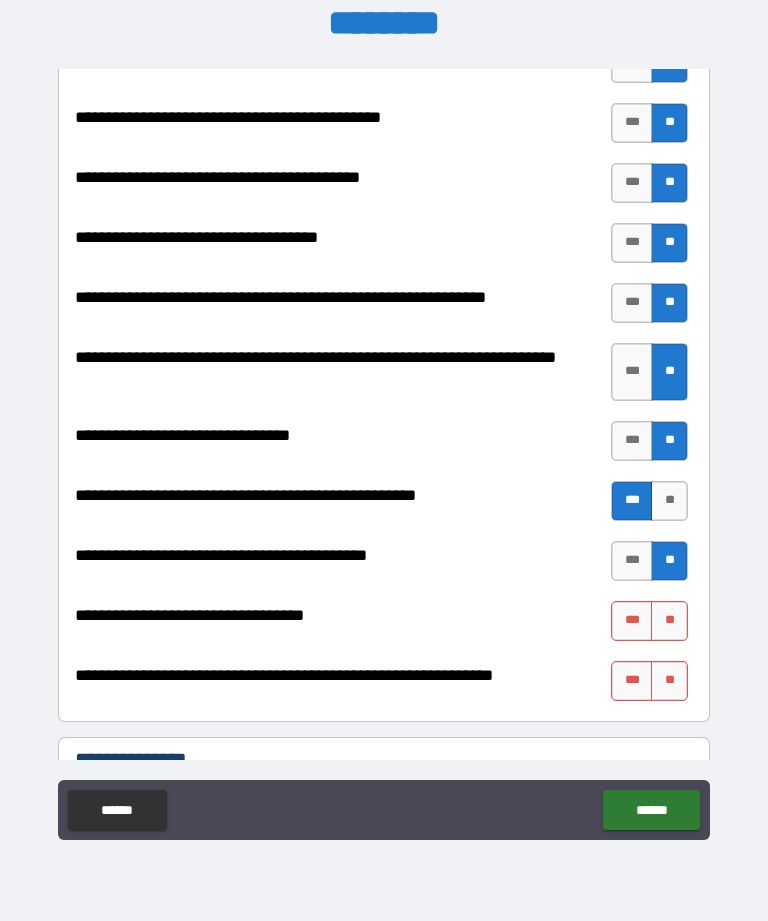 click on "**" at bounding box center [669, 621] 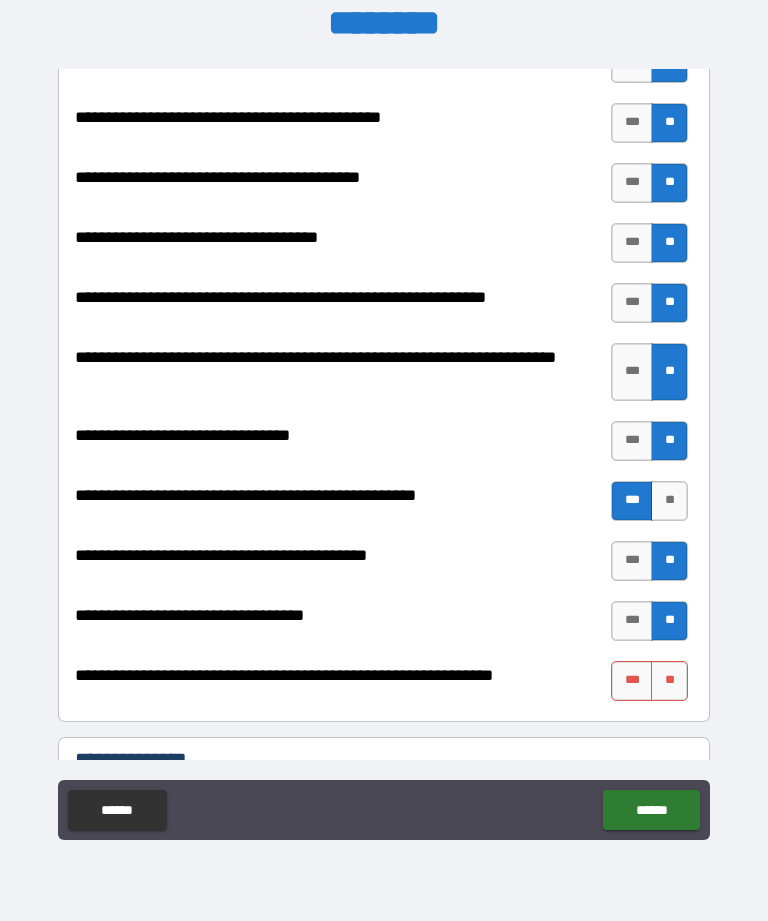 click on "**" at bounding box center [669, 681] 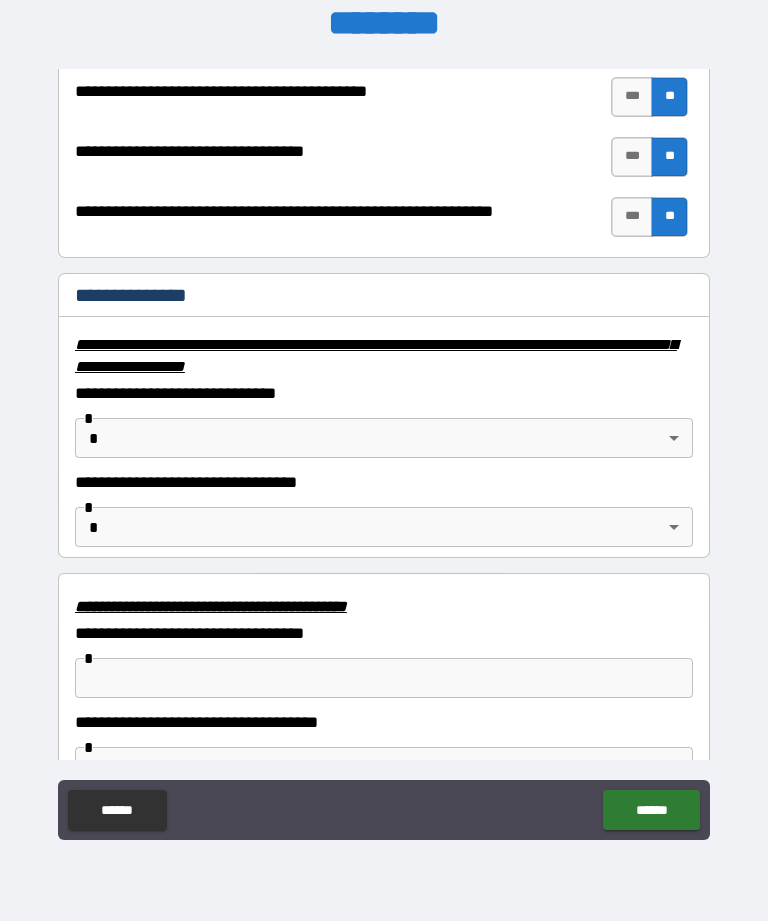 scroll, scrollTop: 3124, scrollLeft: 0, axis: vertical 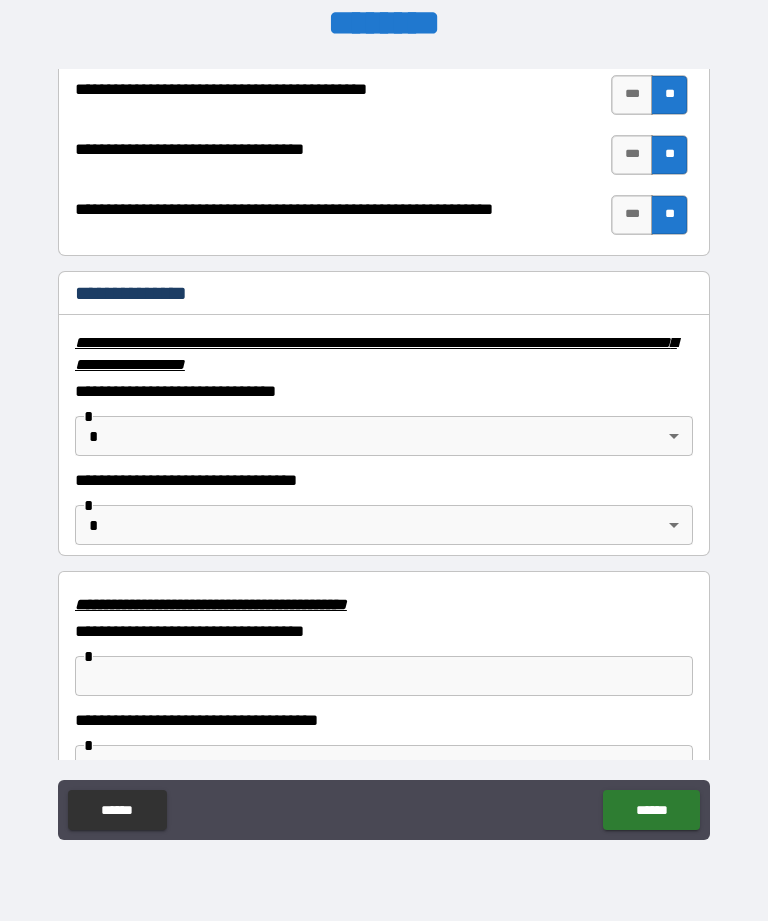 click on "**********" at bounding box center [384, 428] 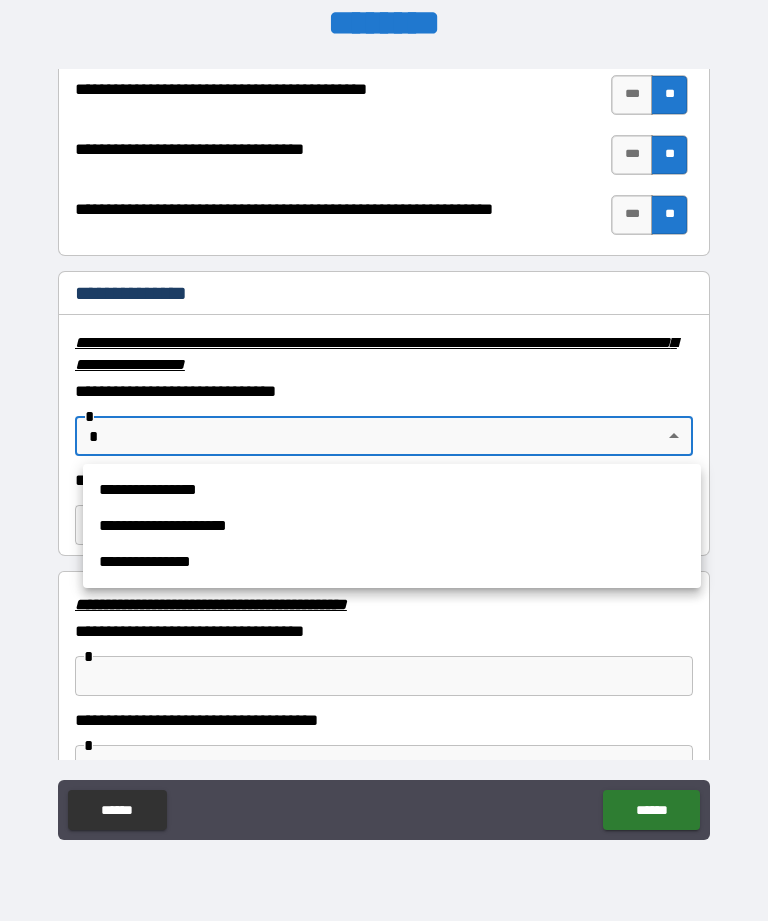 click on "**********" at bounding box center (392, 526) 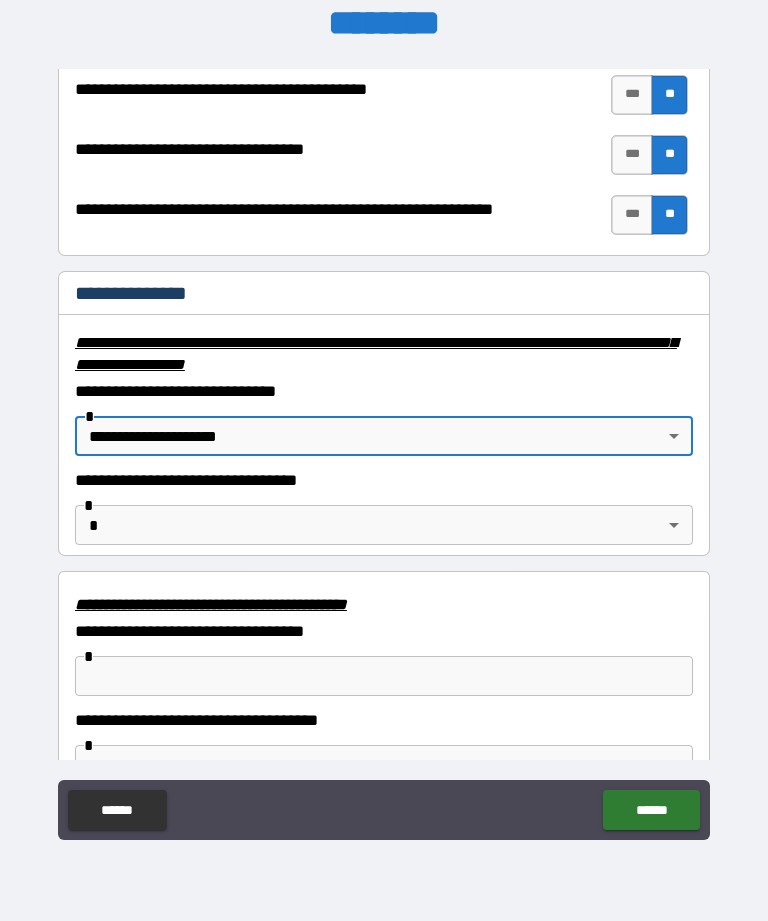 type on "**********" 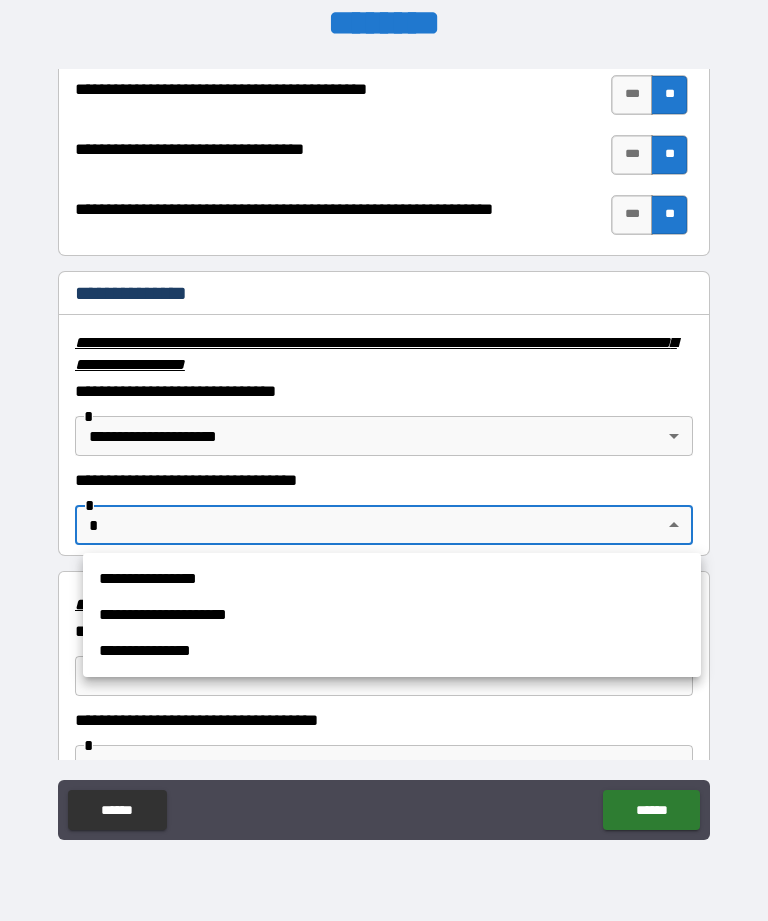 click on "**********" at bounding box center [392, 615] 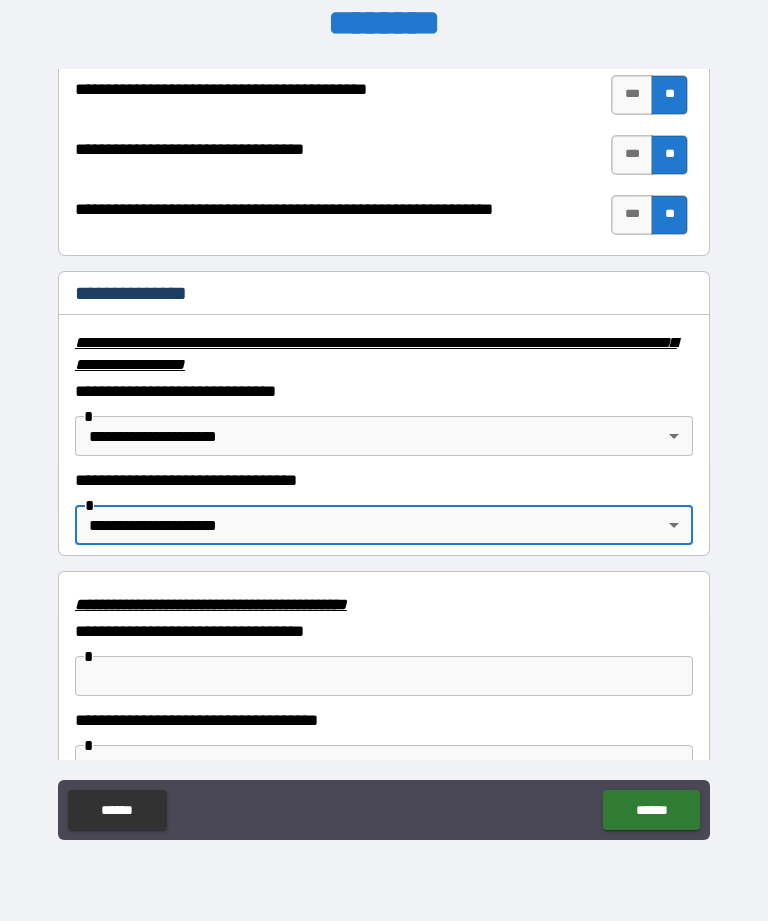 type on "**********" 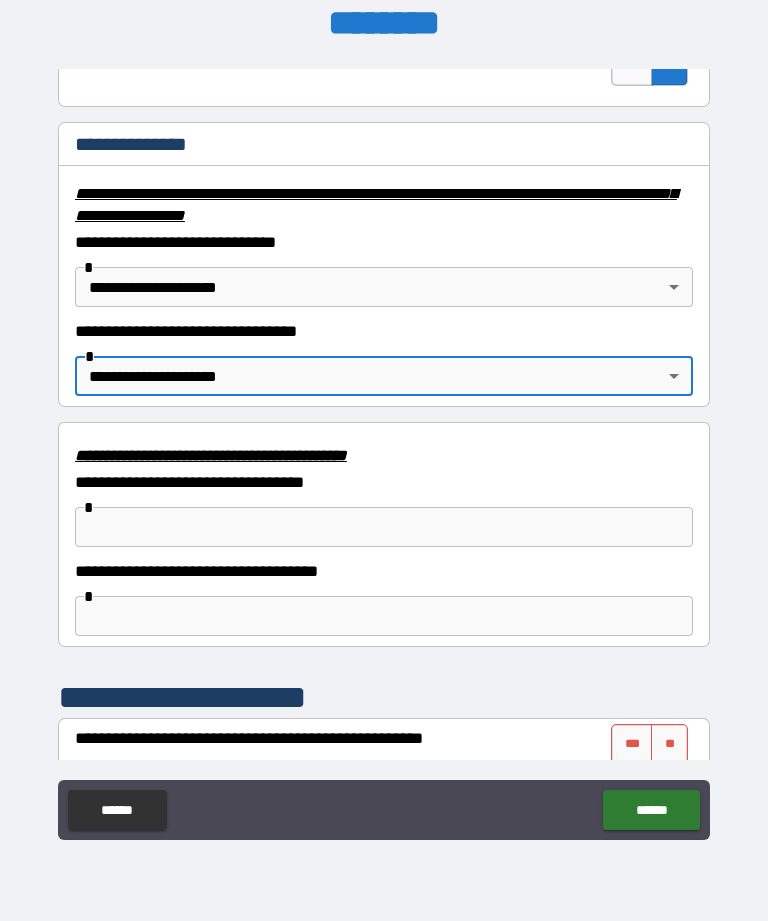 scroll, scrollTop: 3289, scrollLeft: 0, axis: vertical 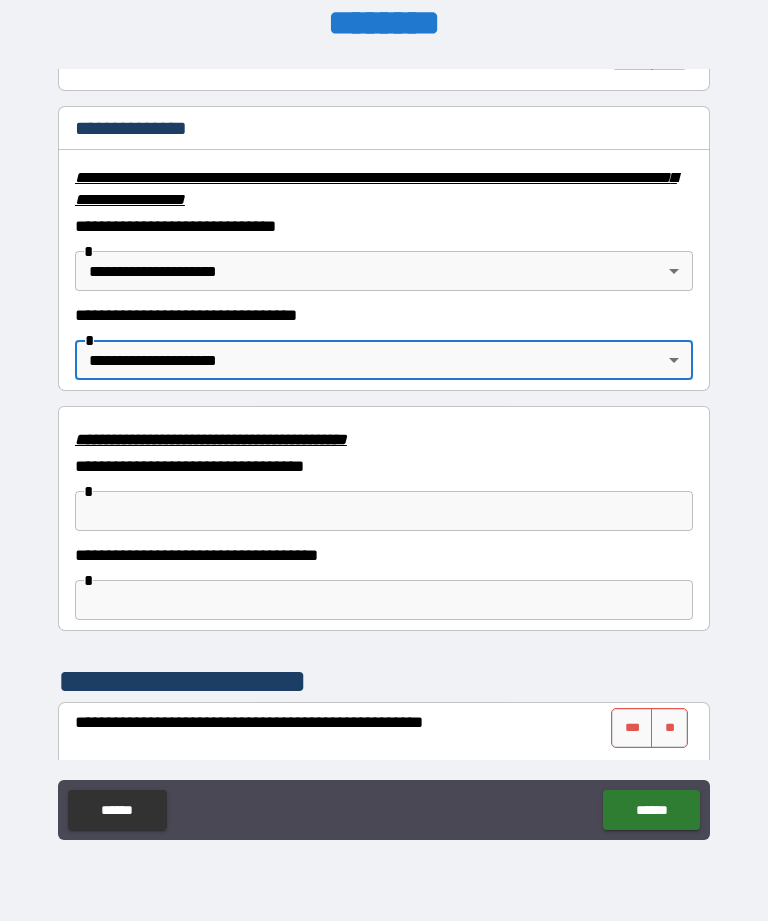 click at bounding box center (384, 511) 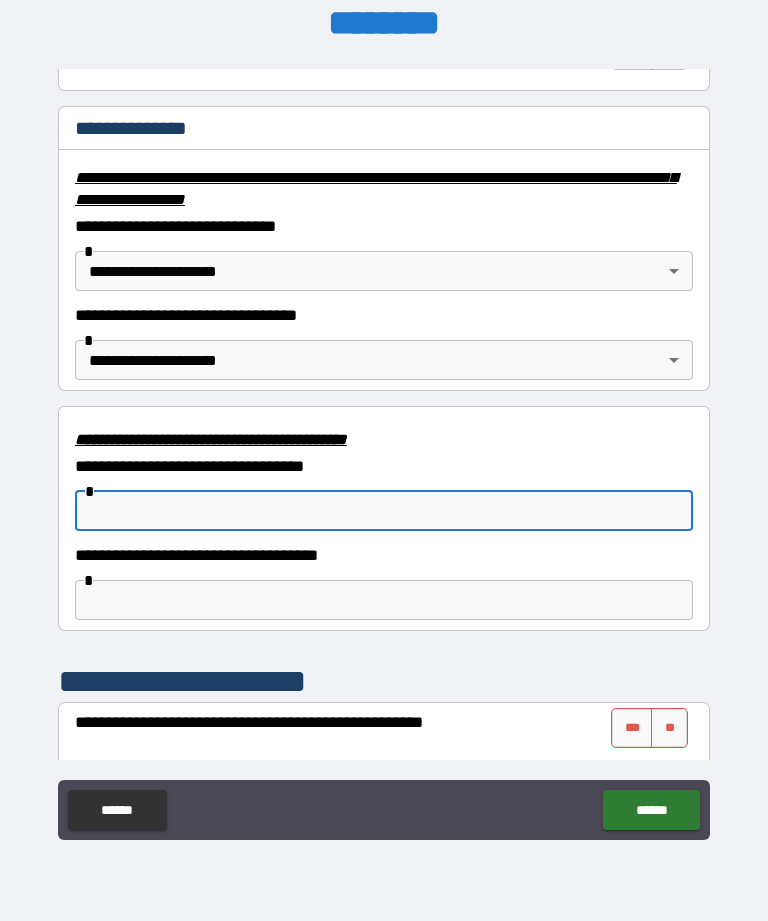 type on "*" 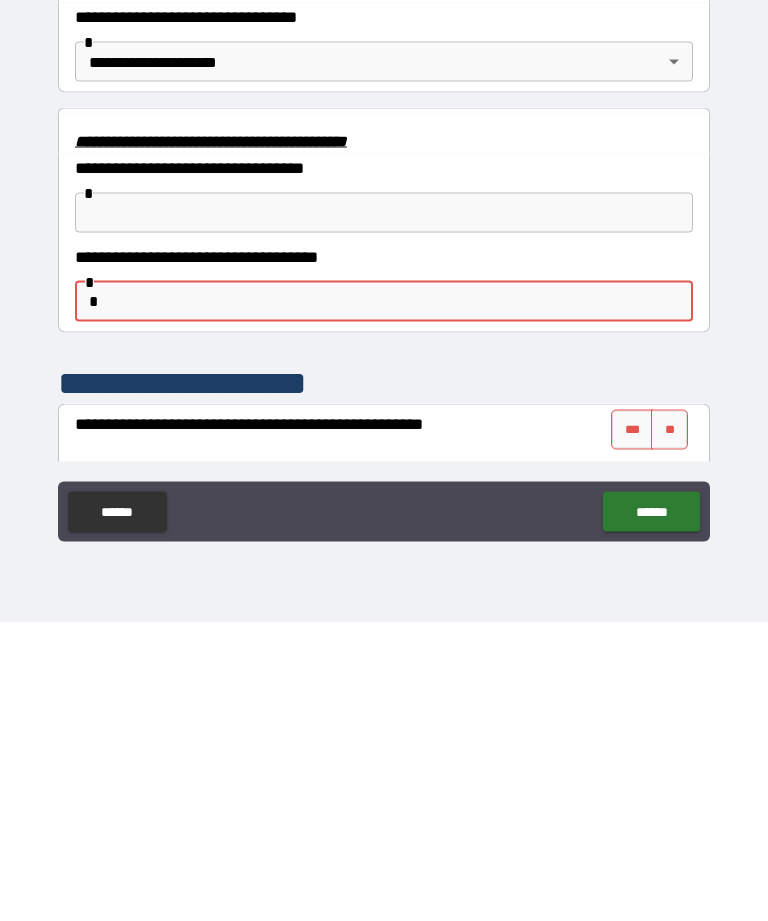 click at bounding box center [384, 511] 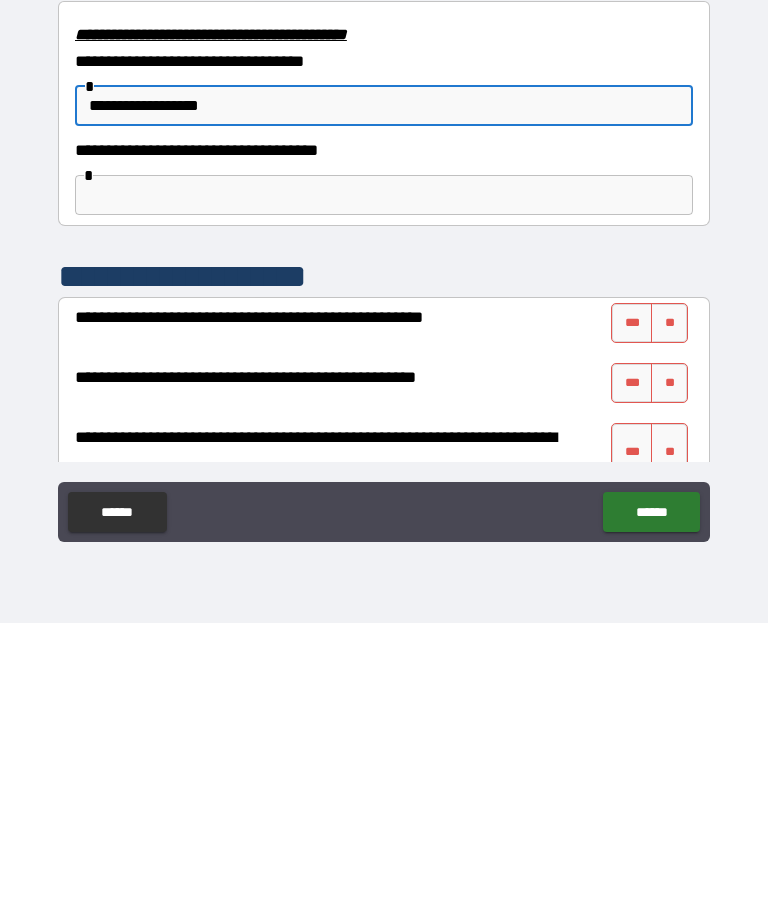 scroll, scrollTop: 3406, scrollLeft: 0, axis: vertical 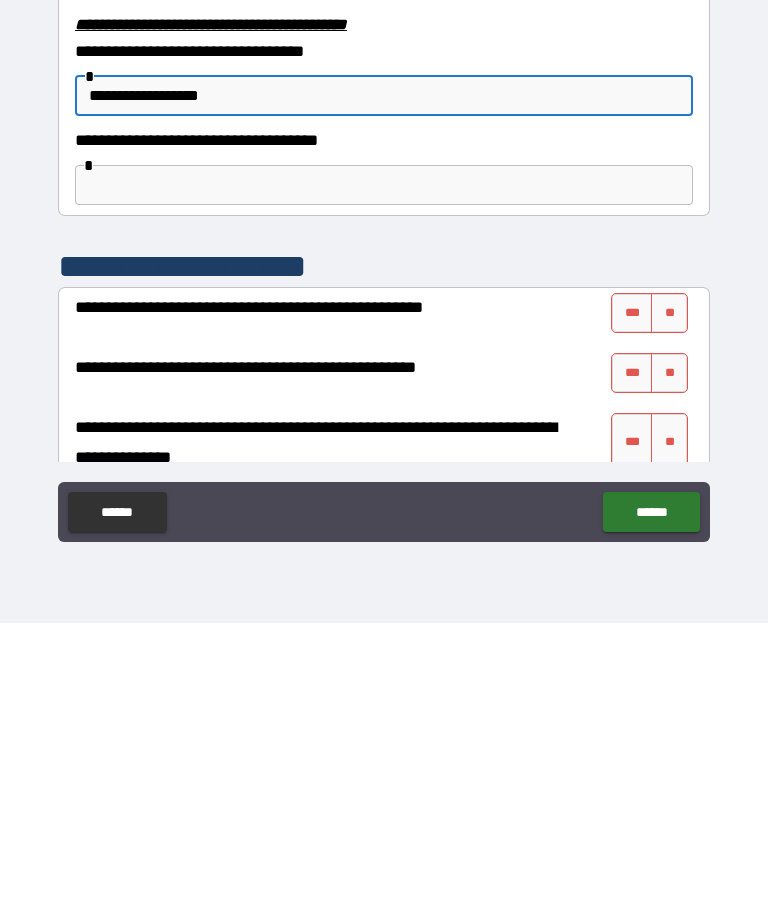 type on "**********" 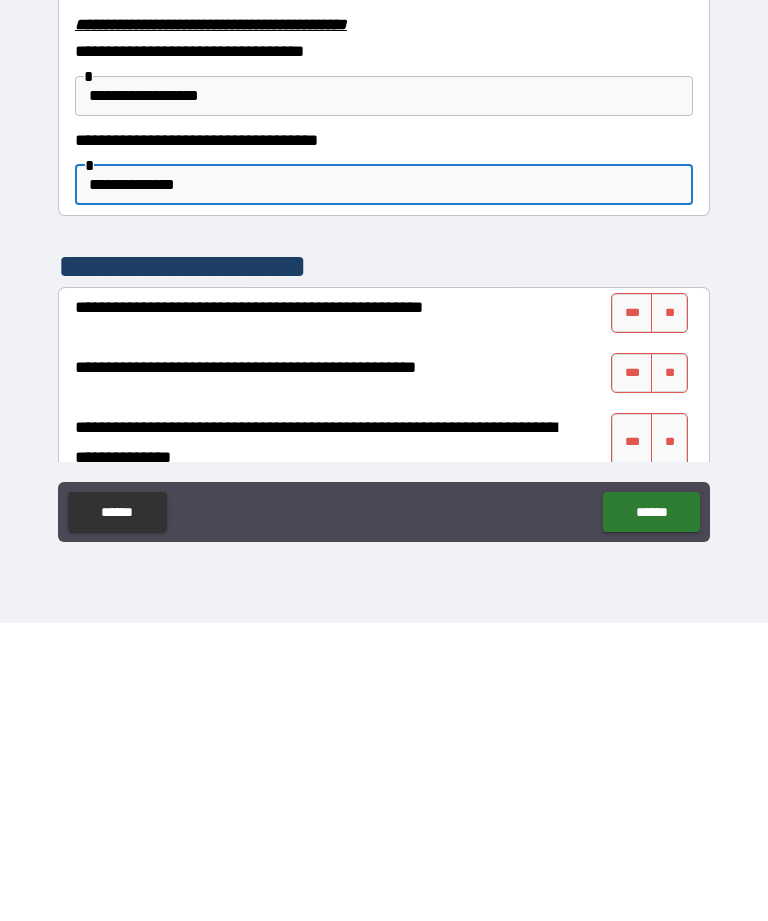 type on "**********" 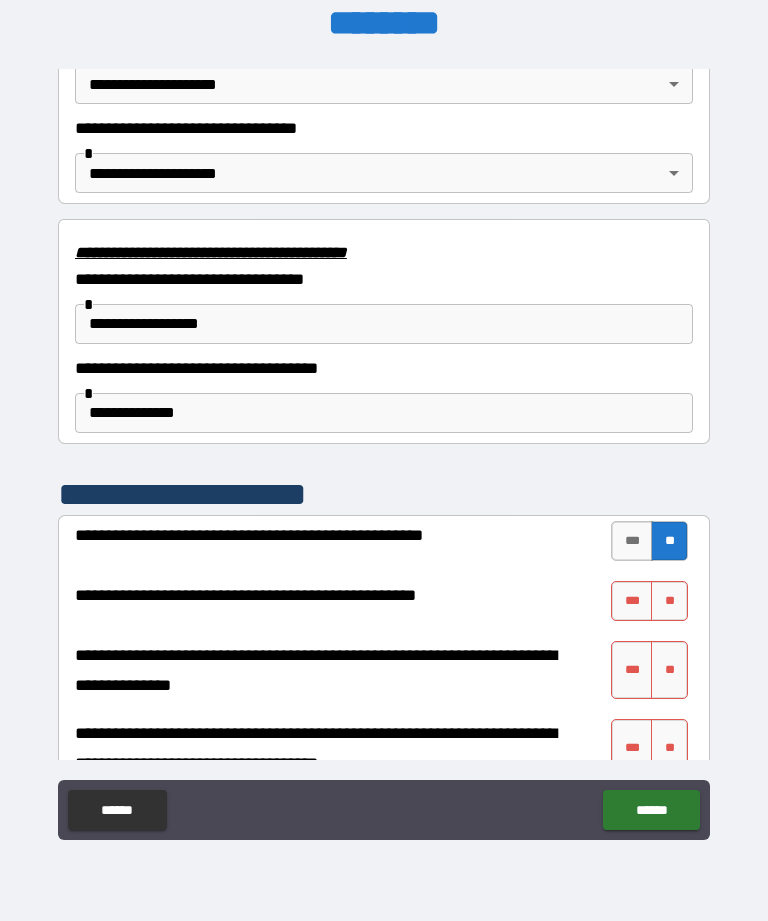 scroll, scrollTop: 3480, scrollLeft: 0, axis: vertical 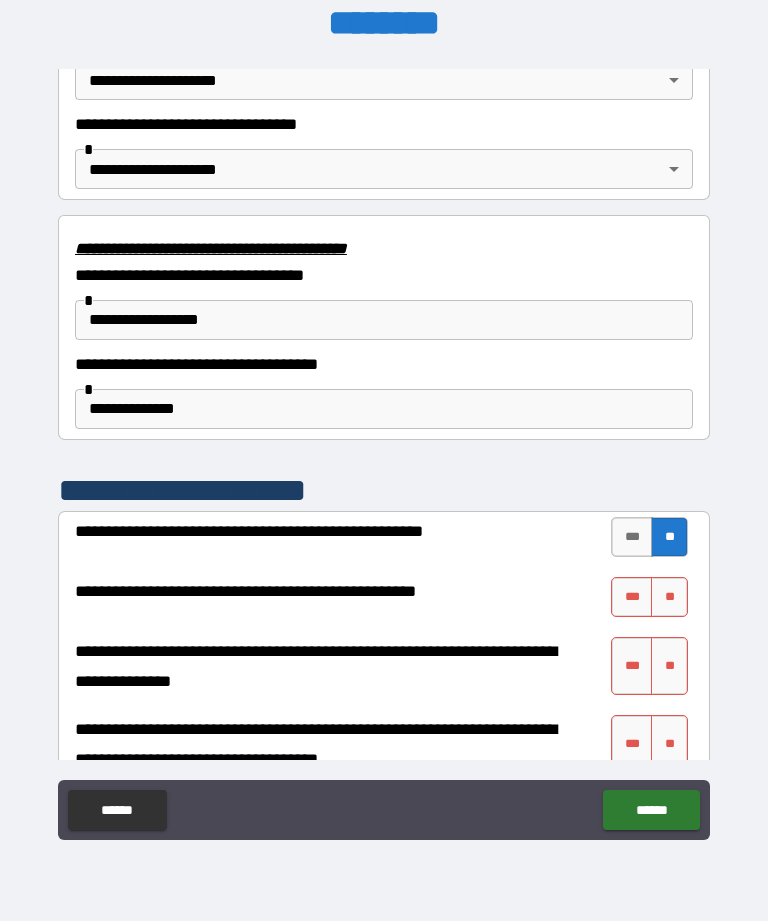 click on "***" at bounding box center [632, 597] 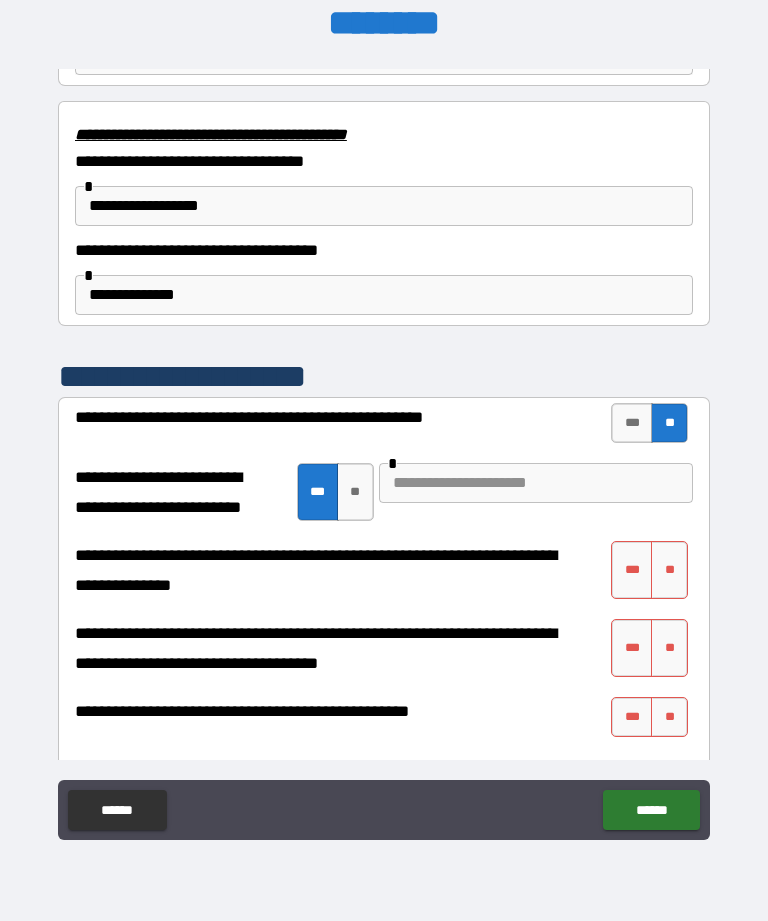 scroll, scrollTop: 3596, scrollLeft: 0, axis: vertical 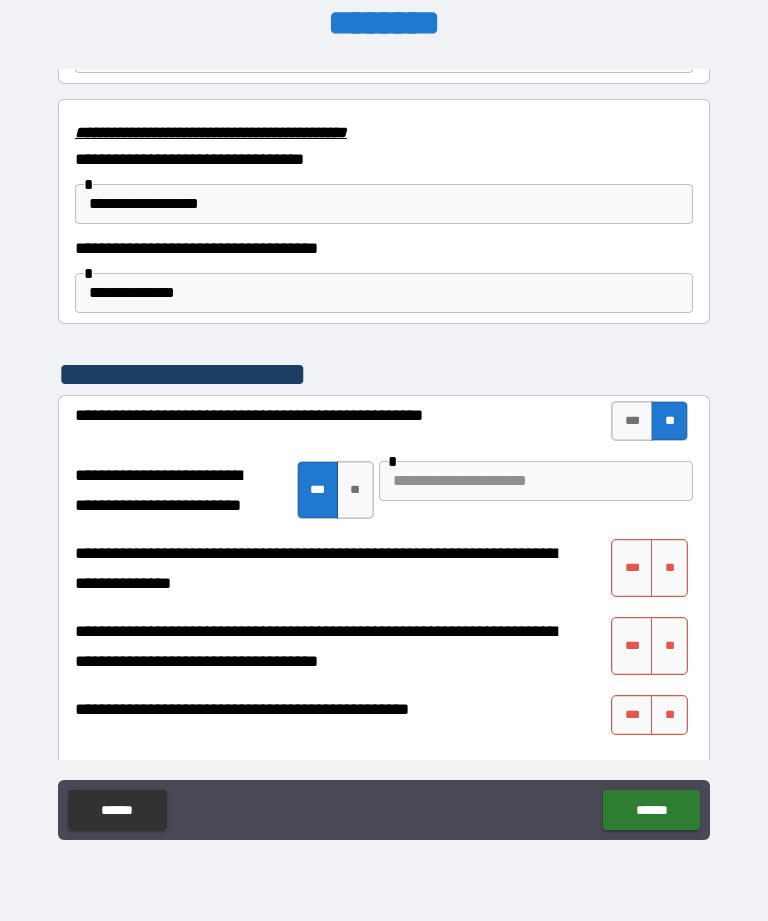 click at bounding box center [536, 481] 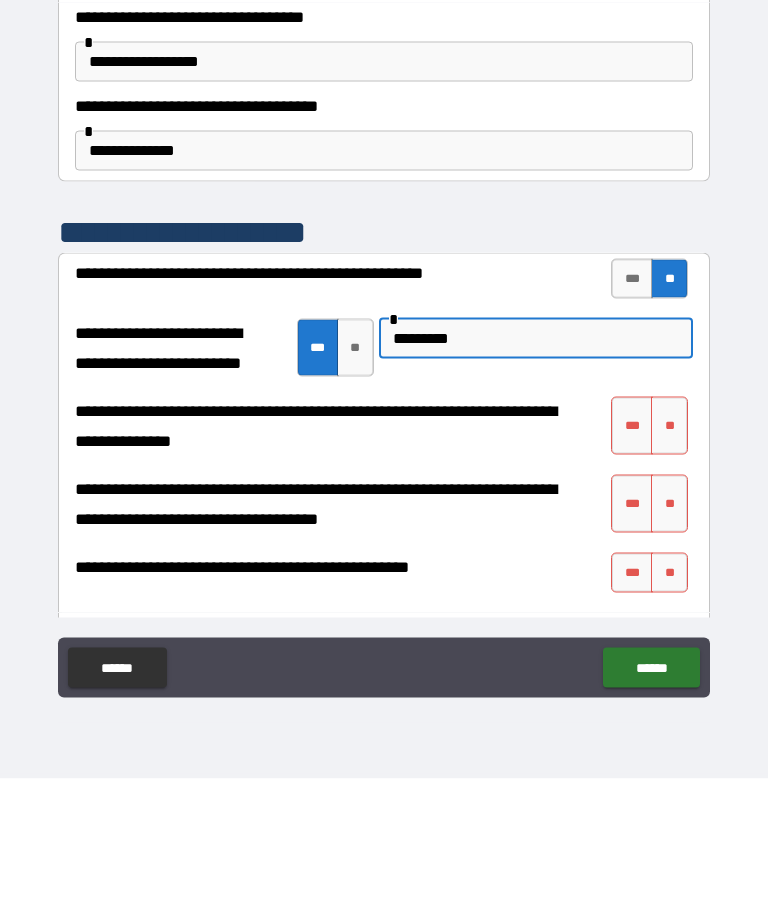 type on "*********" 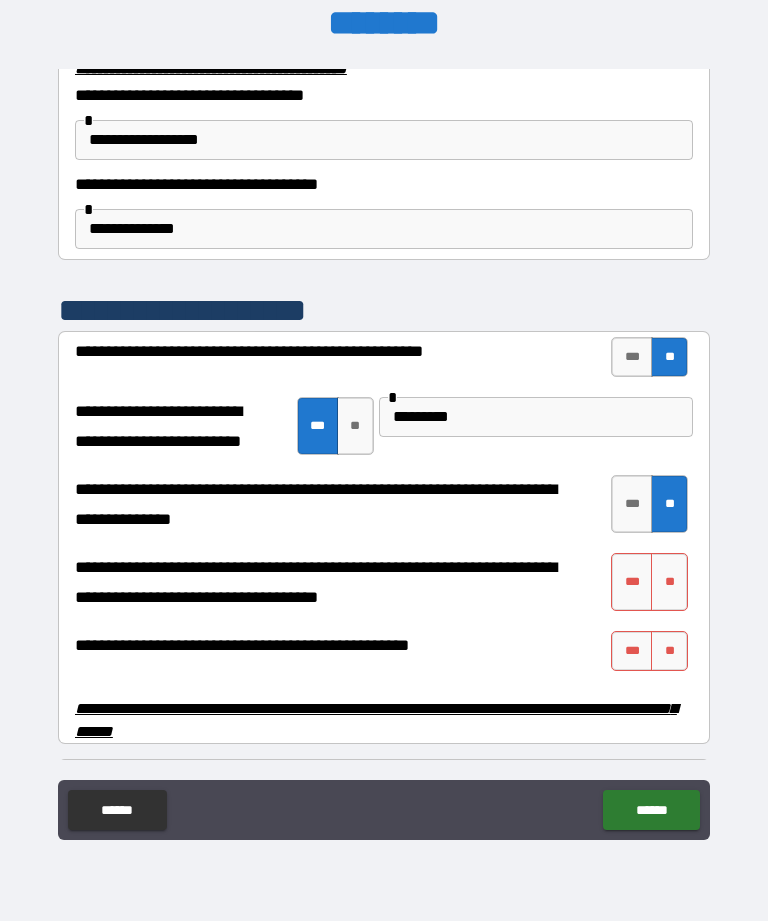 scroll, scrollTop: 3670, scrollLeft: 0, axis: vertical 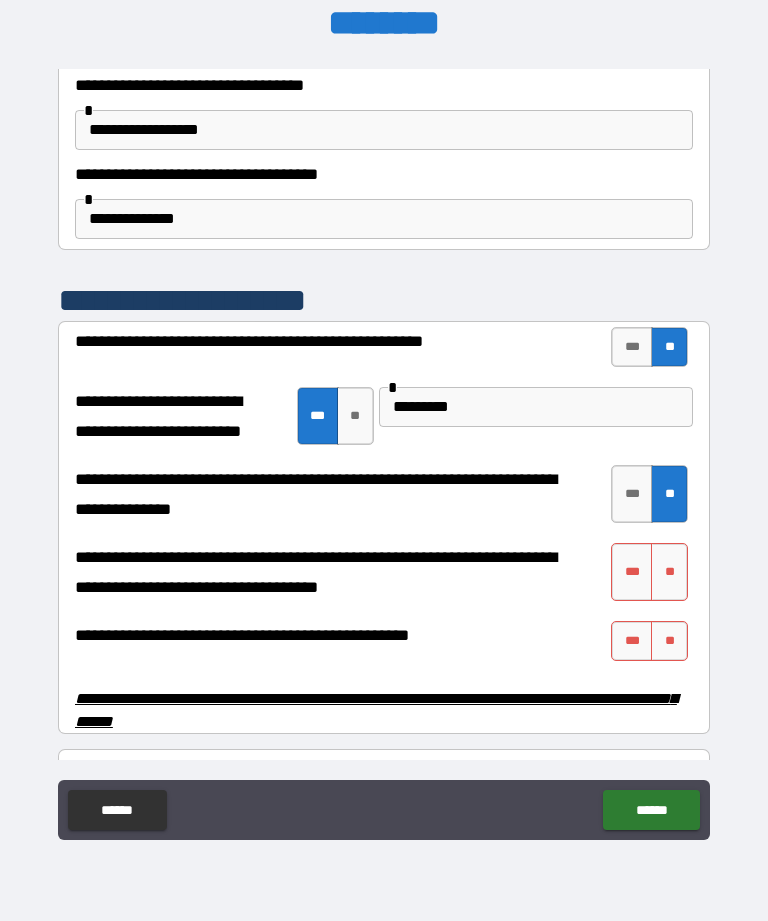 click on "**" at bounding box center (669, 572) 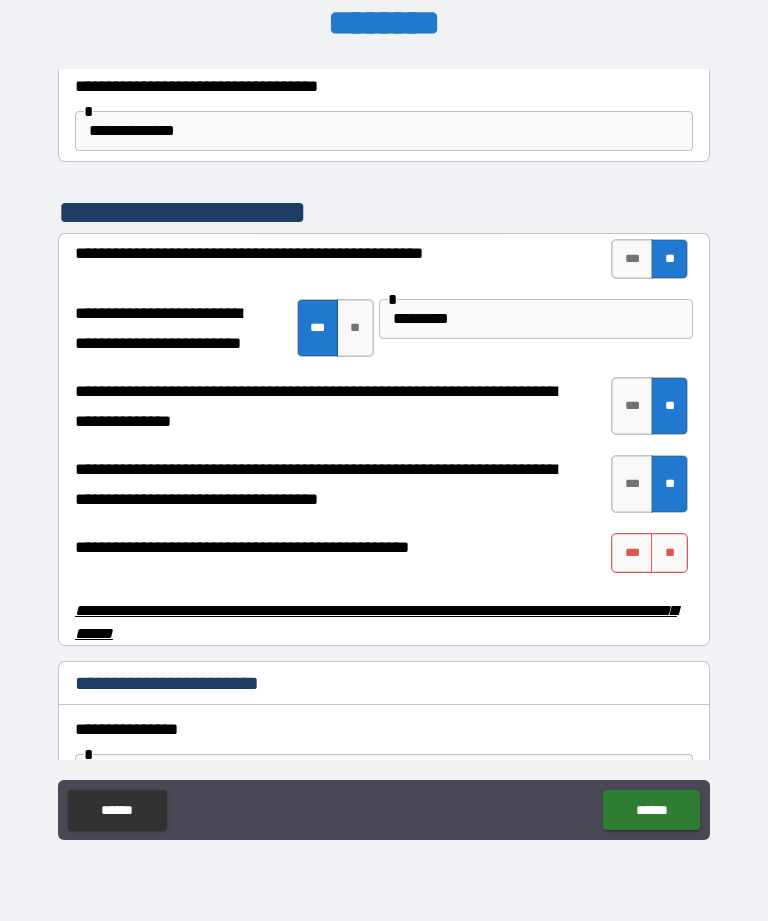 scroll, scrollTop: 3754, scrollLeft: 0, axis: vertical 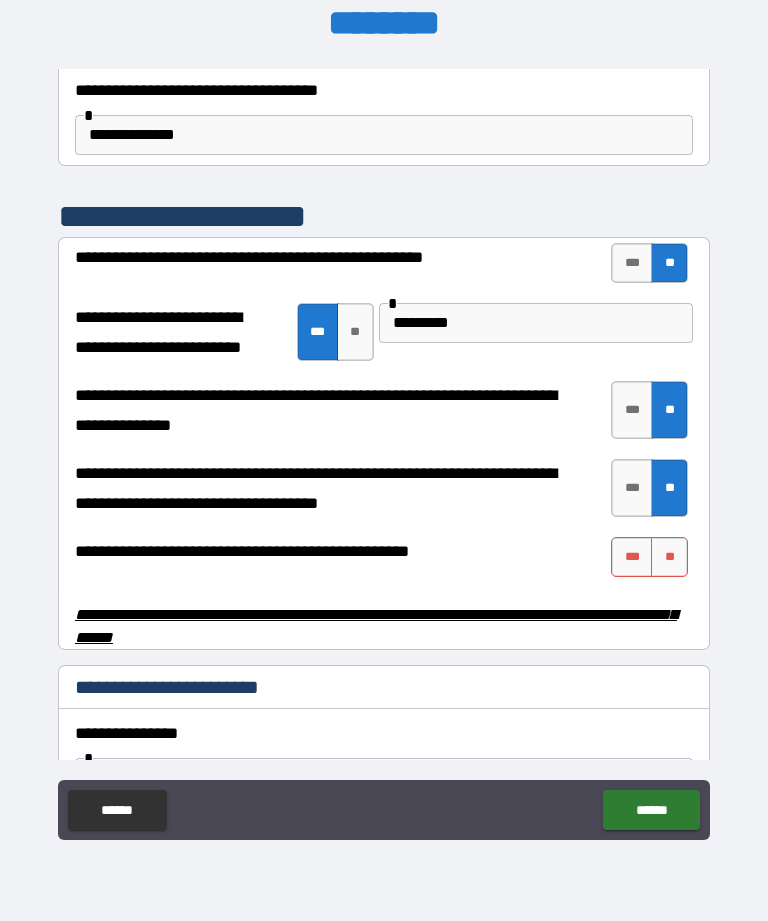 click on "**" at bounding box center (669, 557) 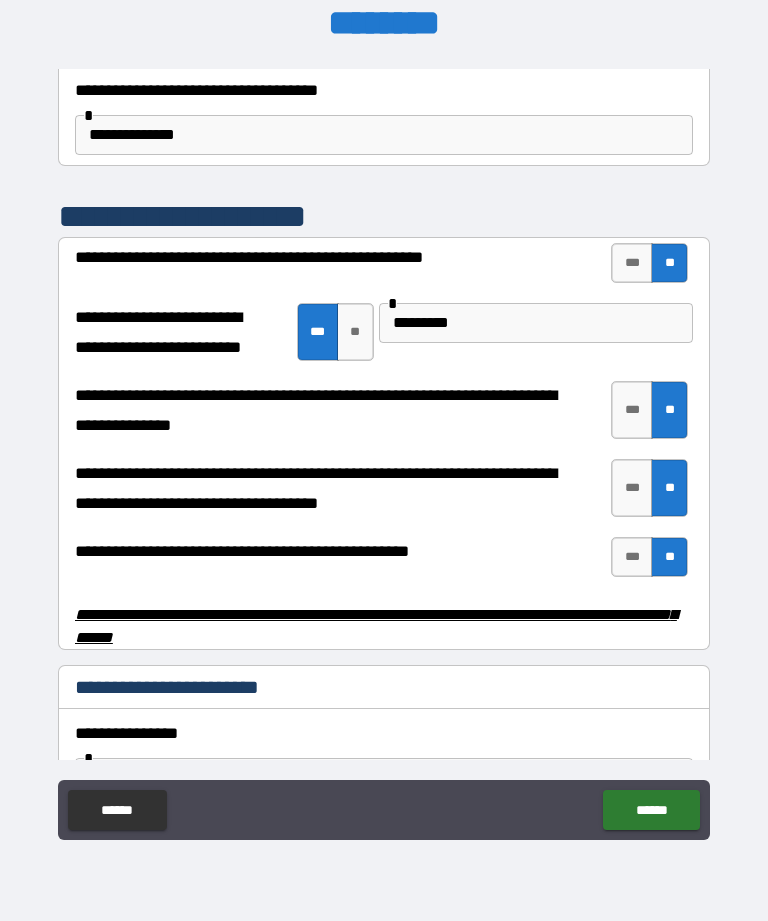 click on "***" at bounding box center (632, 557) 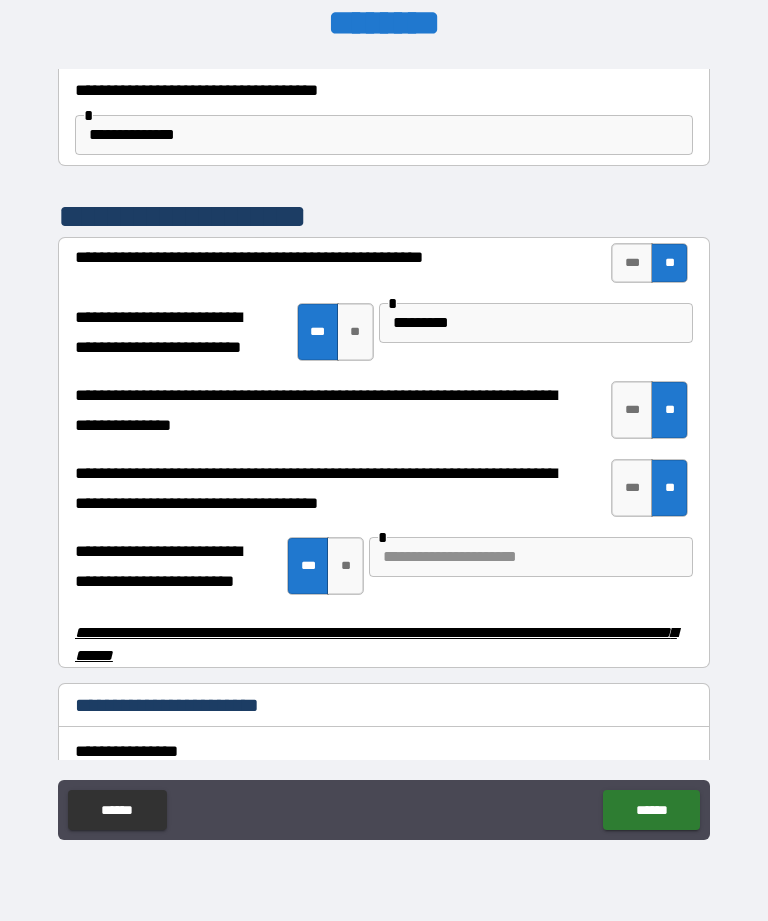 click on "**" at bounding box center [345, 566] 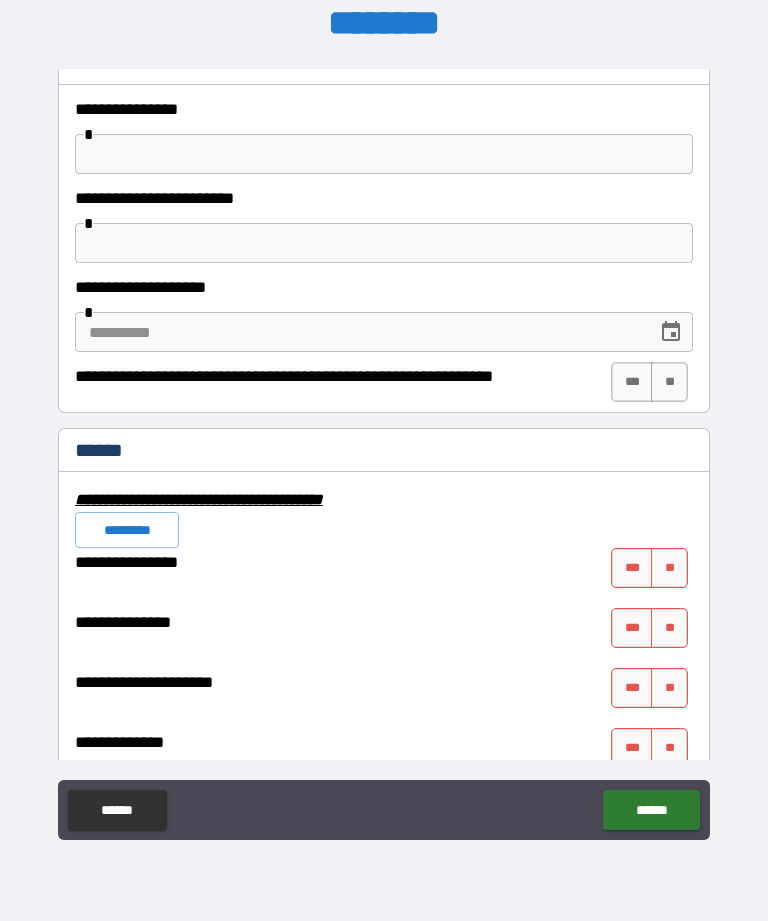 scroll, scrollTop: 4381, scrollLeft: 0, axis: vertical 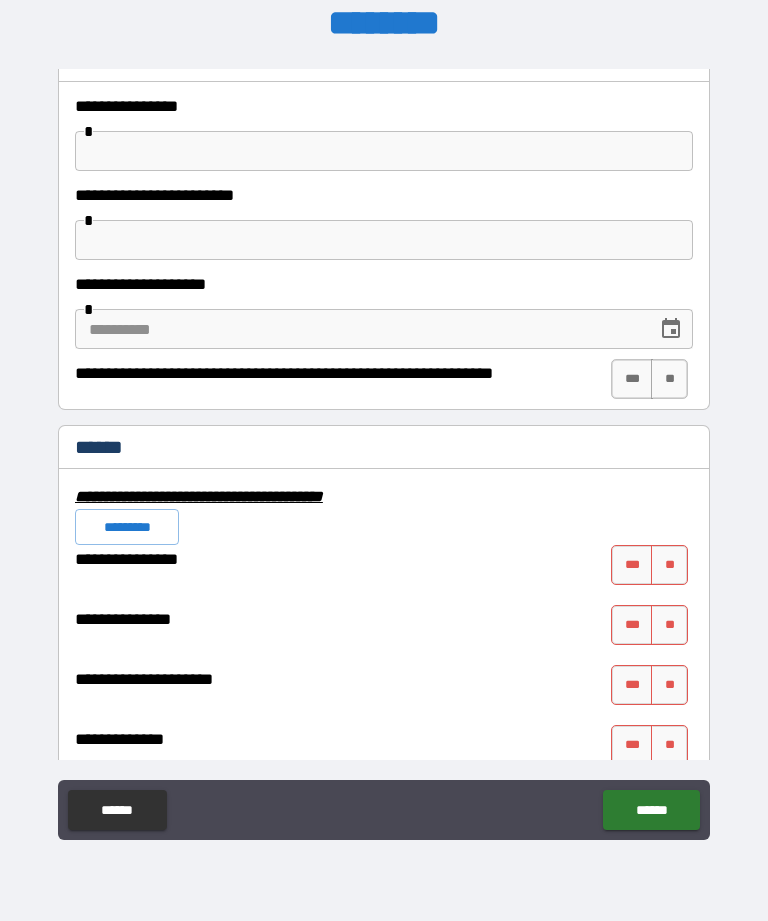 click on "**" at bounding box center (669, 565) 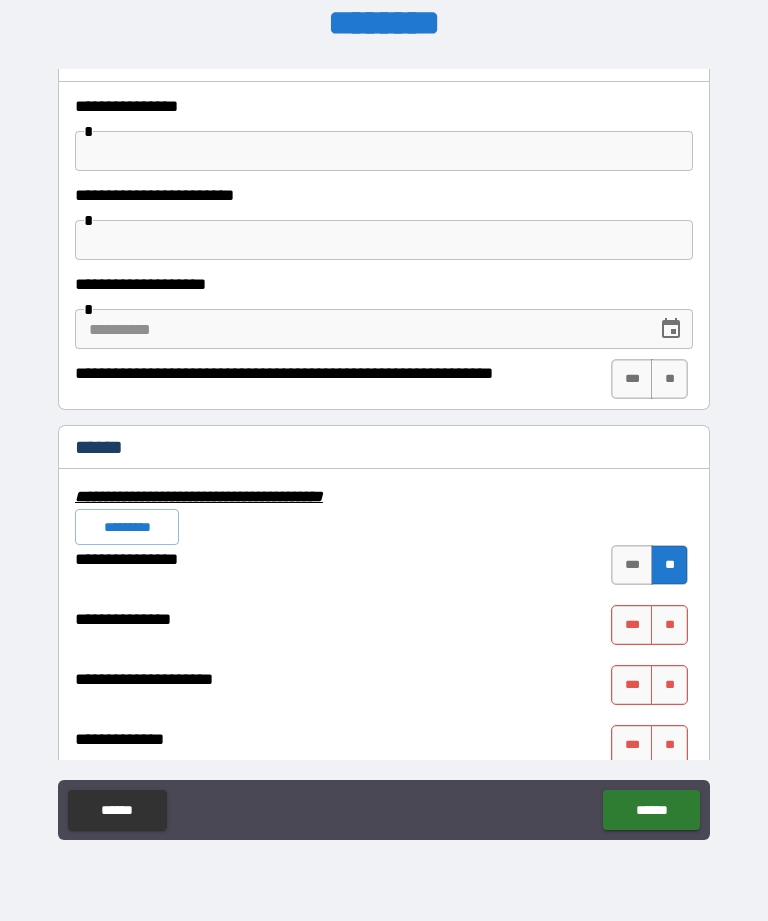click on "**" at bounding box center [669, 625] 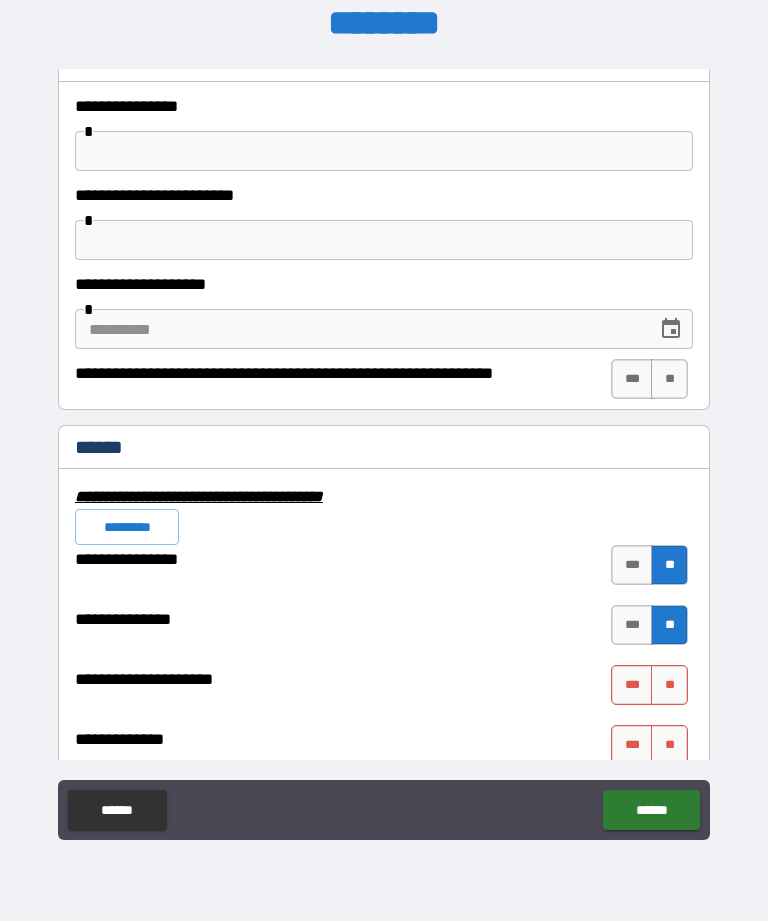 click on "**" at bounding box center (669, 685) 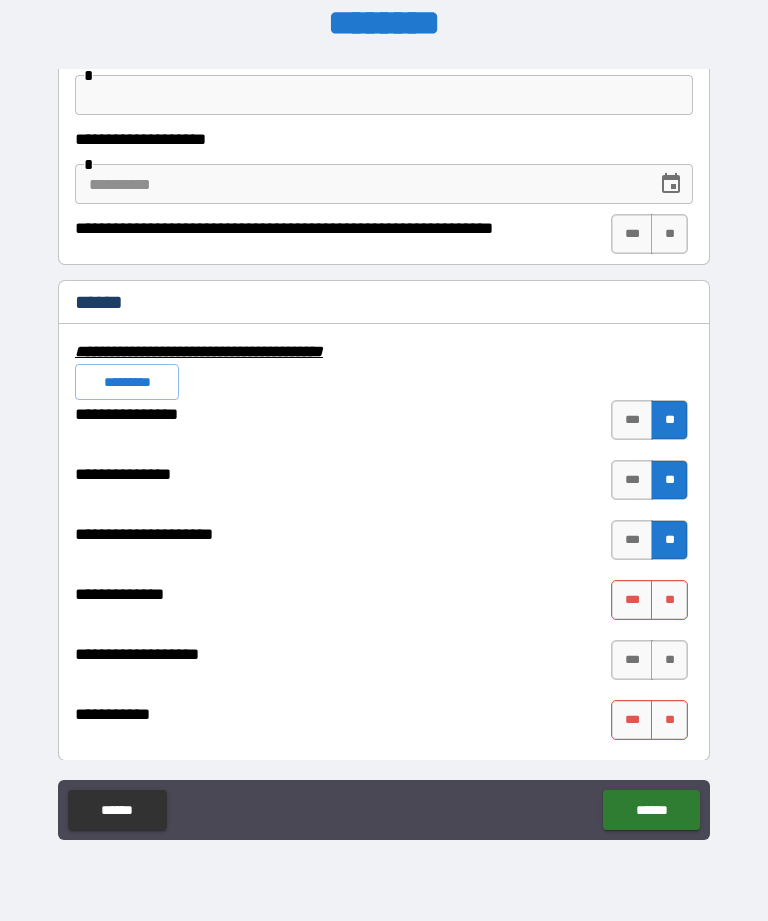 scroll, scrollTop: 4546, scrollLeft: 0, axis: vertical 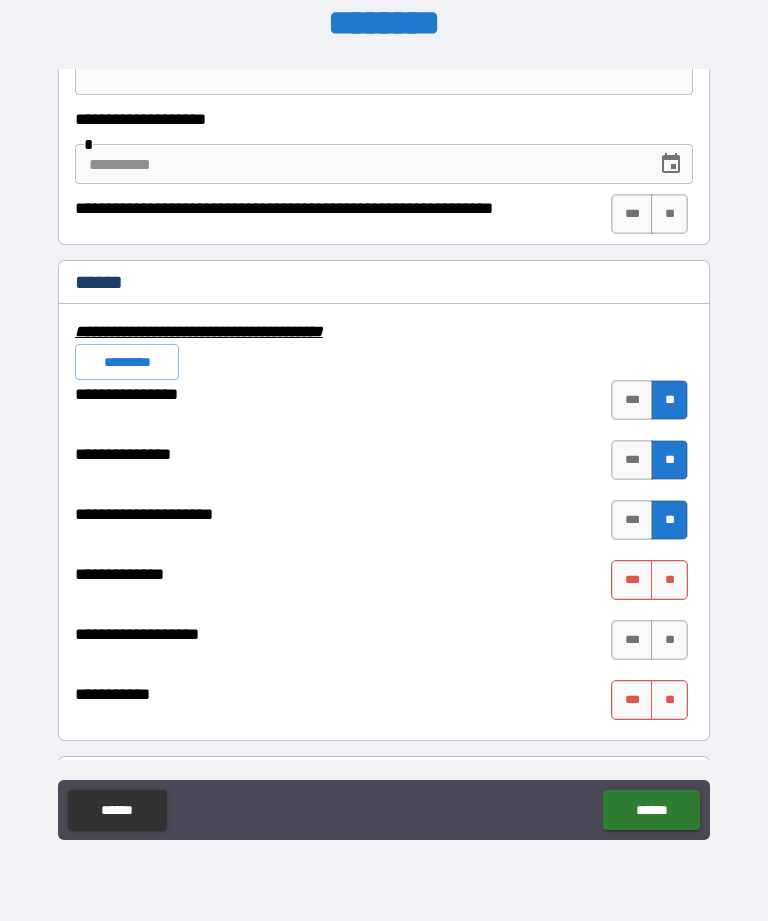 click on "**" at bounding box center [669, 580] 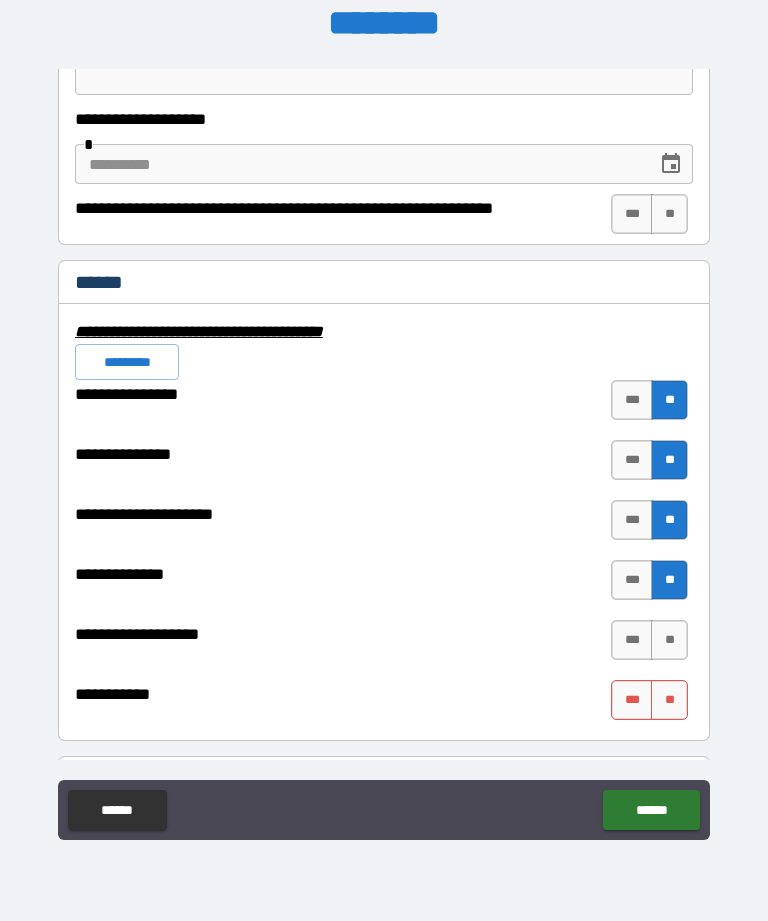click on "**" at bounding box center (669, 640) 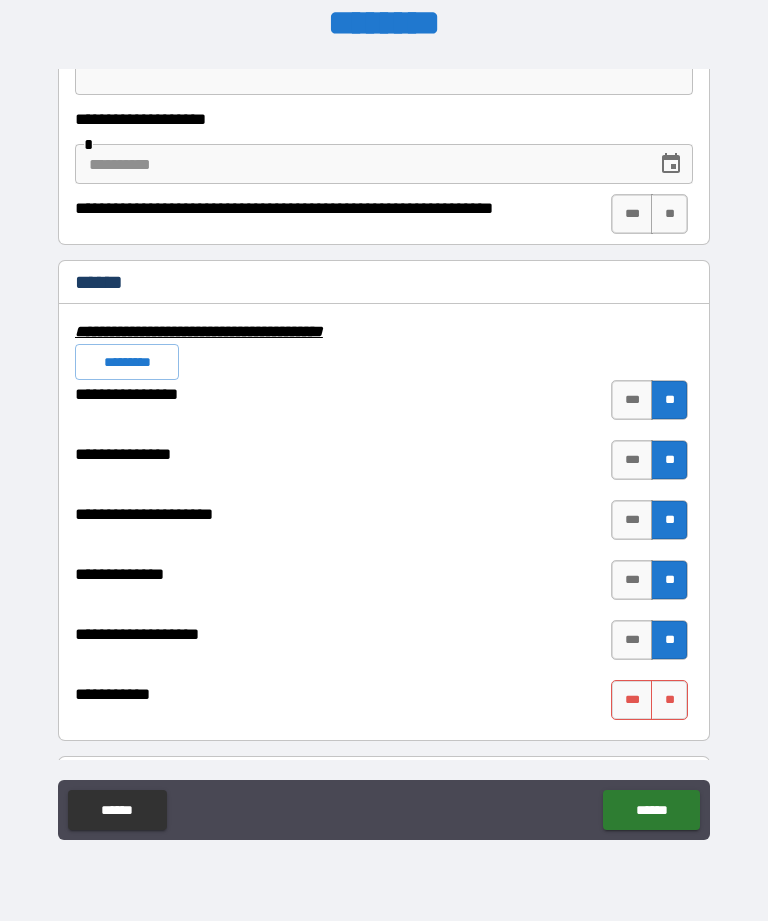 click on "**" at bounding box center [669, 700] 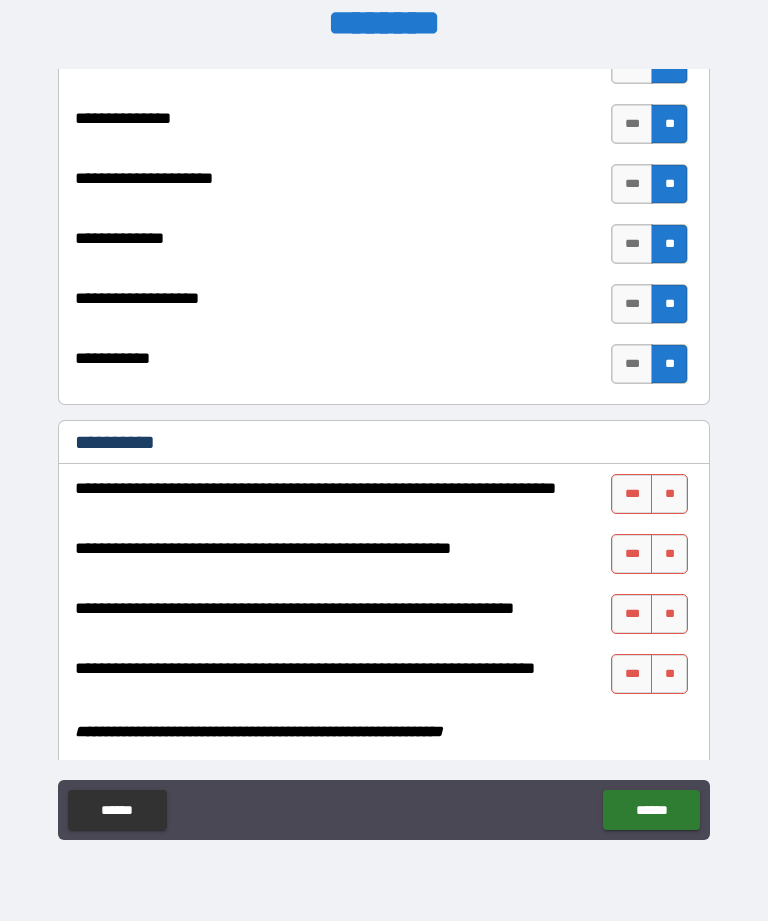 scroll, scrollTop: 4894, scrollLeft: 0, axis: vertical 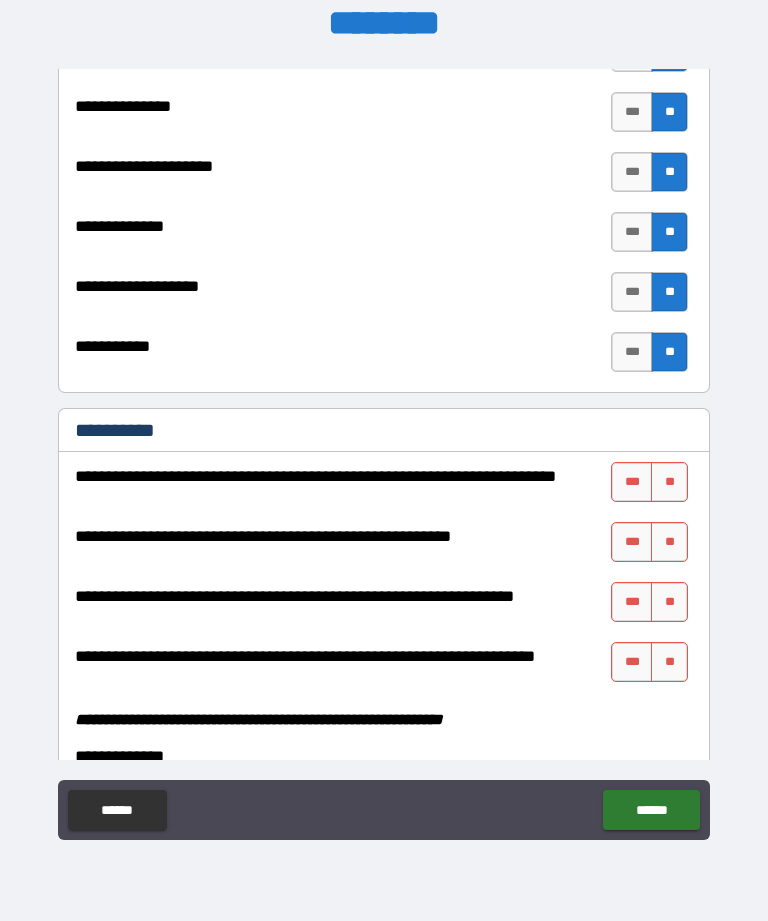 click on "**" at bounding box center (669, 482) 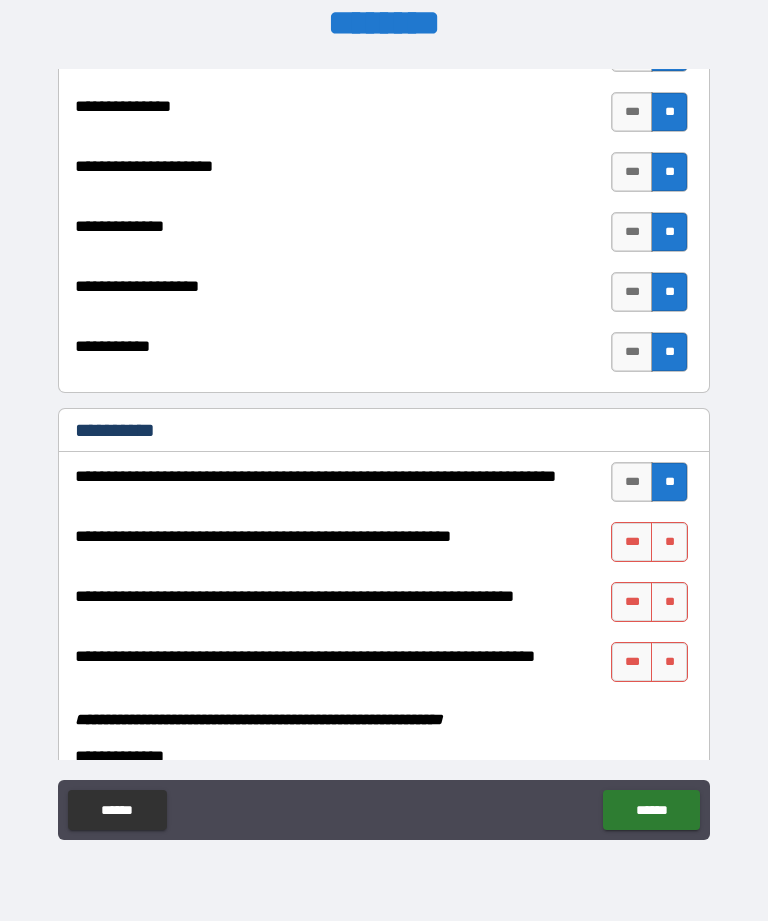 click on "**" at bounding box center [669, 542] 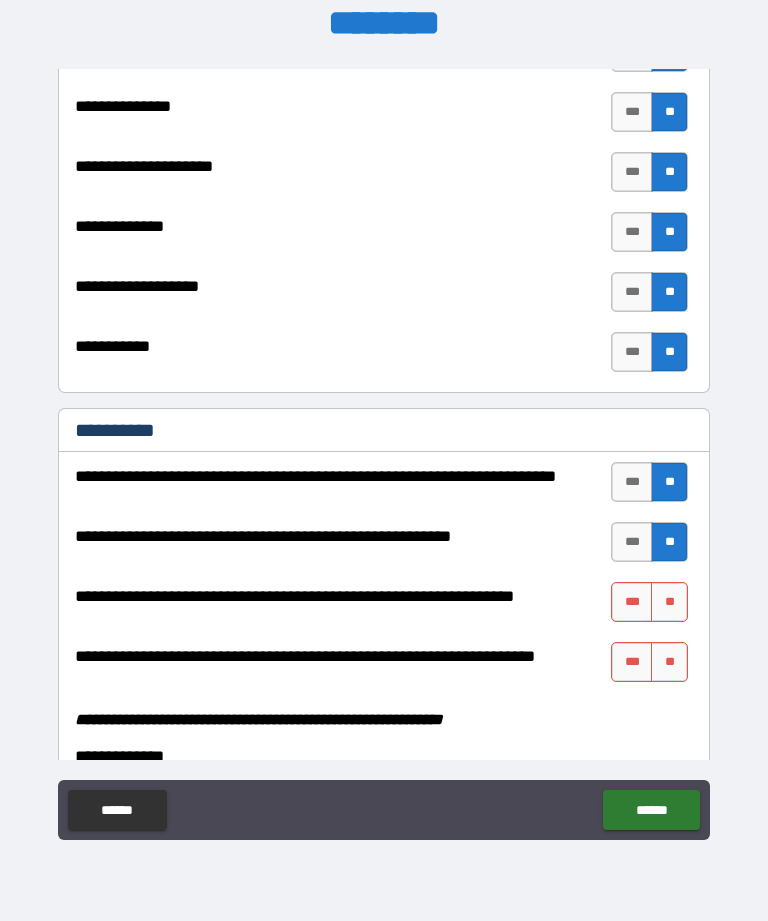click on "**" at bounding box center (669, 602) 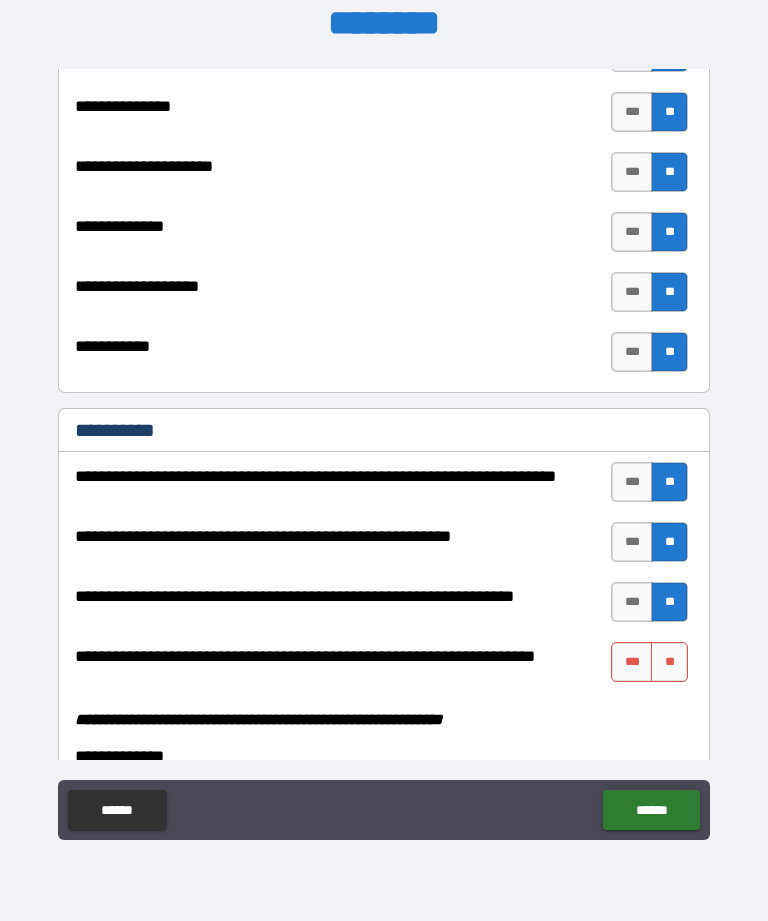 click on "***" at bounding box center [632, 662] 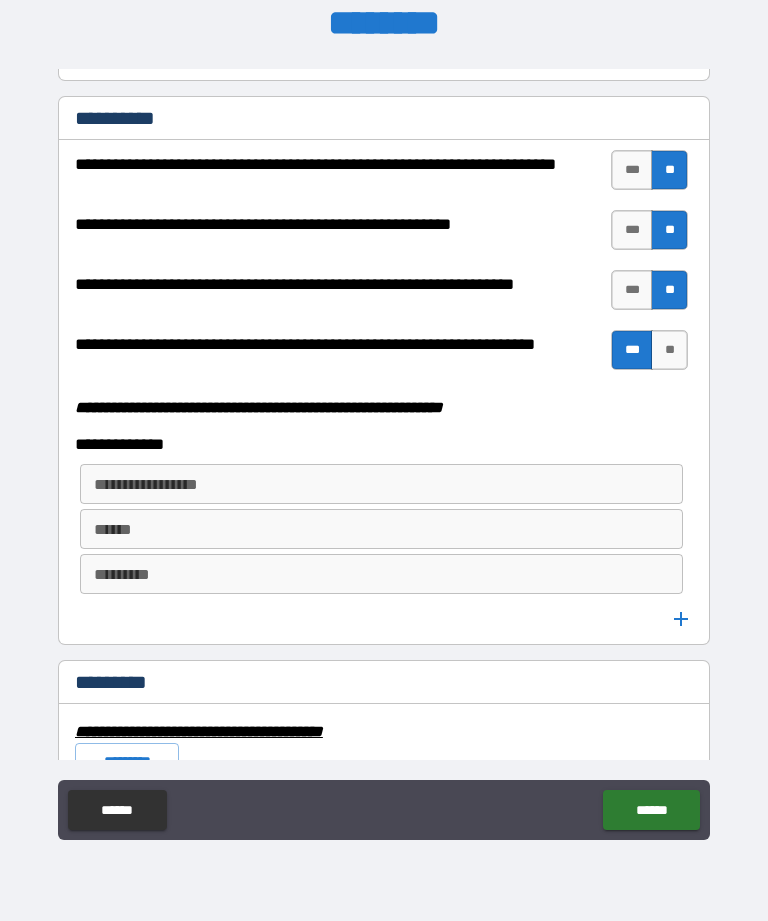 scroll, scrollTop: 5227, scrollLeft: 0, axis: vertical 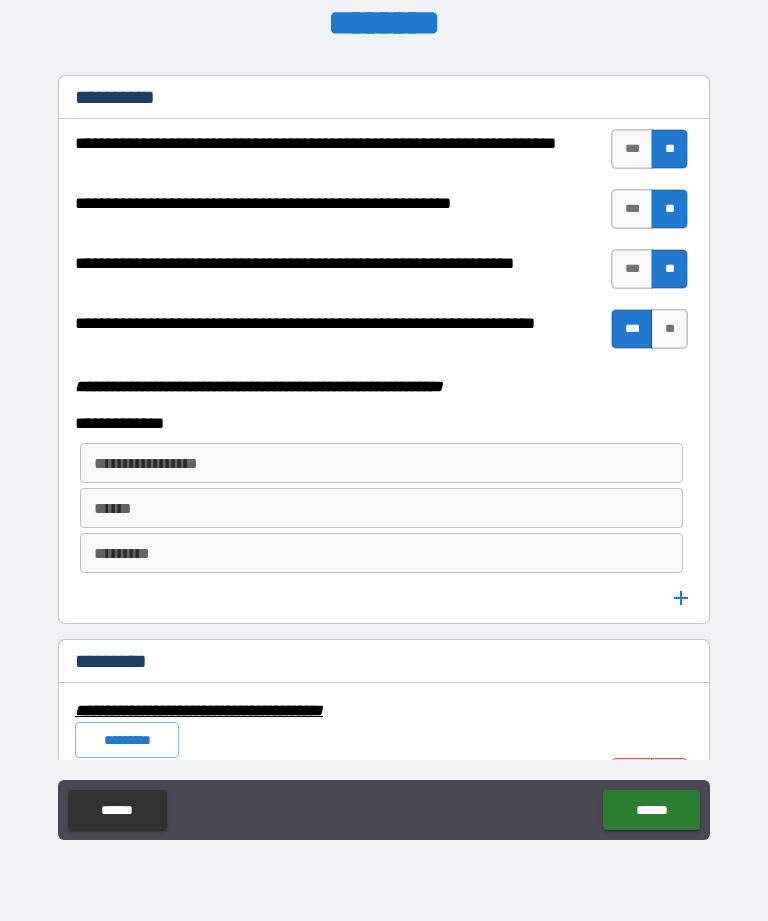 click on "**********" at bounding box center (380, 463) 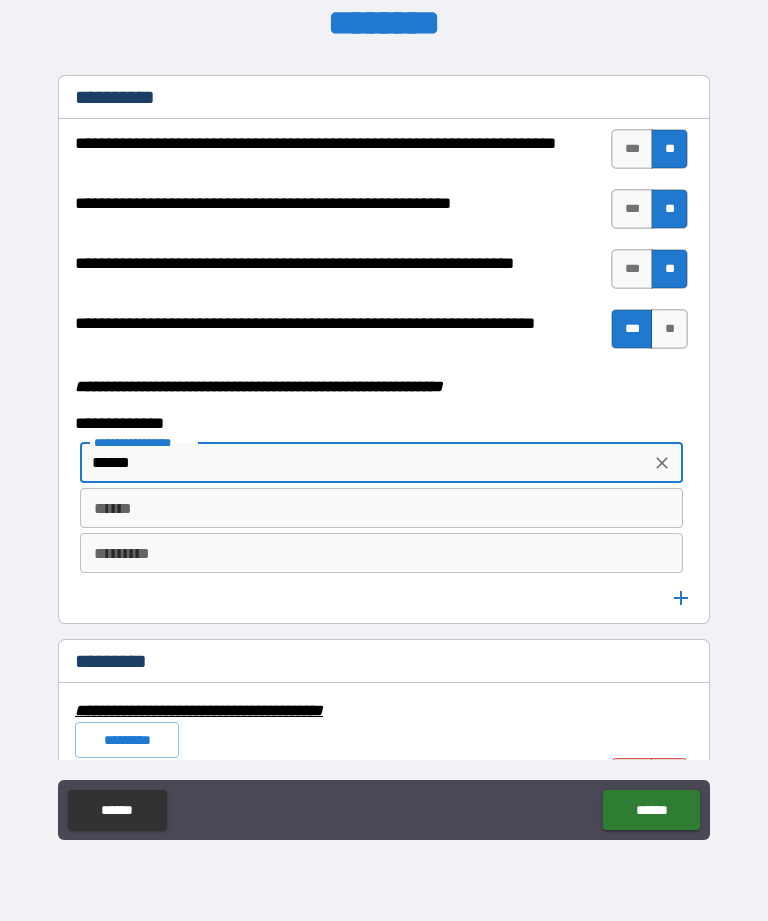 type on "******" 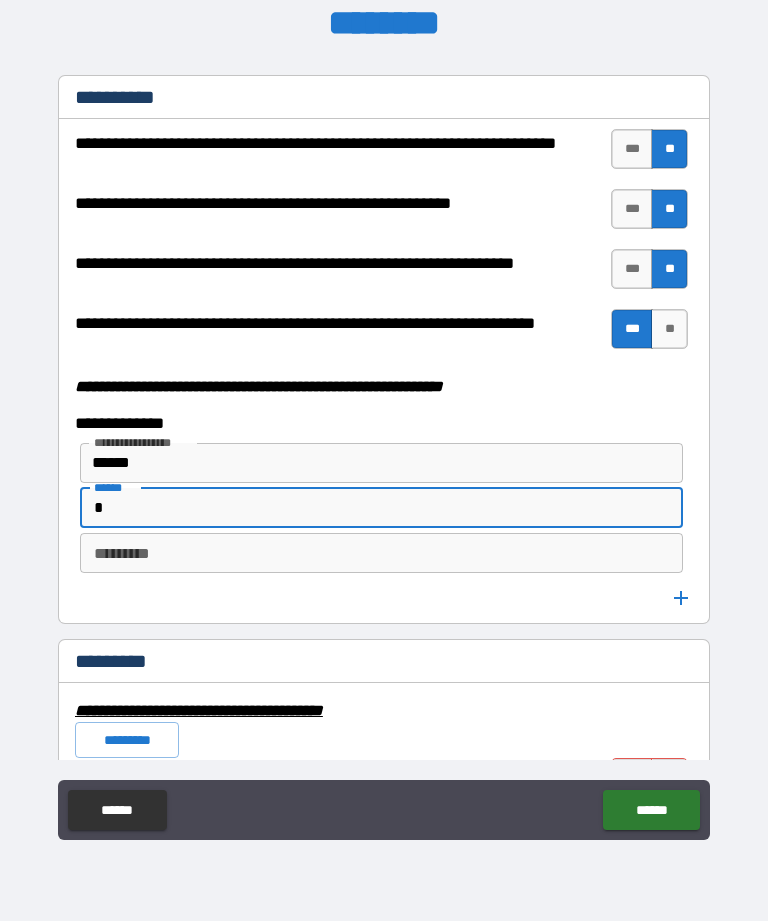 type on "*" 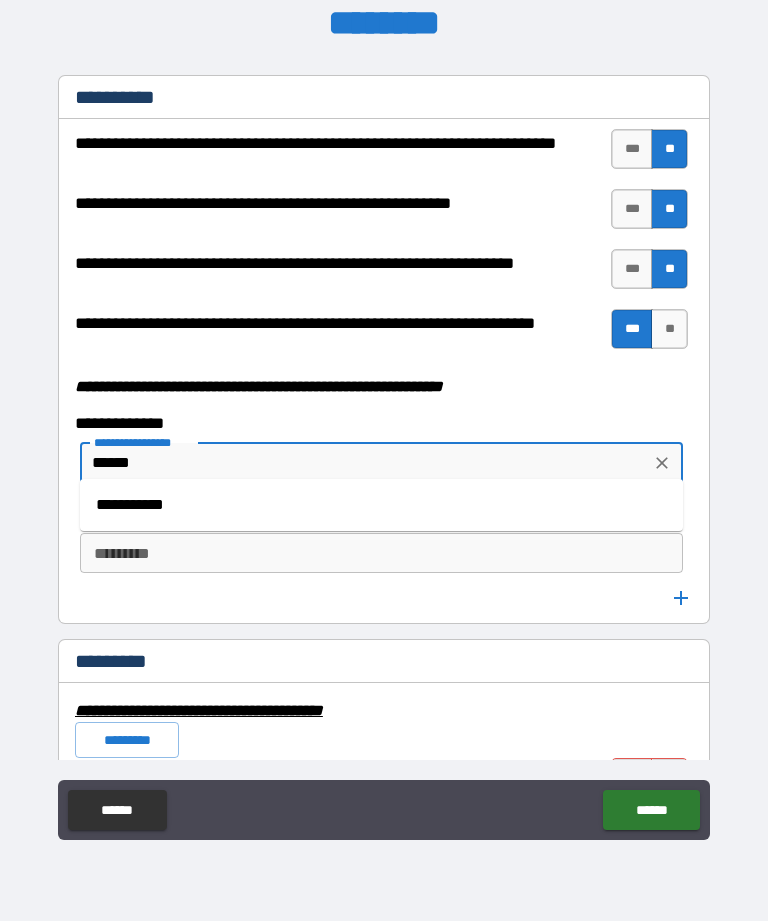 click on "**********" at bounding box center [381, 505] 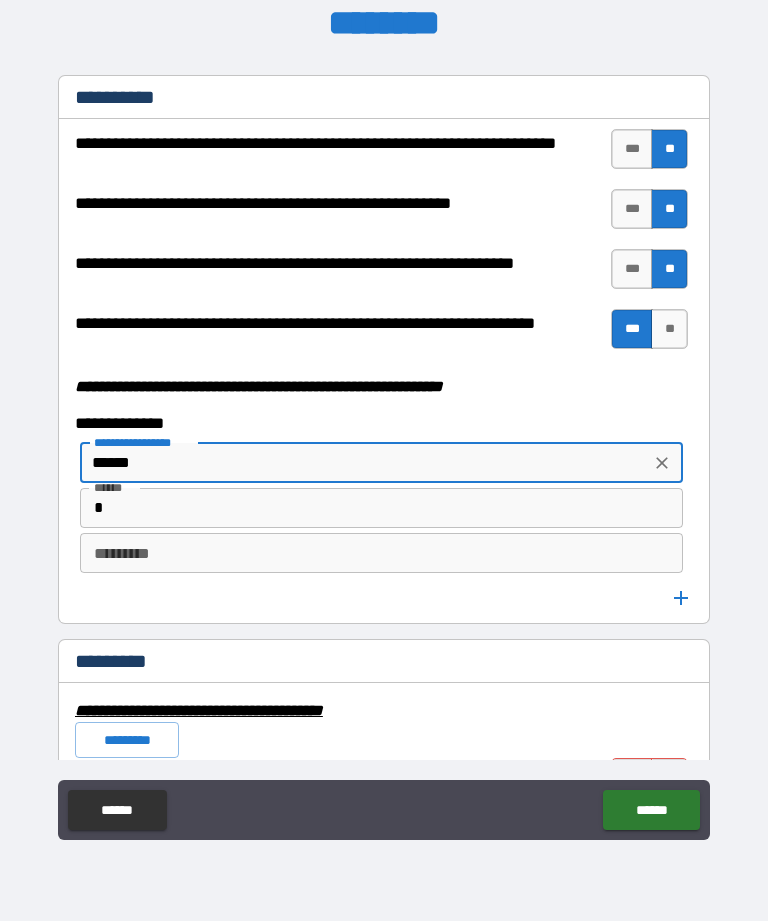 type on "**********" 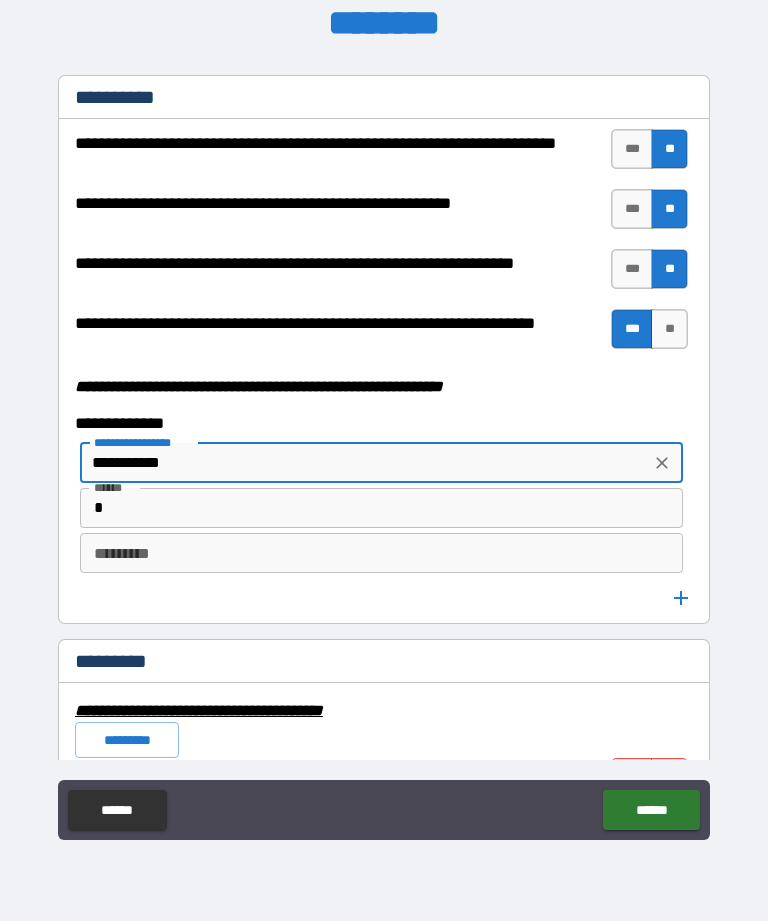 click on "*" at bounding box center [381, 508] 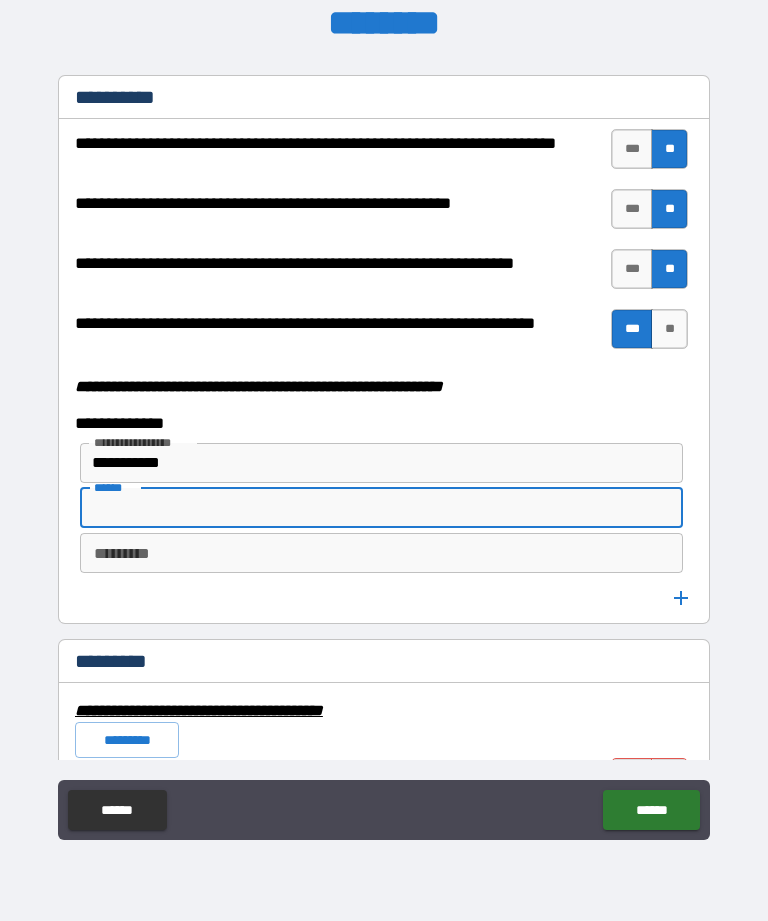 type 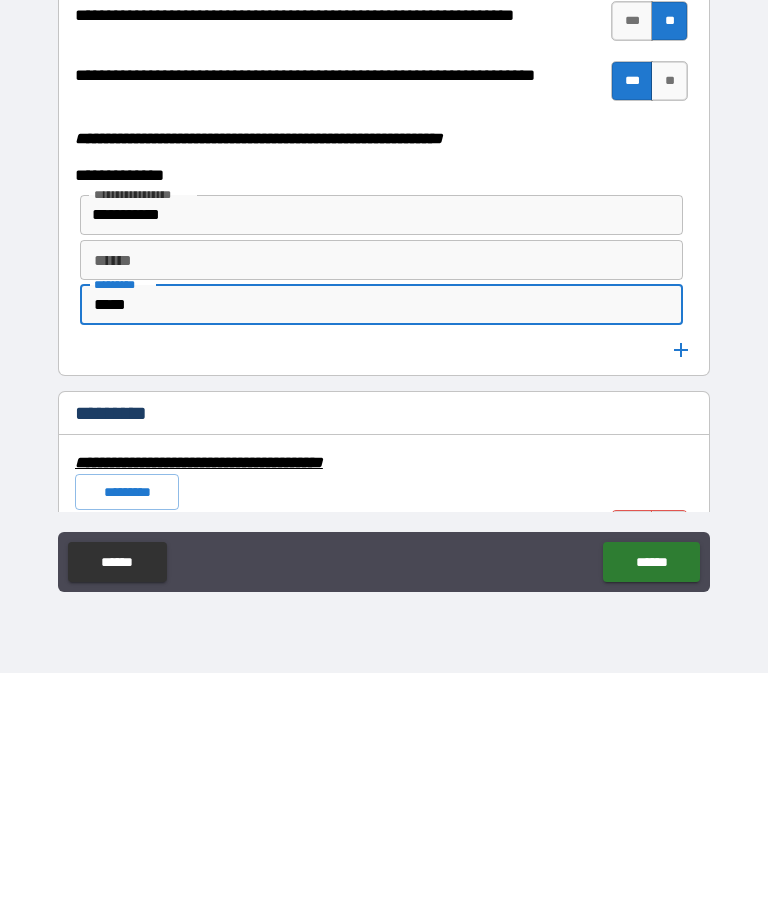 type on "*****" 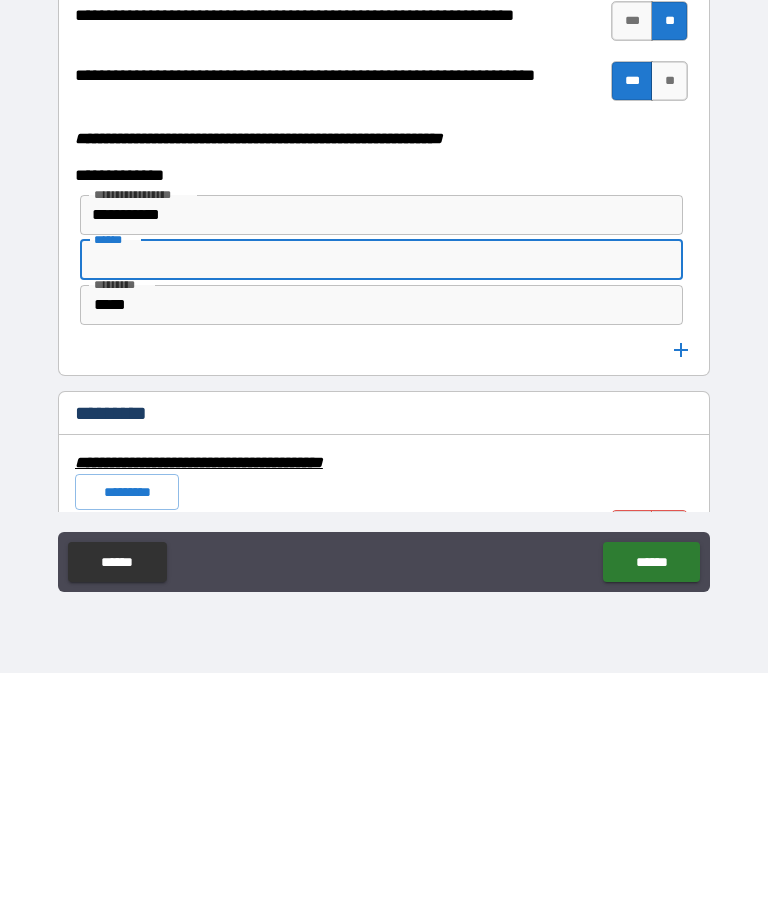 type on "*" 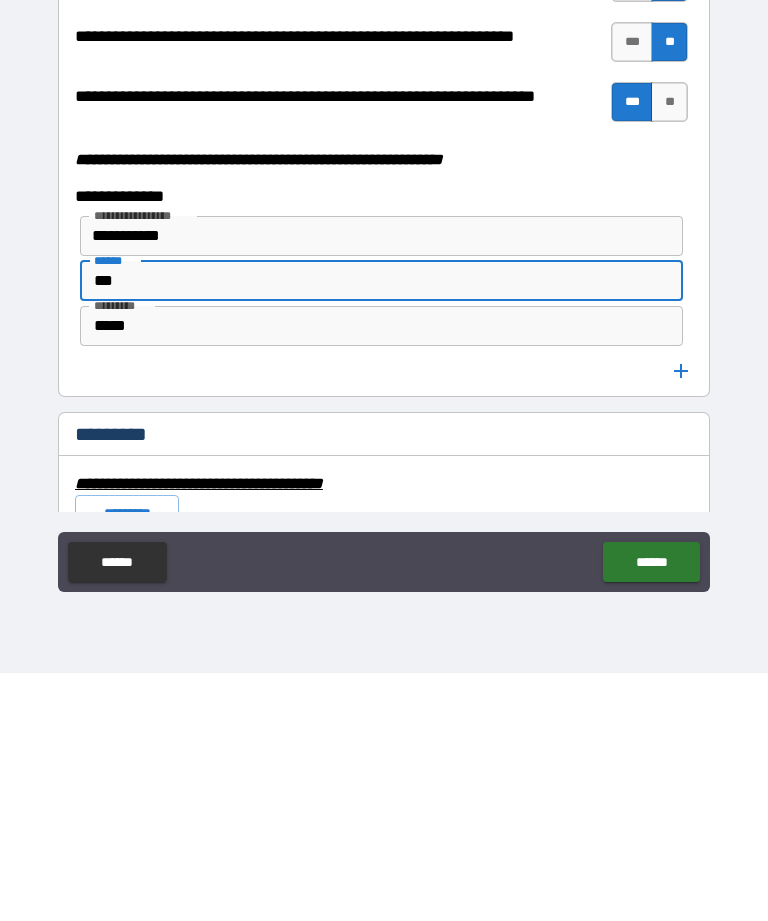 scroll, scrollTop: 5195, scrollLeft: 0, axis: vertical 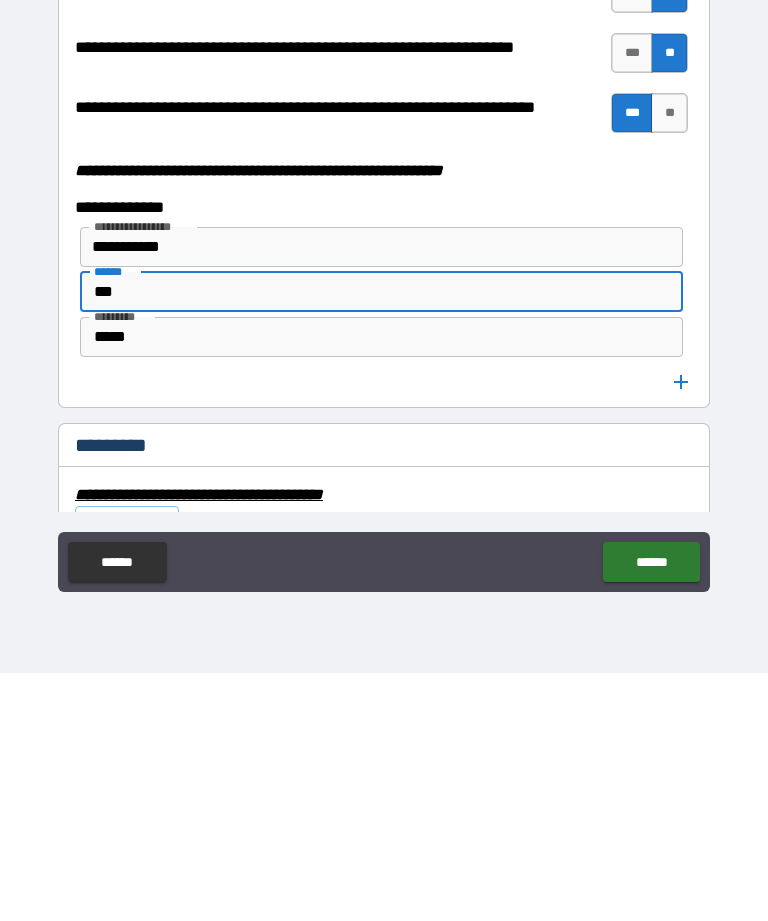 type on "***" 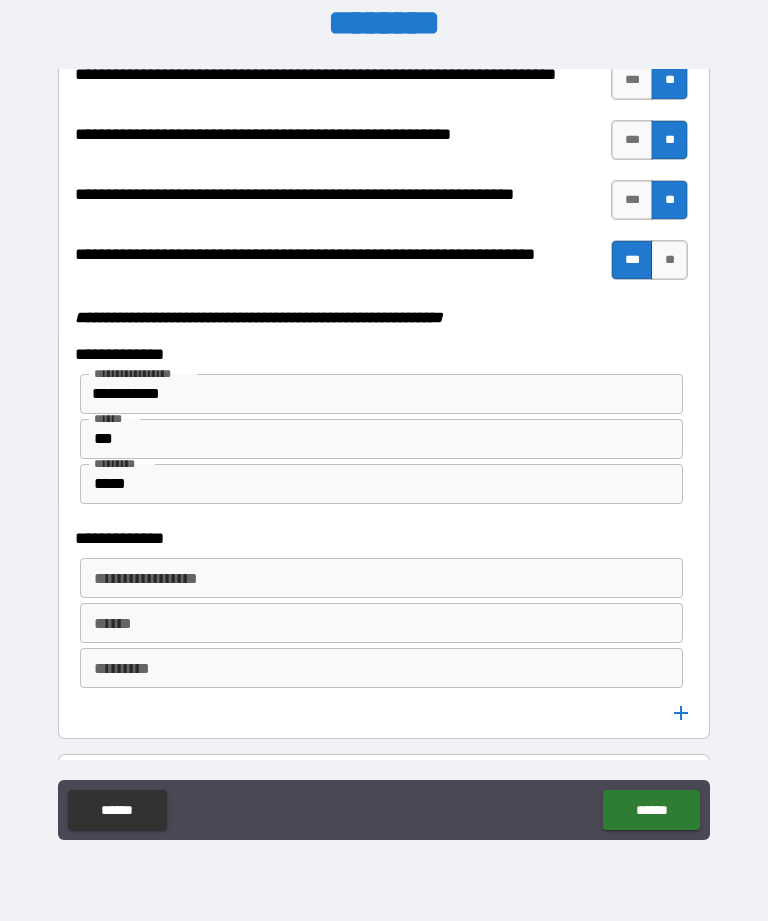 scroll, scrollTop: 5345, scrollLeft: 0, axis: vertical 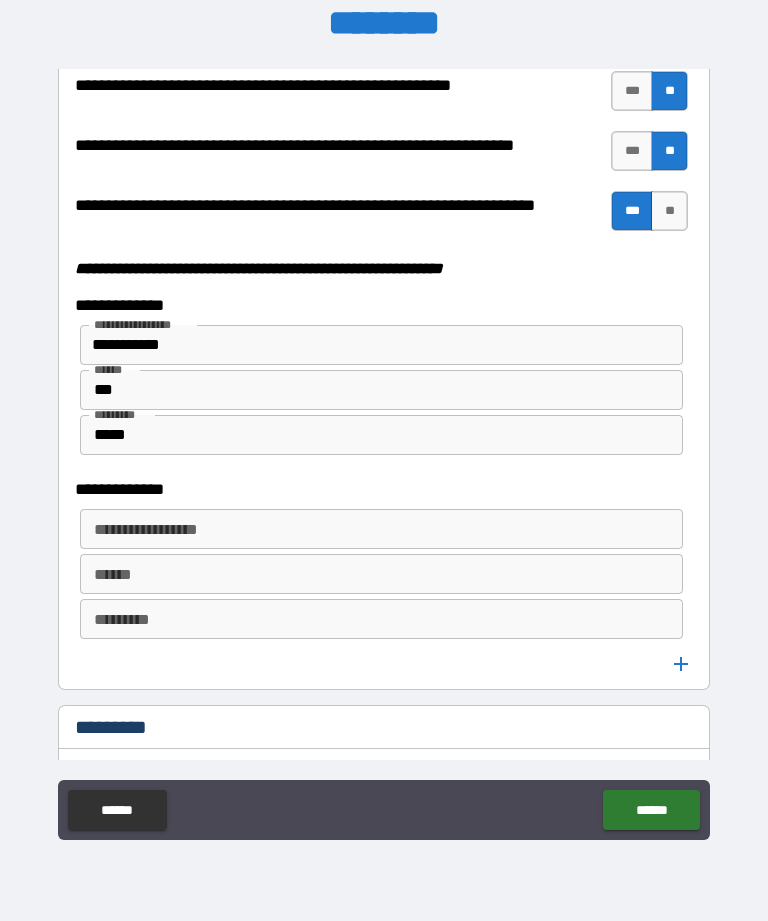 click on "**********" at bounding box center (380, 529) 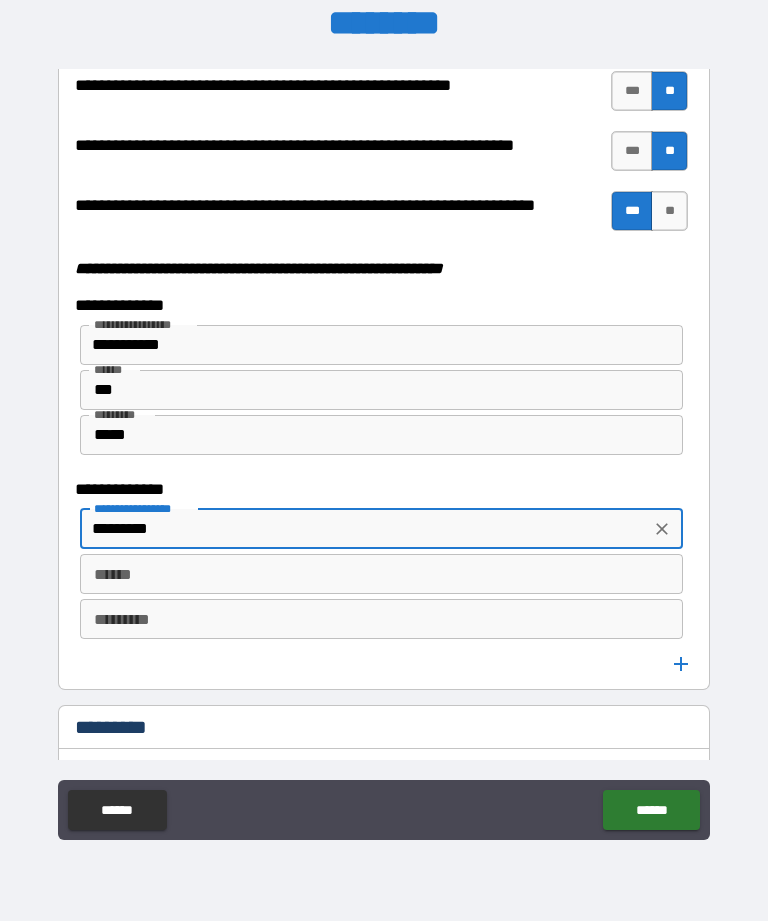 scroll, scrollTop: 5462, scrollLeft: 0, axis: vertical 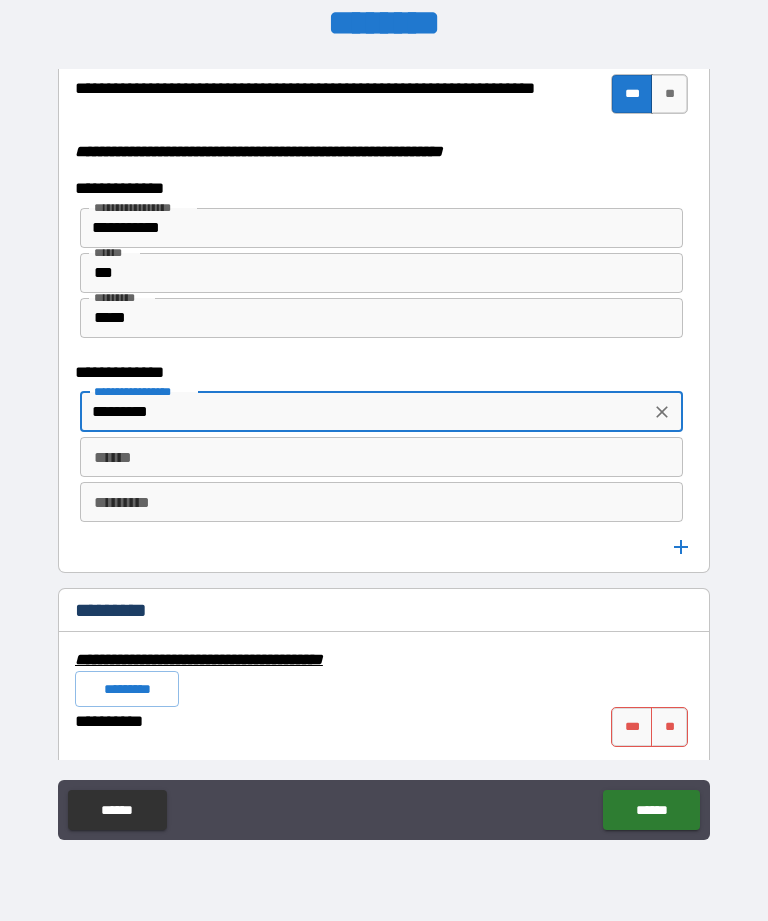 type on "*********" 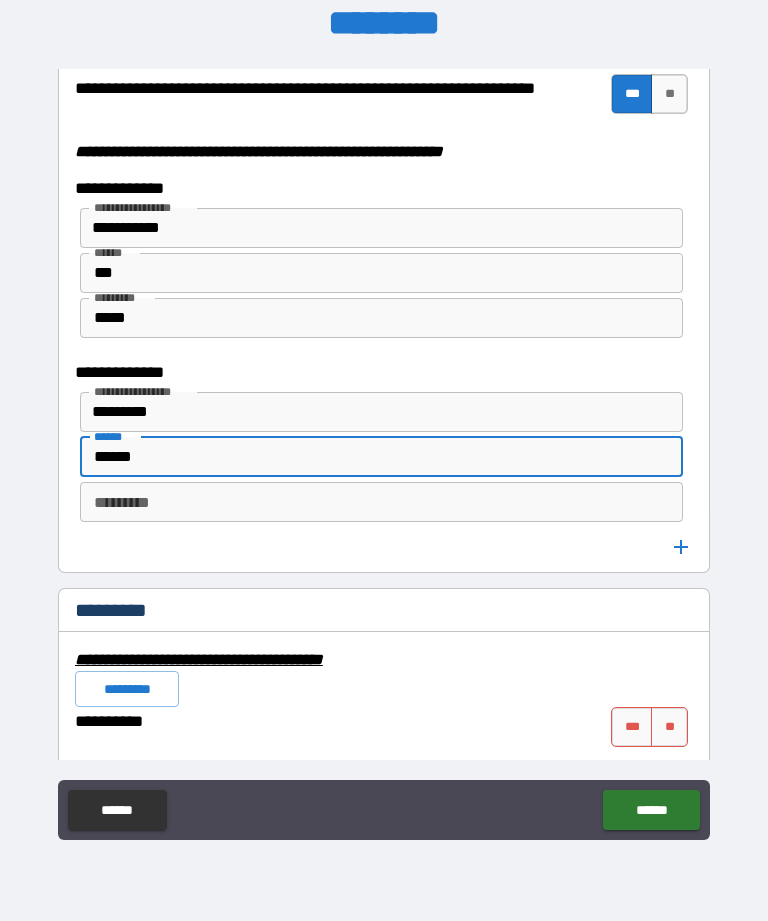 type on "******" 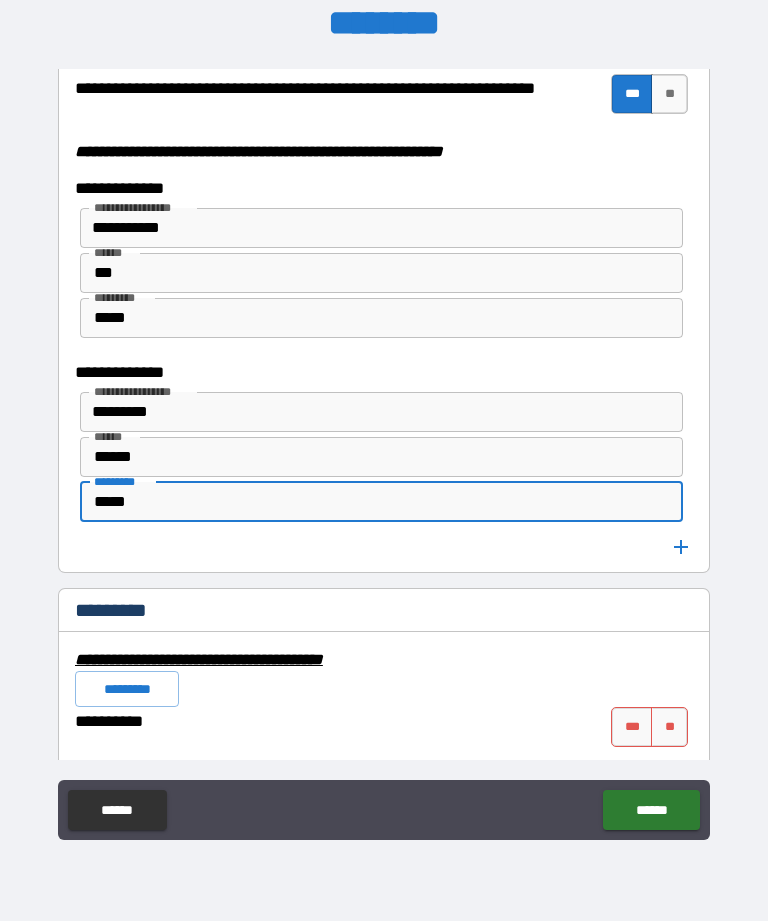 type on "*****" 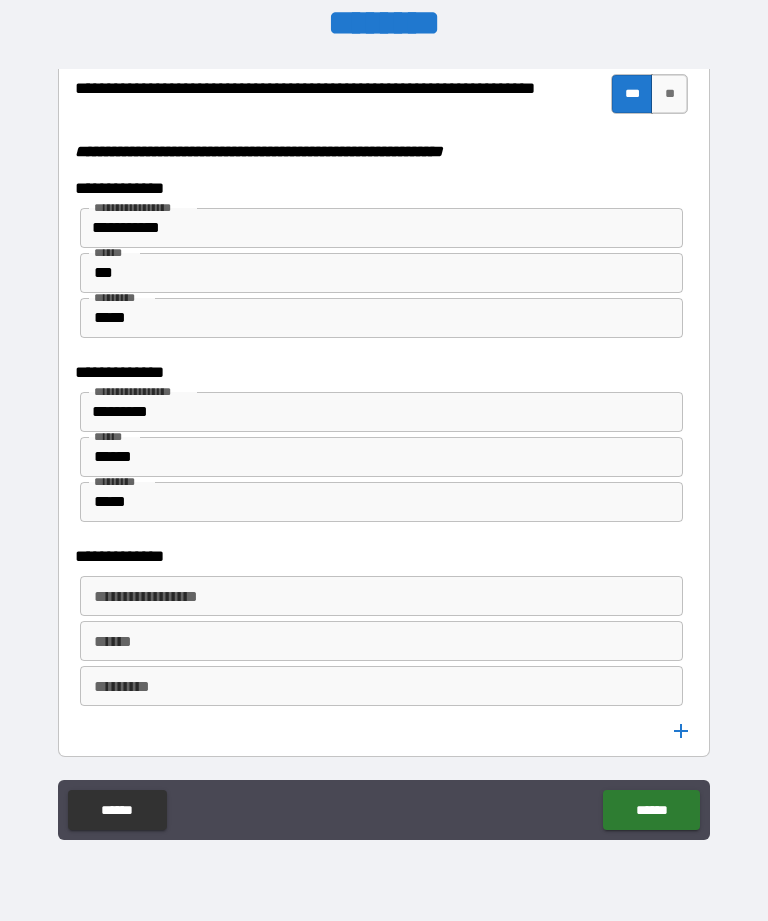 click on "**********" at bounding box center (380, 596) 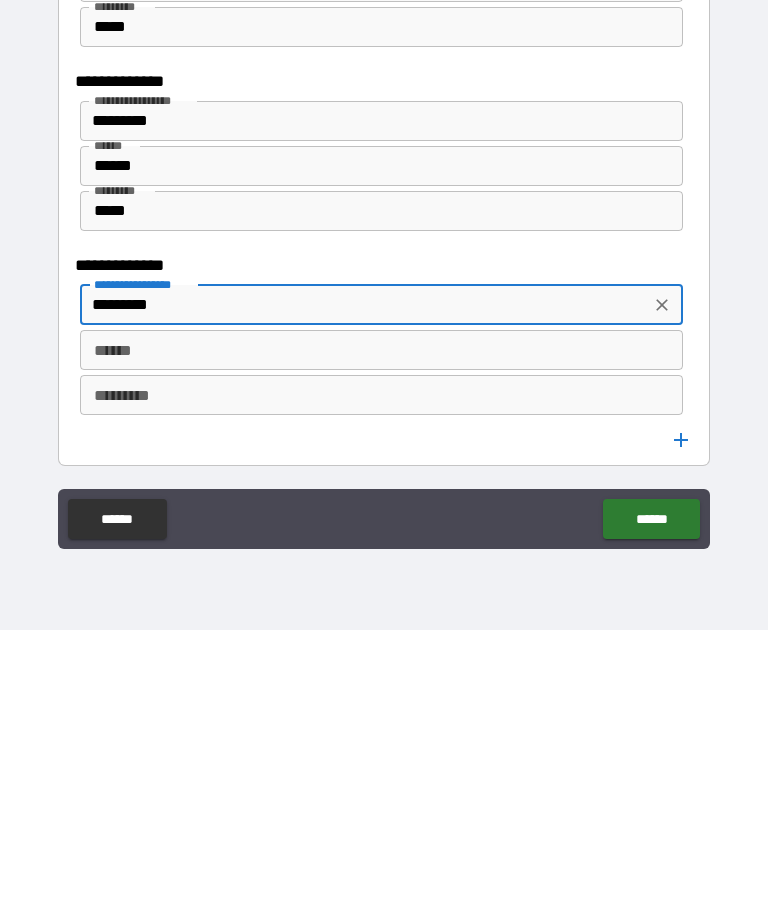 type on "*********" 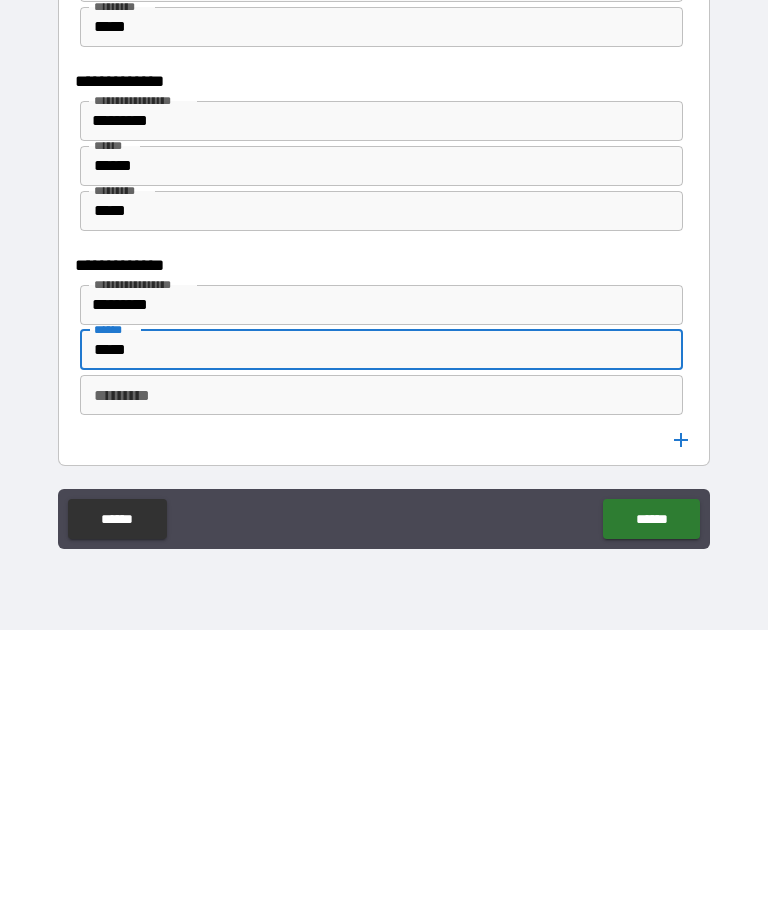 type on "*****" 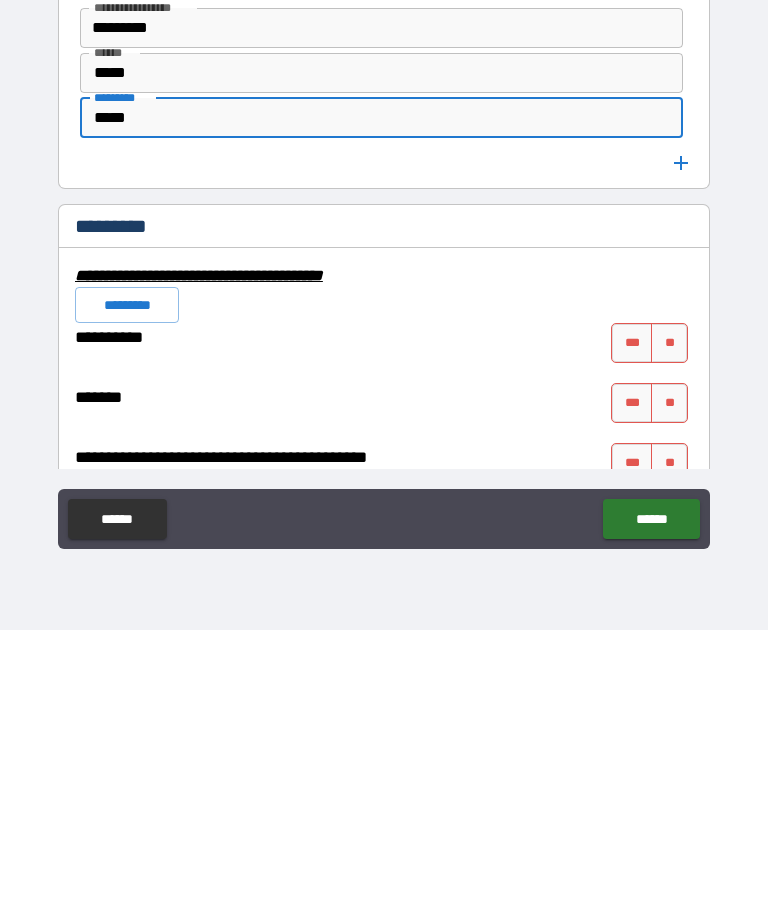 scroll, scrollTop: 5789, scrollLeft: 0, axis: vertical 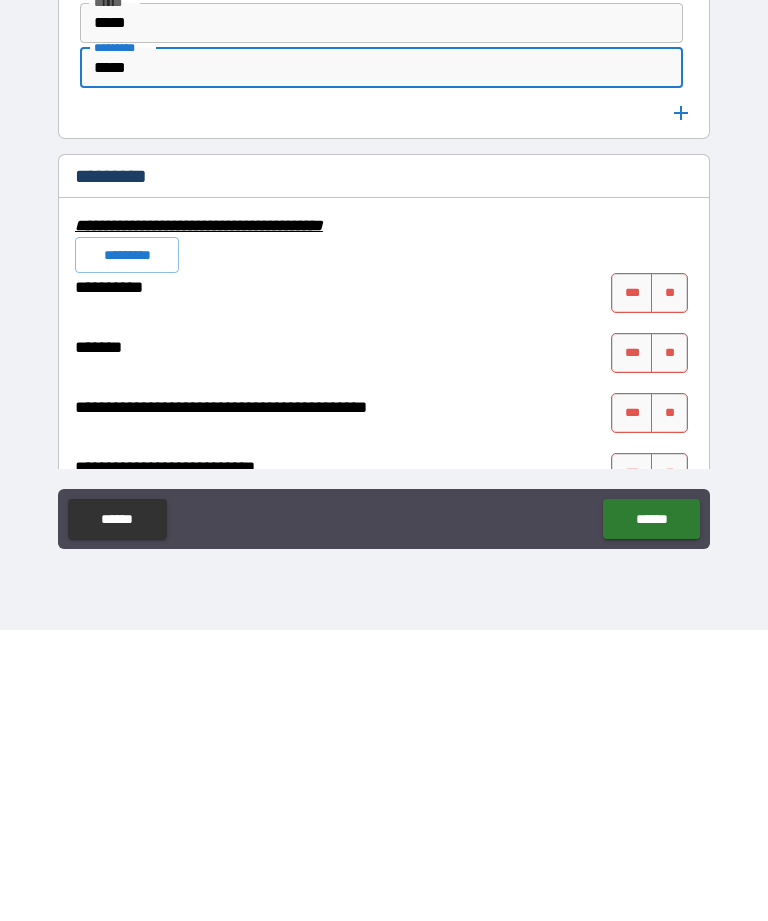 type on "*****" 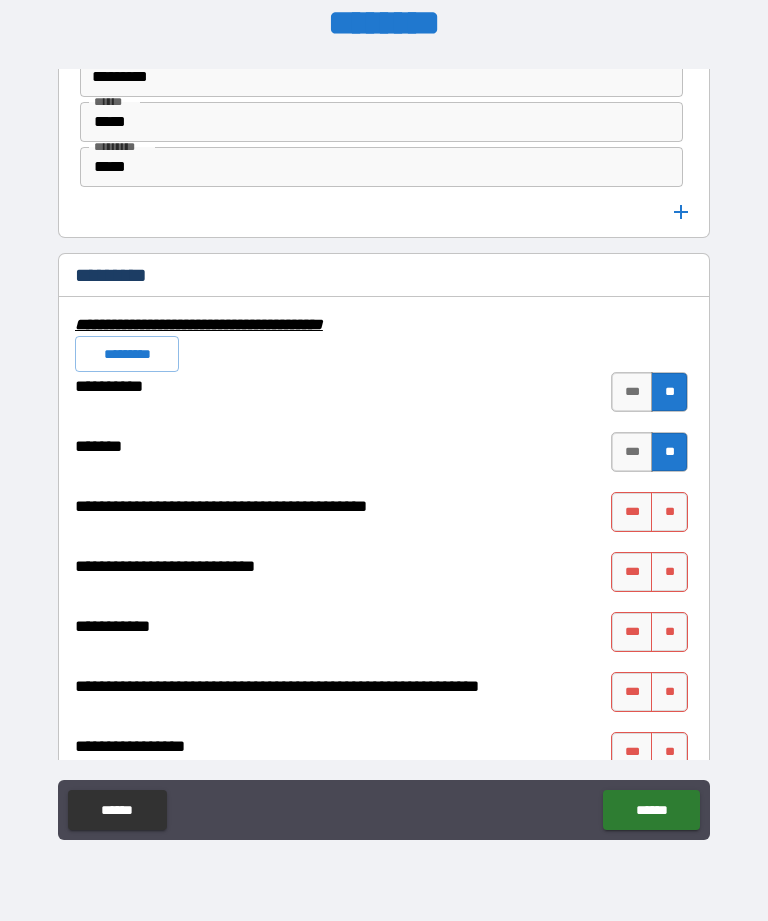 scroll, scrollTop: 5984, scrollLeft: 0, axis: vertical 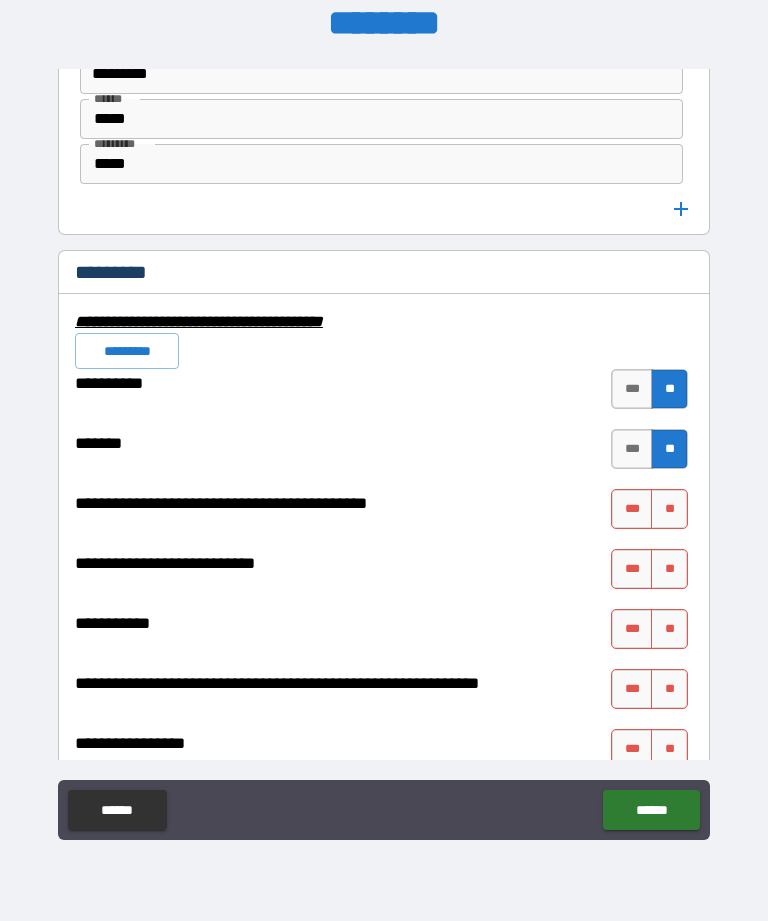 click on "**" at bounding box center (669, 509) 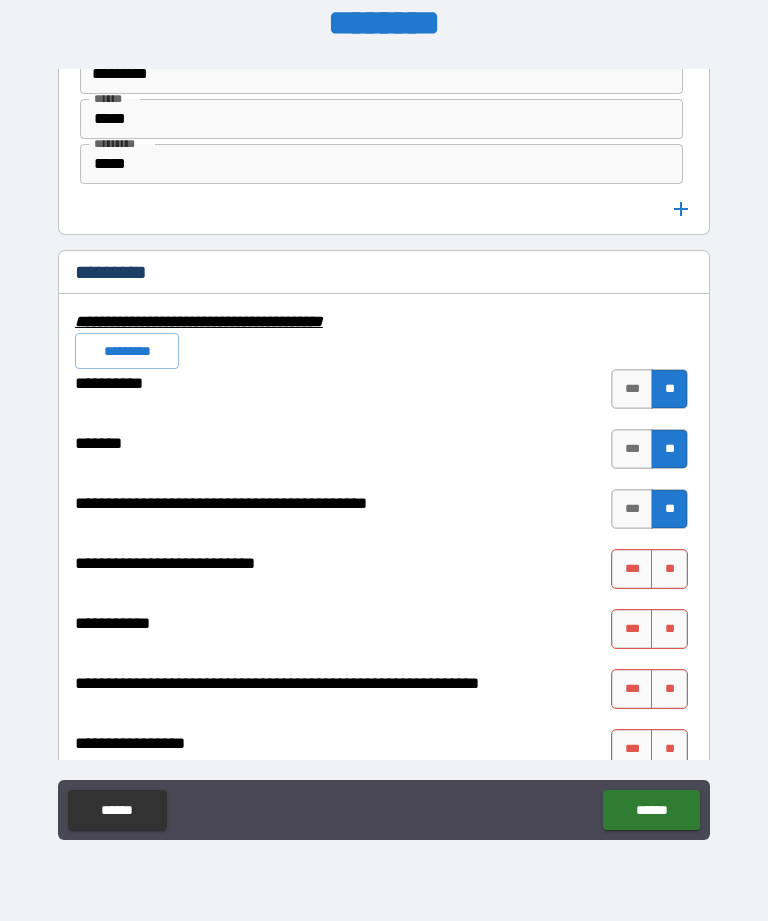 click on "**" at bounding box center (669, 569) 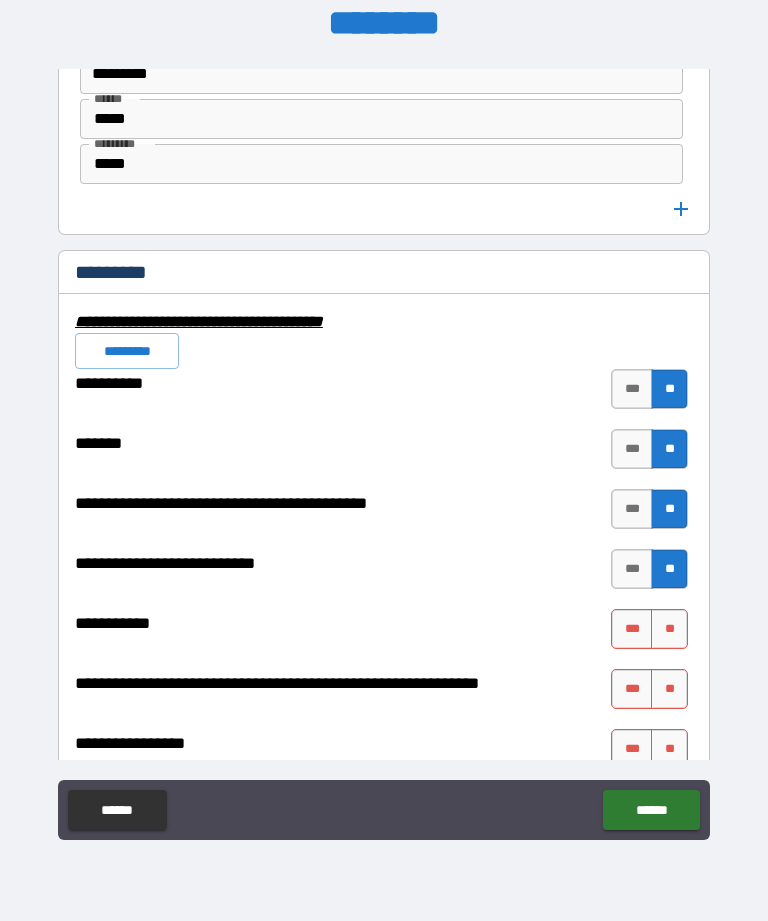 click on "**" at bounding box center (669, 629) 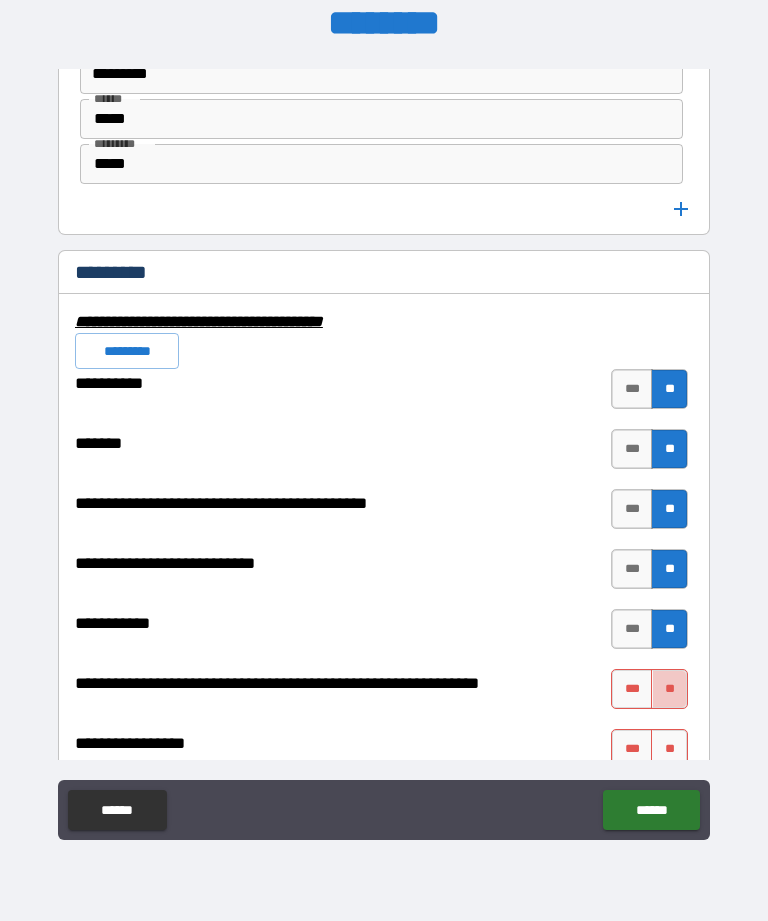 click on "**" at bounding box center (669, 689) 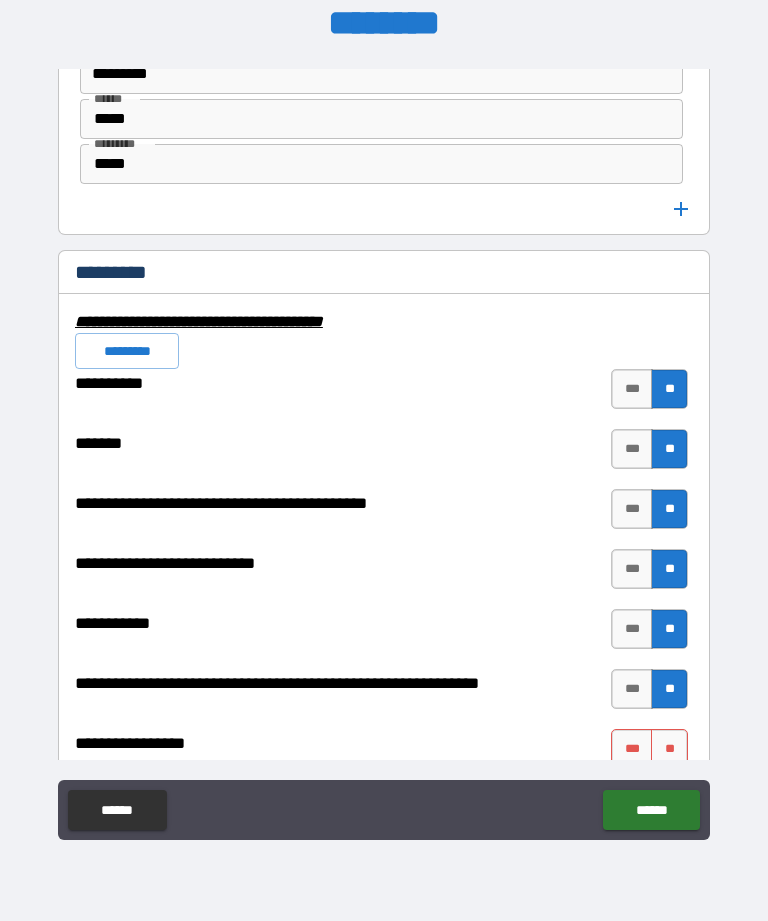 scroll, scrollTop: 6151, scrollLeft: 0, axis: vertical 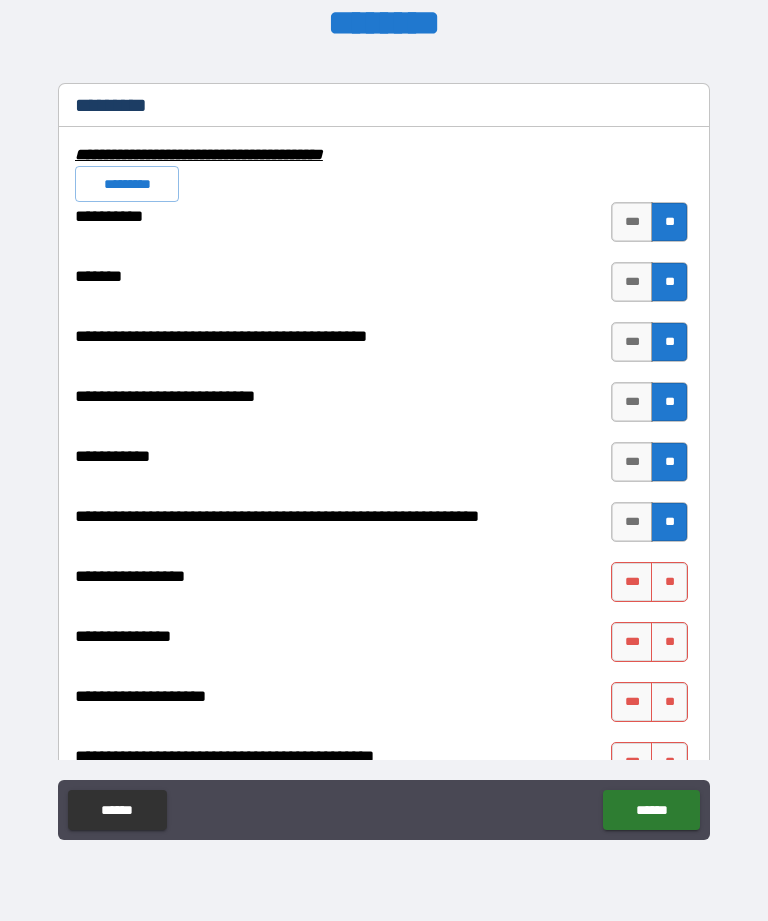click on "**" at bounding box center [669, 582] 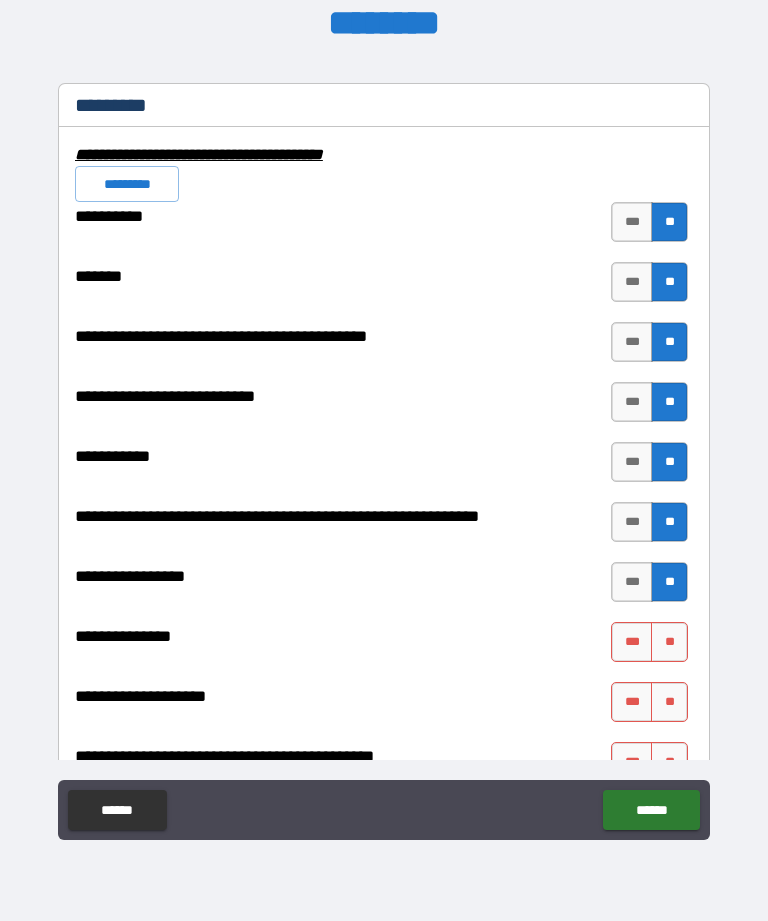 click on "**" at bounding box center [669, 642] 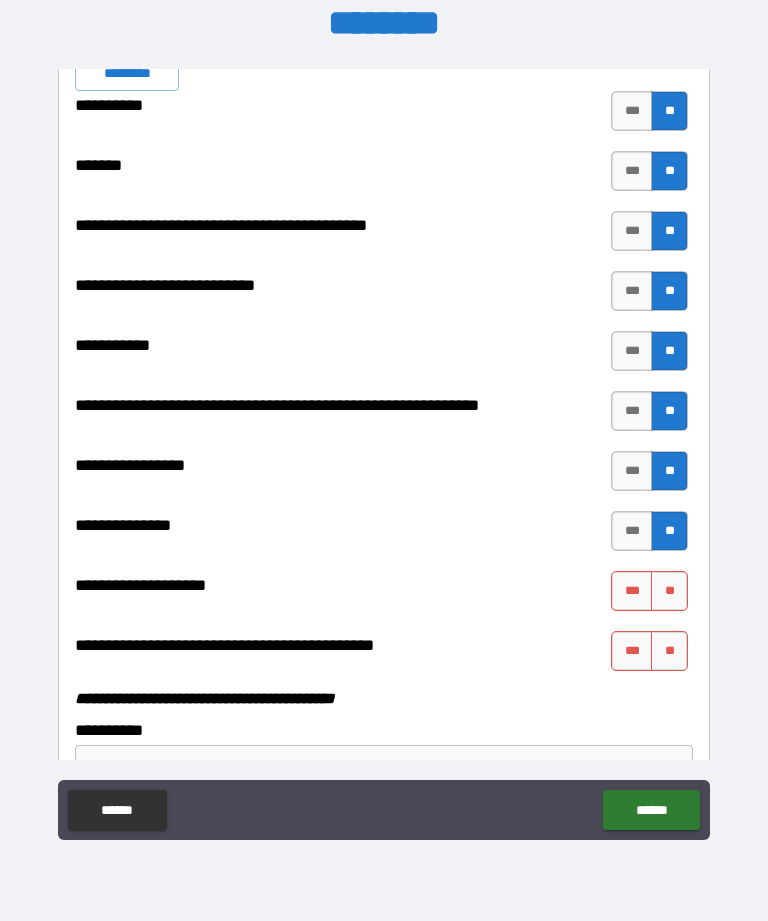 scroll, scrollTop: 6265, scrollLeft: 0, axis: vertical 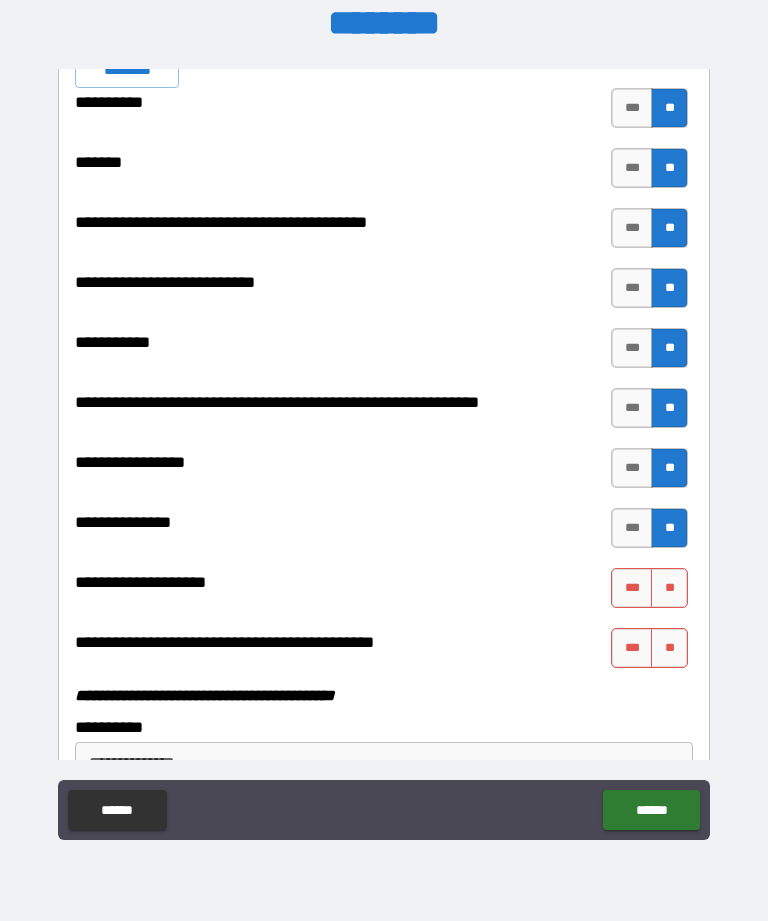 click on "***" at bounding box center [632, 588] 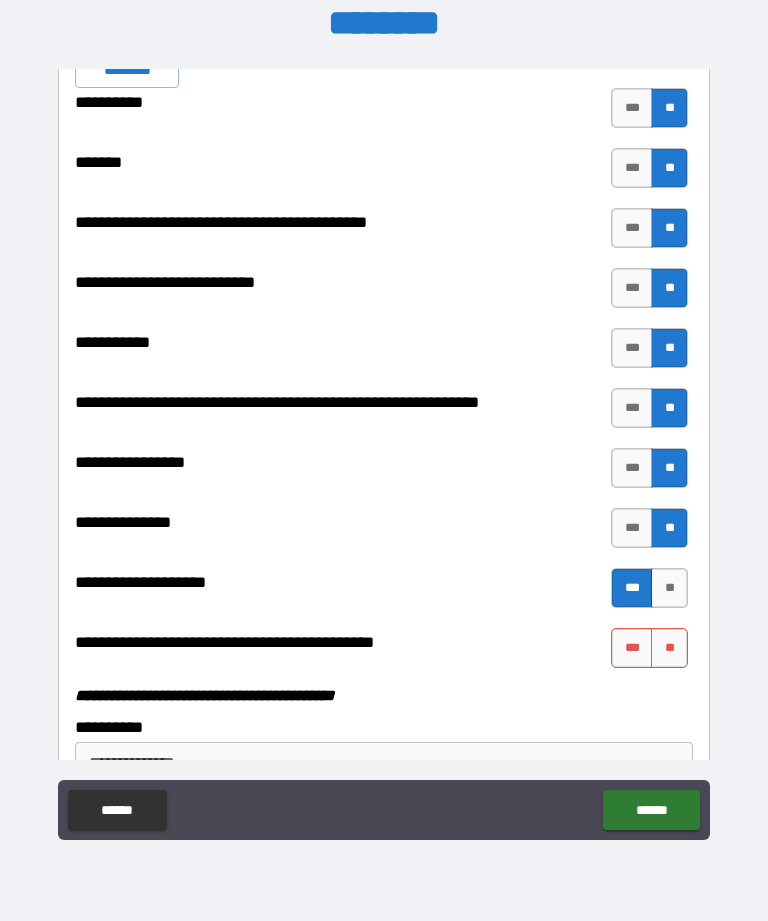 click on "**" at bounding box center (669, 648) 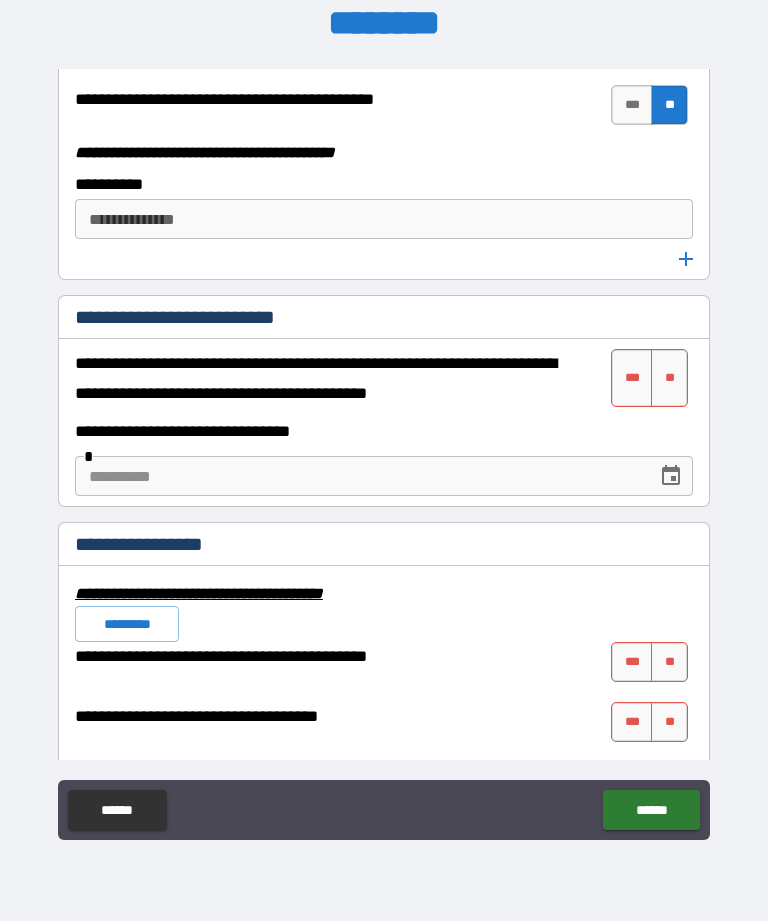scroll, scrollTop: 6804, scrollLeft: 0, axis: vertical 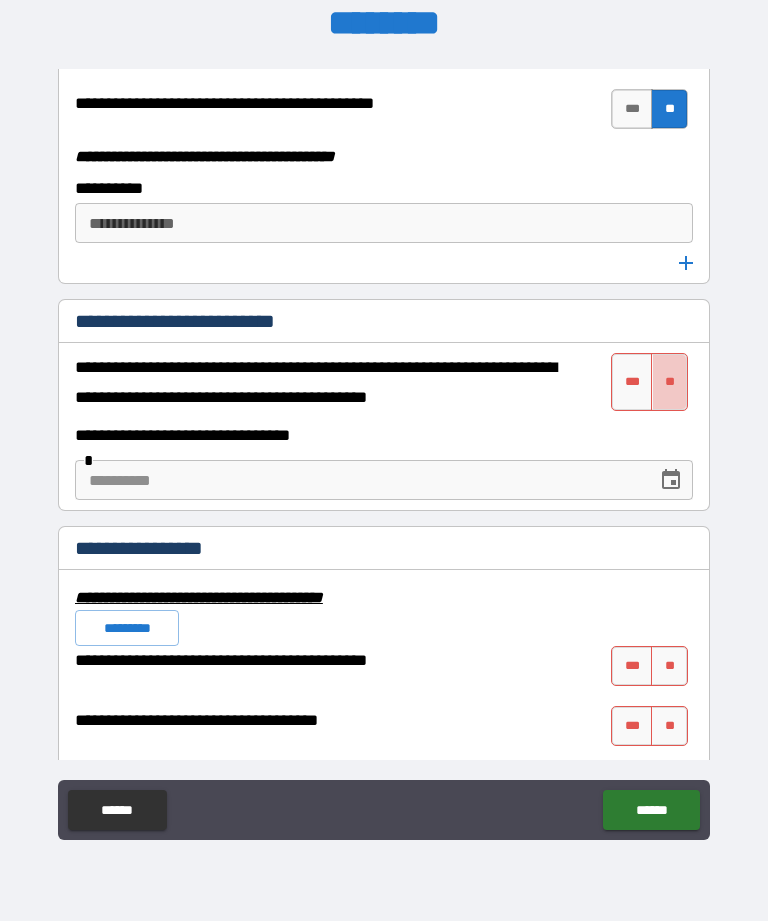 click on "**" at bounding box center (669, 382) 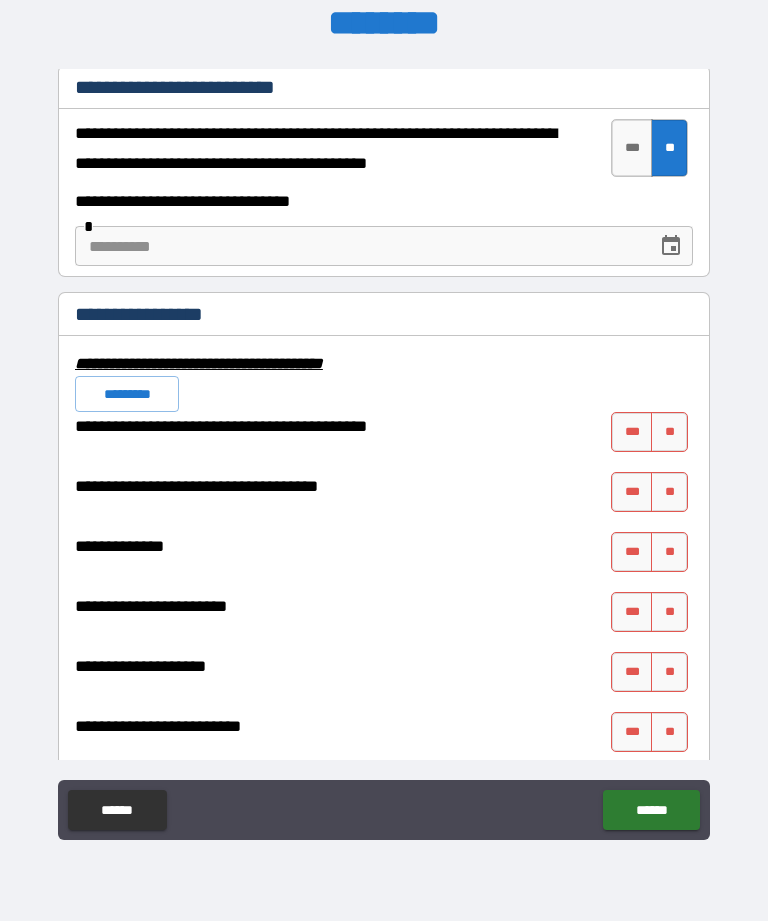 scroll, scrollTop: 7054, scrollLeft: 0, axis: vertical 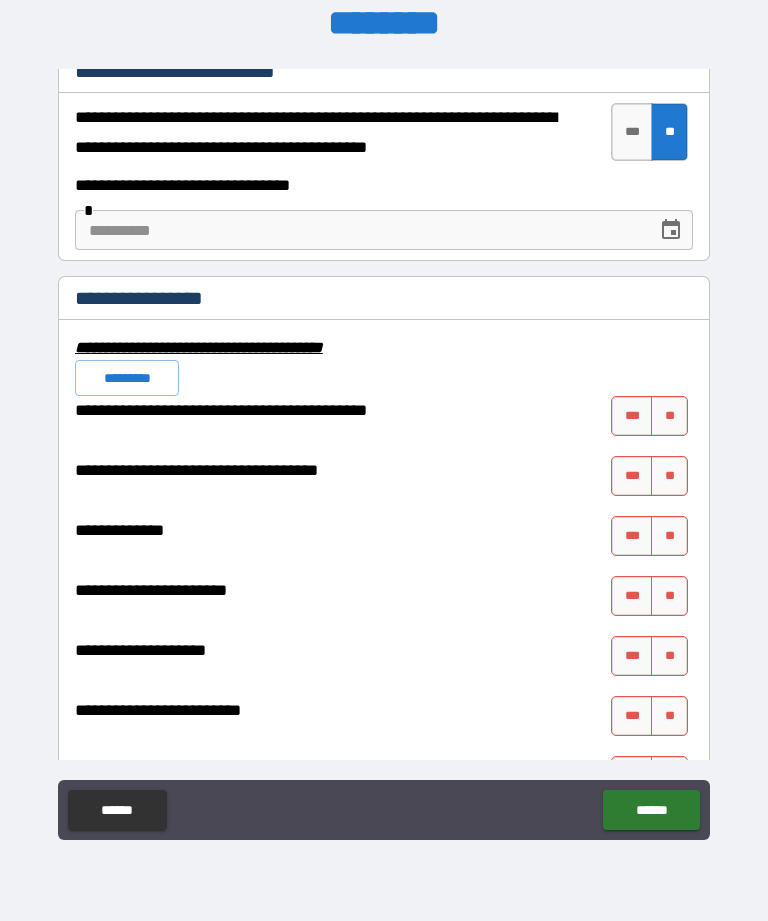 click on "**" at bounding box center [669, 416] 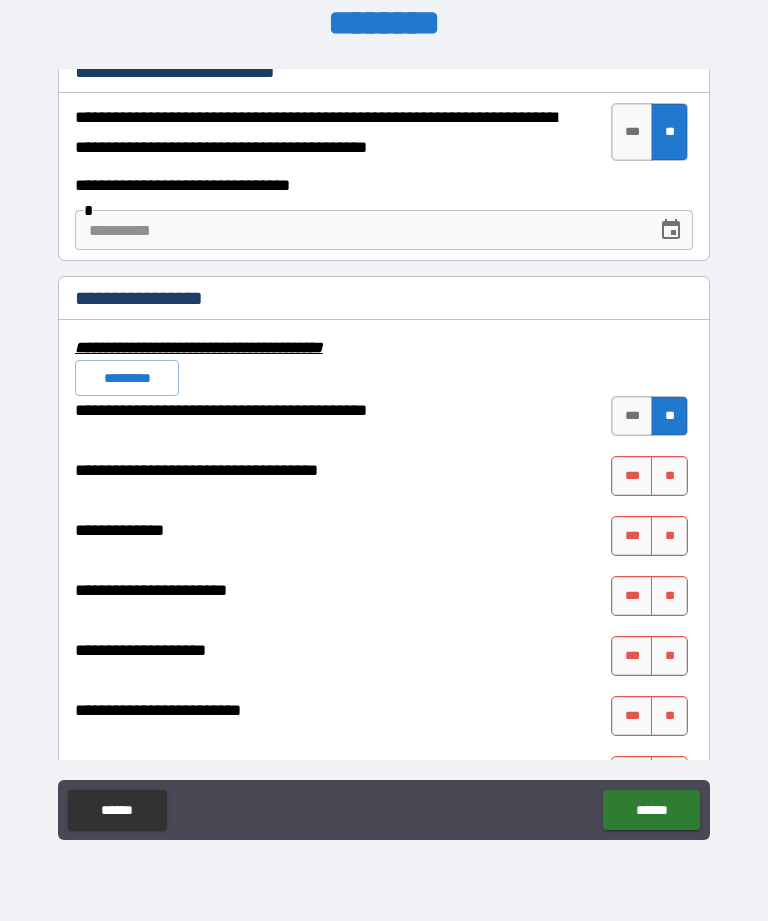 click on "**" at bounding box center [669, 476] 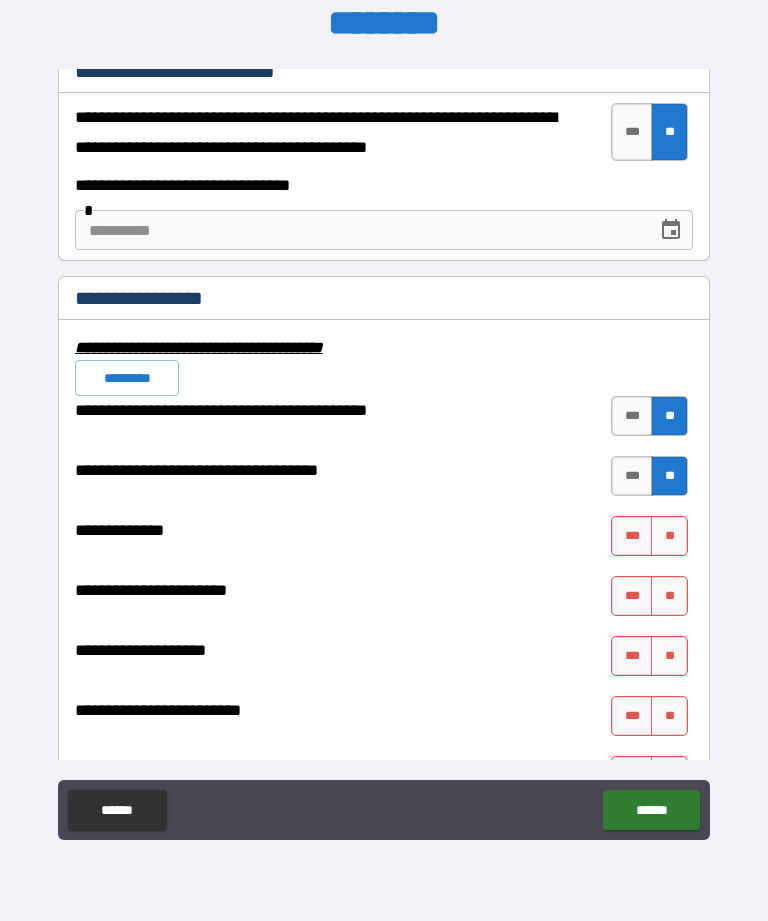 click on "**" at bounding box center [669, 536] 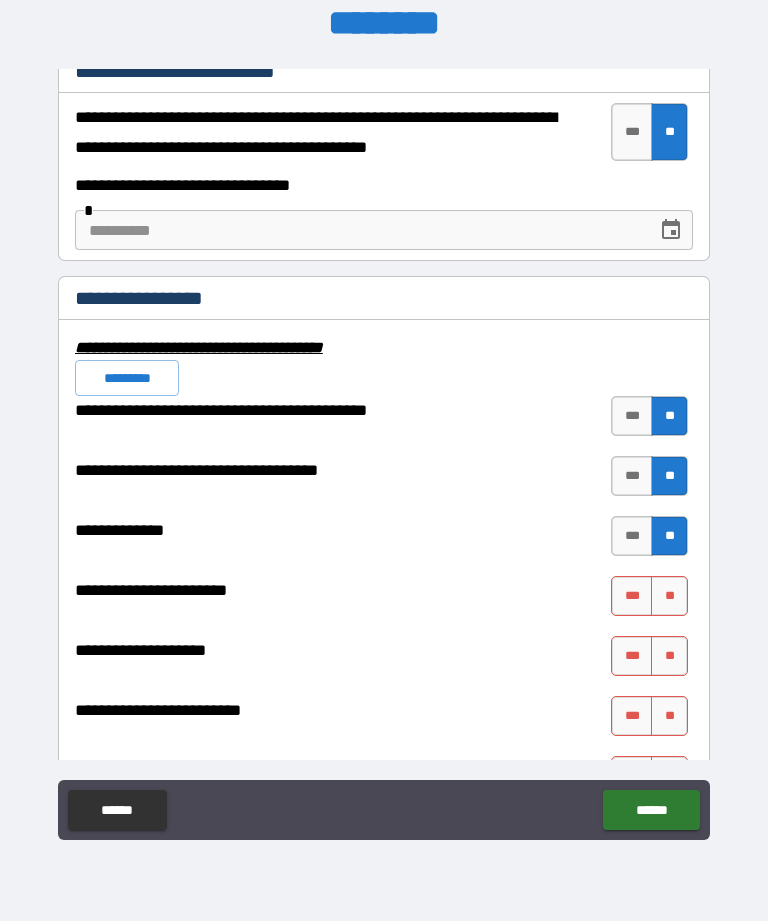 click on "**" at bounding box center (669, 656) 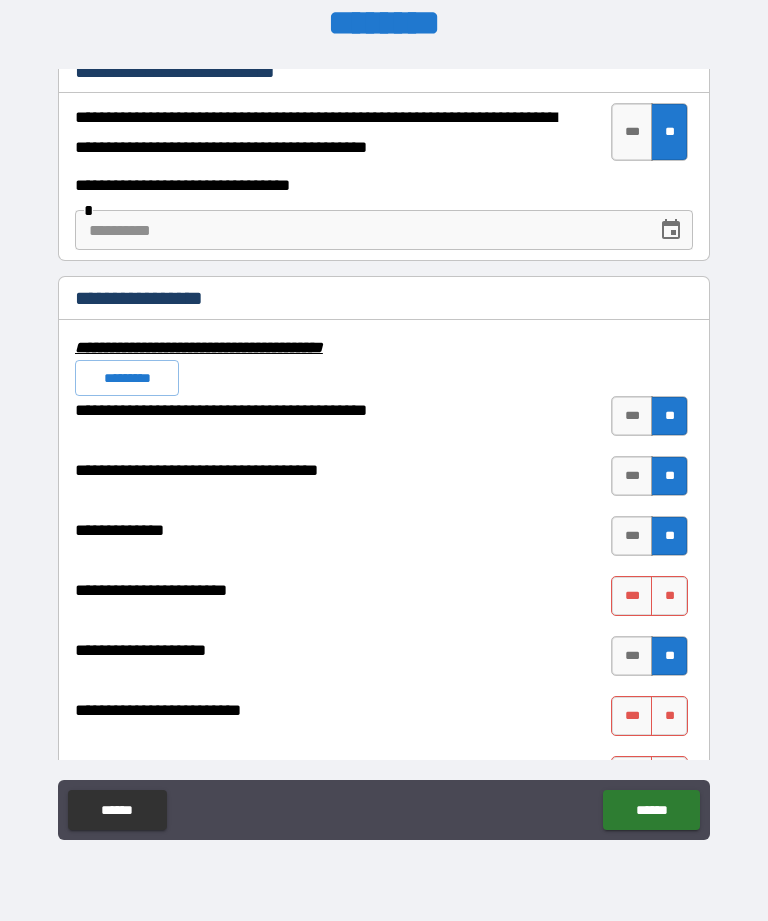 click on "**" at bounding box center (669, 716) 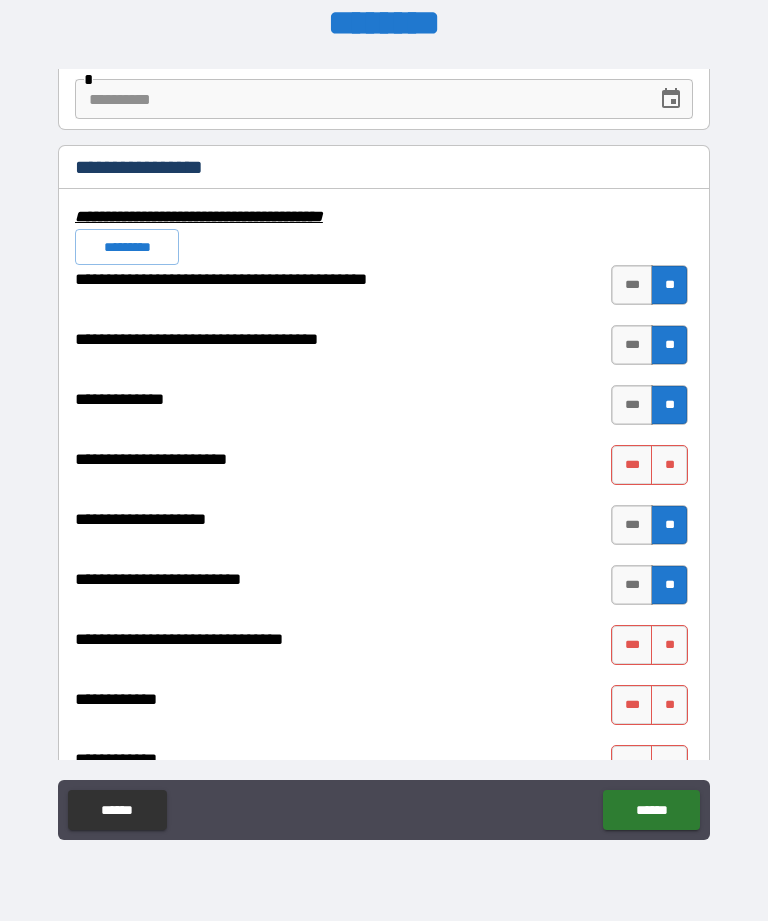scroll, scrollTop: 7199, scrollLeft: 0, axis: vertical 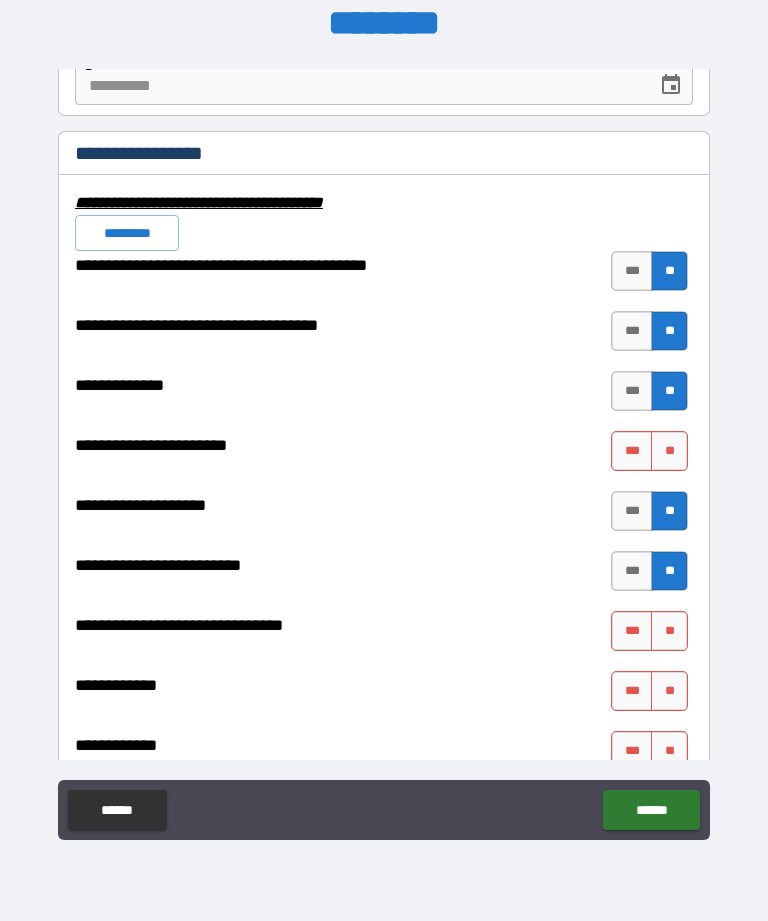 click on "**" at bounding box center (669, 631) 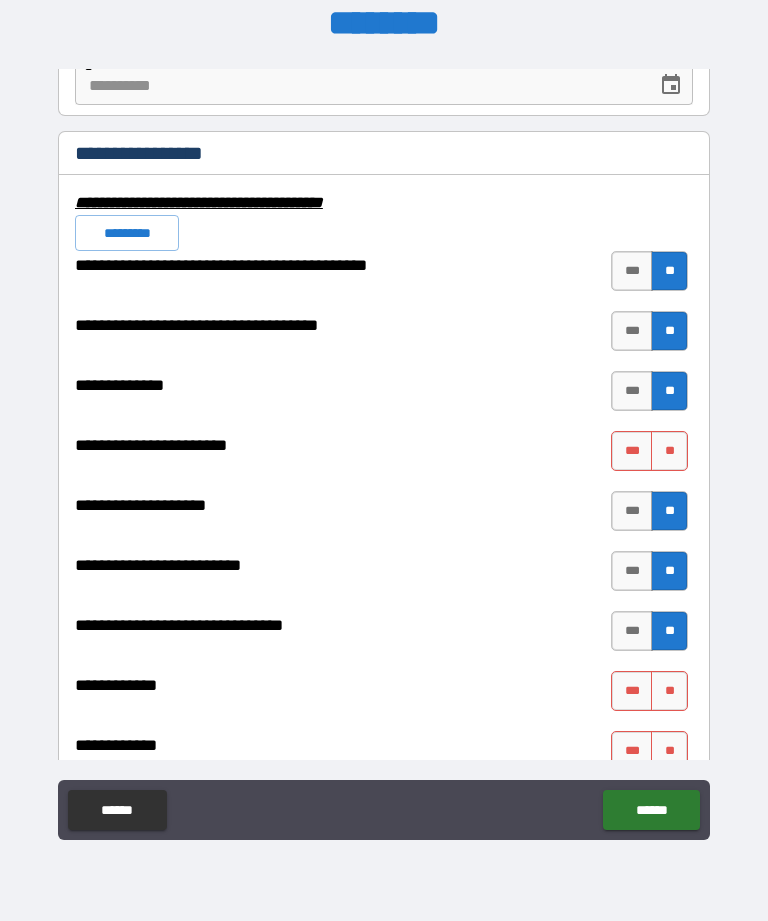 click on "**" at bounding box center [669, 691] 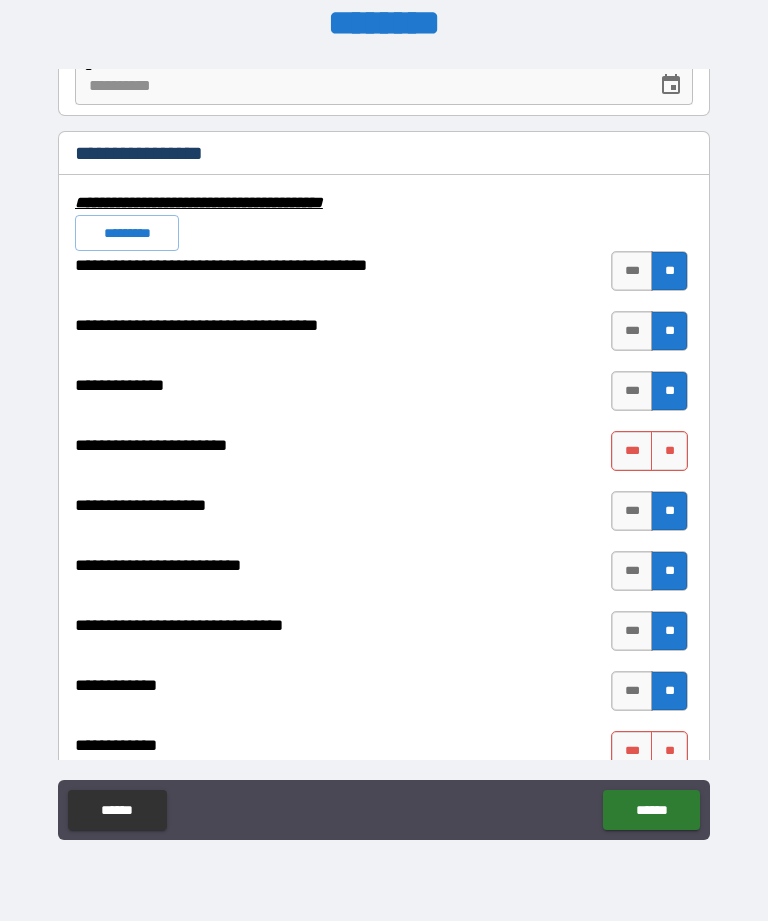 click on "**" at bounding box center [669, 751] 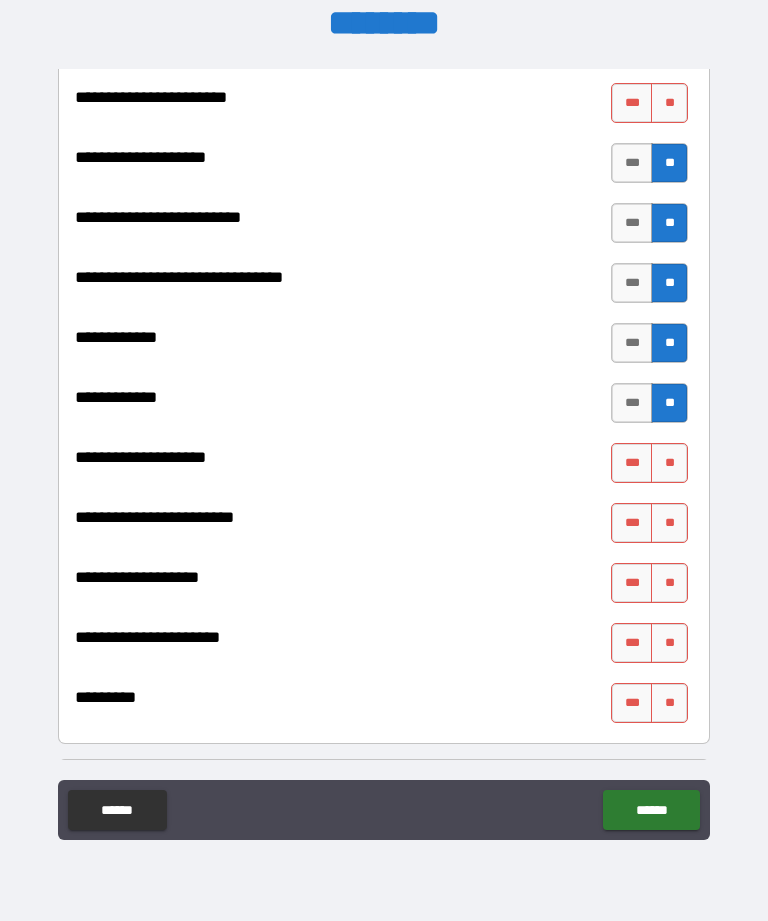 scroll, scrollTop: 7549, scrollLeft: 0, axis: vertical 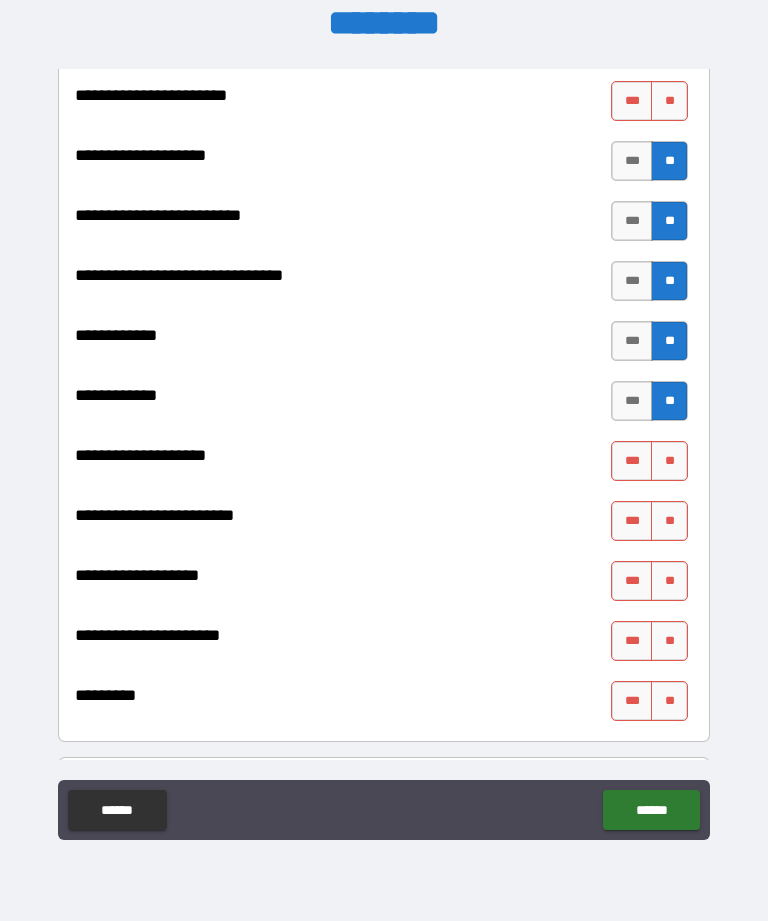 click on "**" at bounding box center (669, 461) 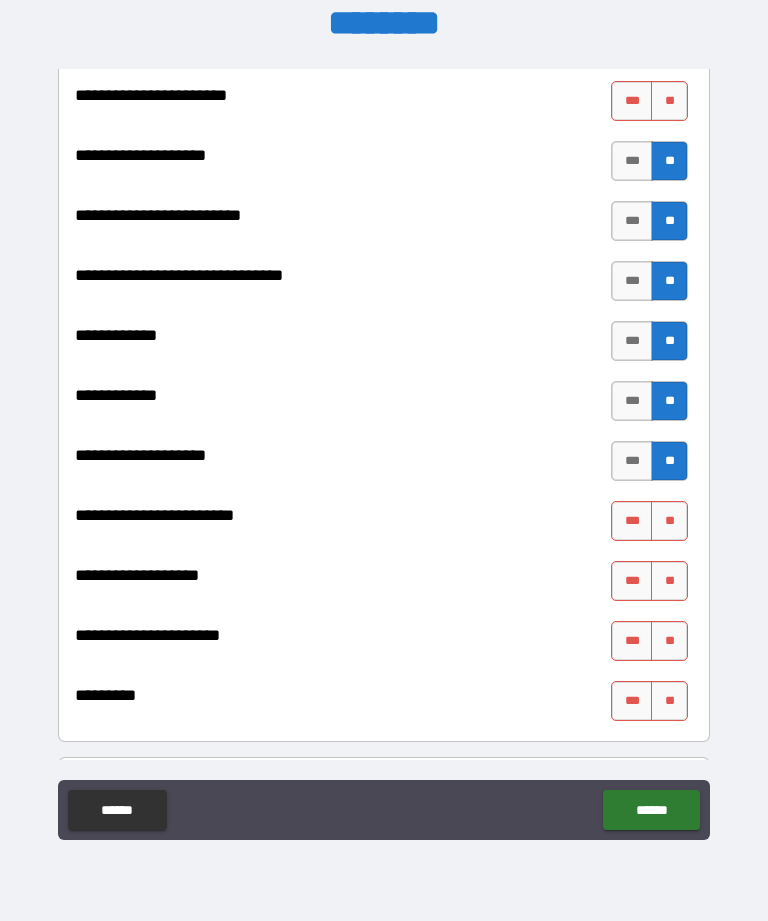 click on "**" at bounding box center (669, 521) 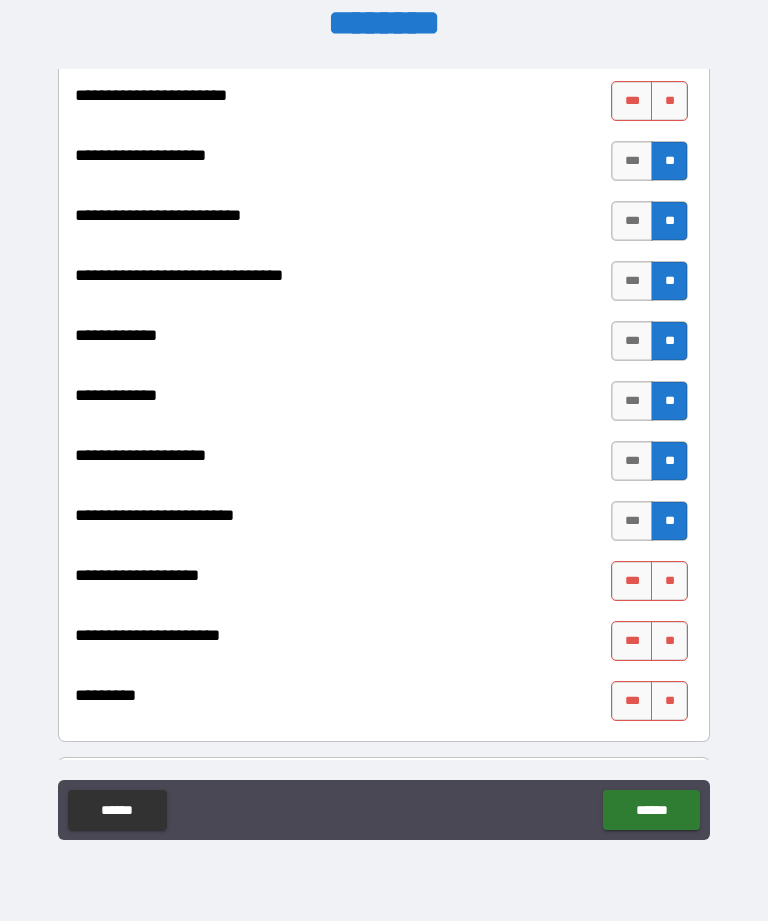 click on "**" at bounding box center (669, 581) 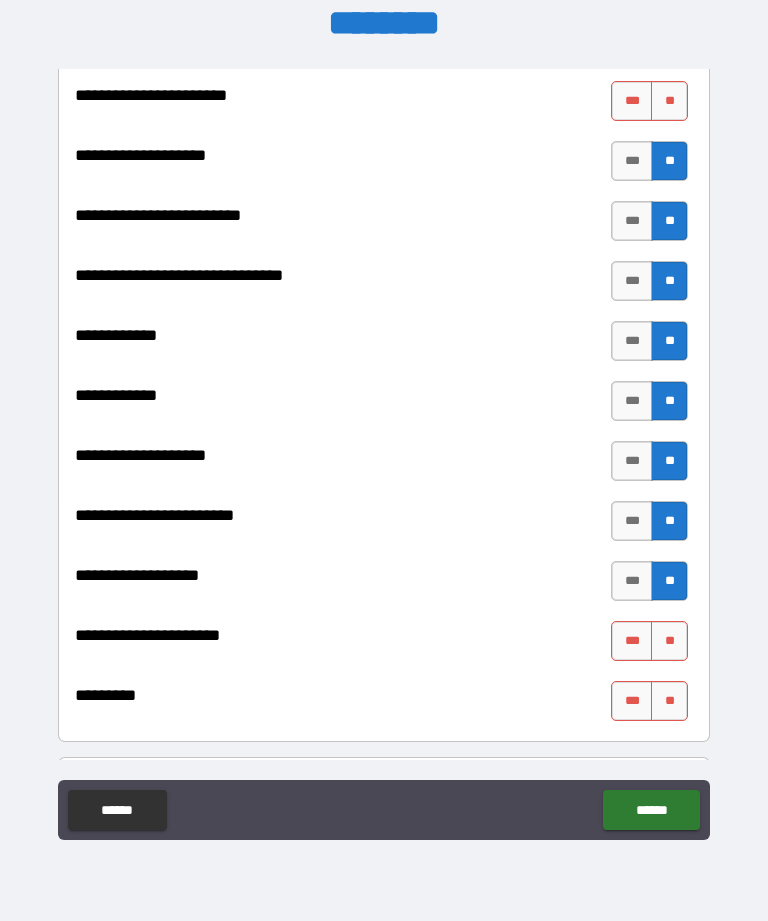 click on "**" at bounding box center [669, 641] 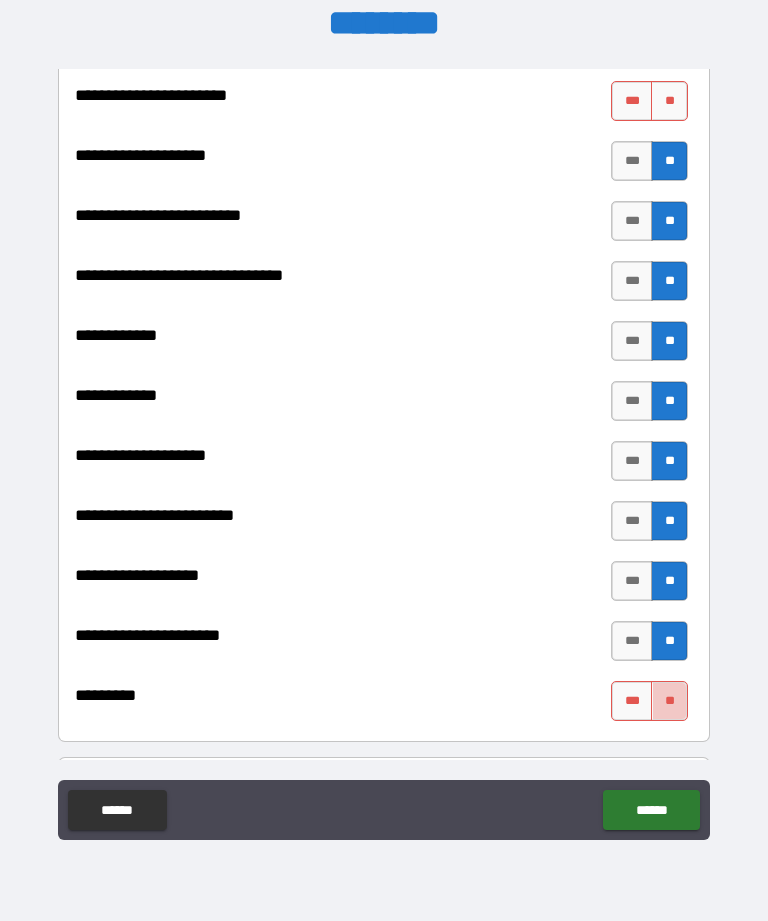 click on "**" at bounding box center (669, 701) 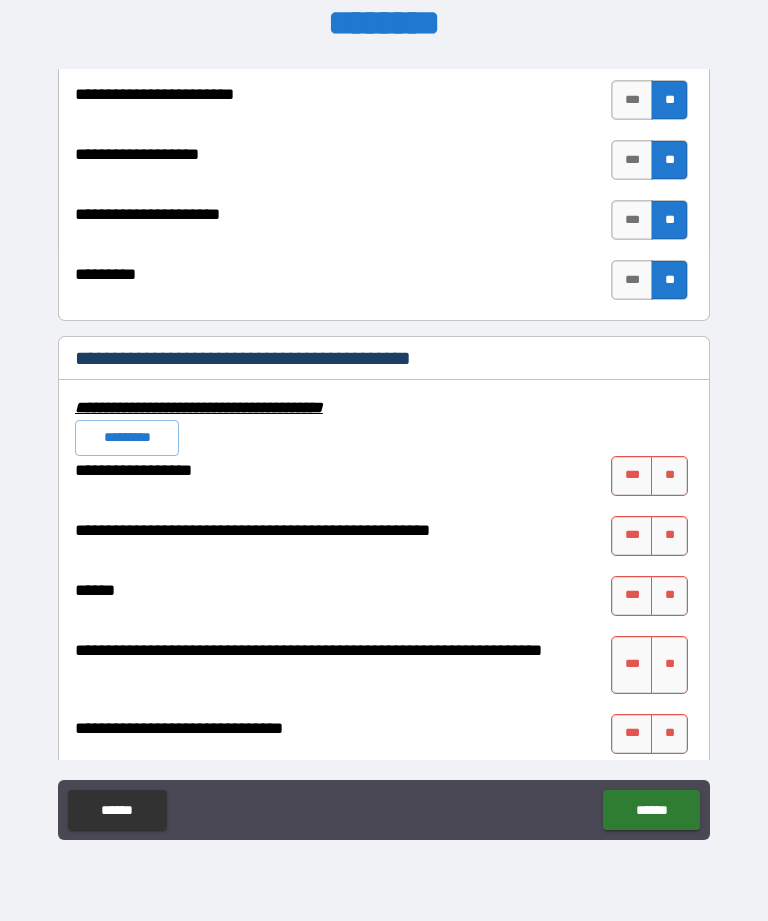 scroll, scrollTop: 8012, scrollLeft: 0, axis: vertical 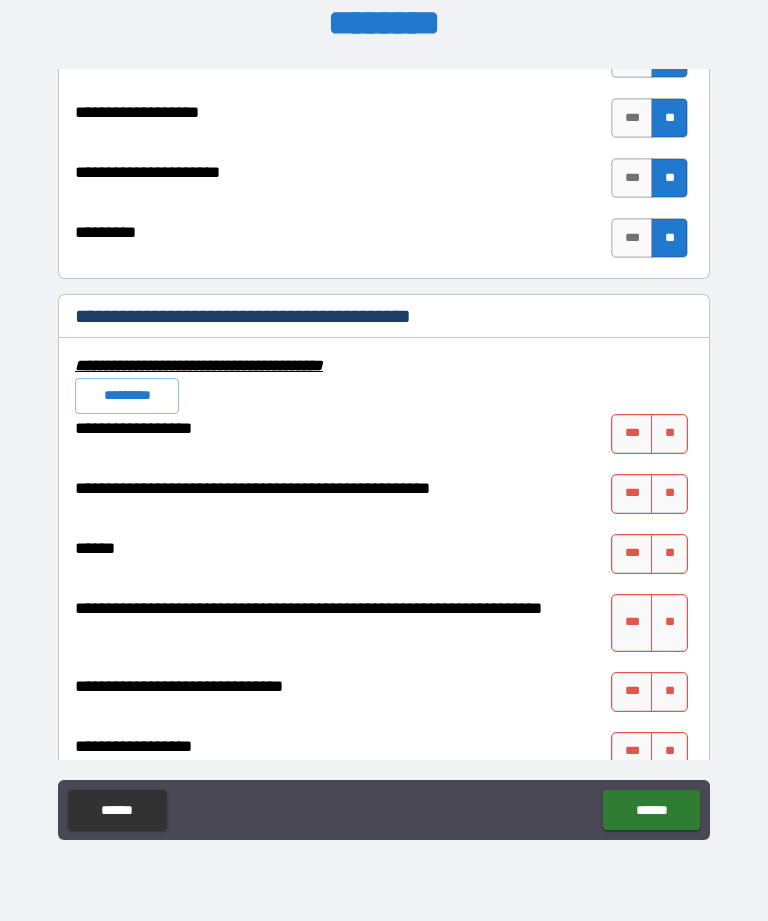click on "**" at bounding box center [669, 434] 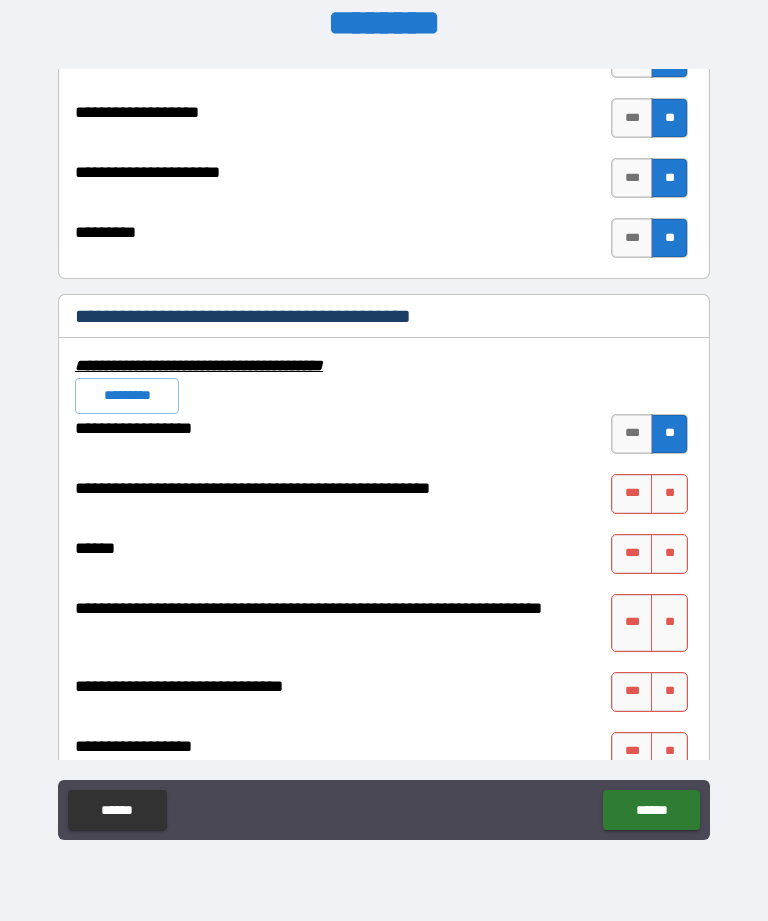 click on "**" at bounding box center (669, 494) 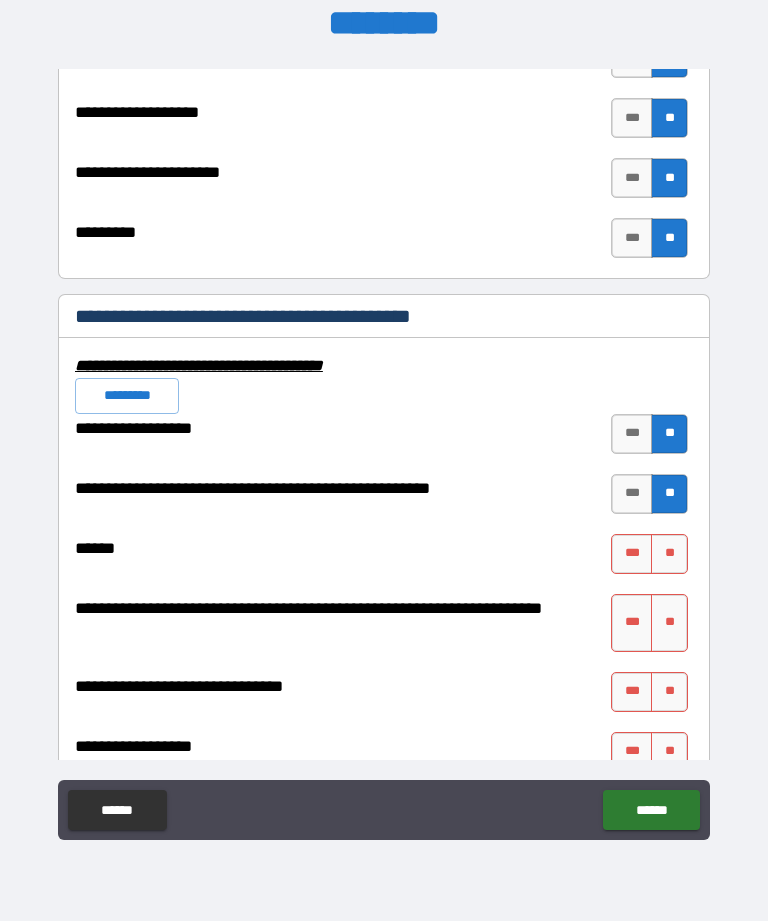 click on "**" at bounding box center (669, 554) 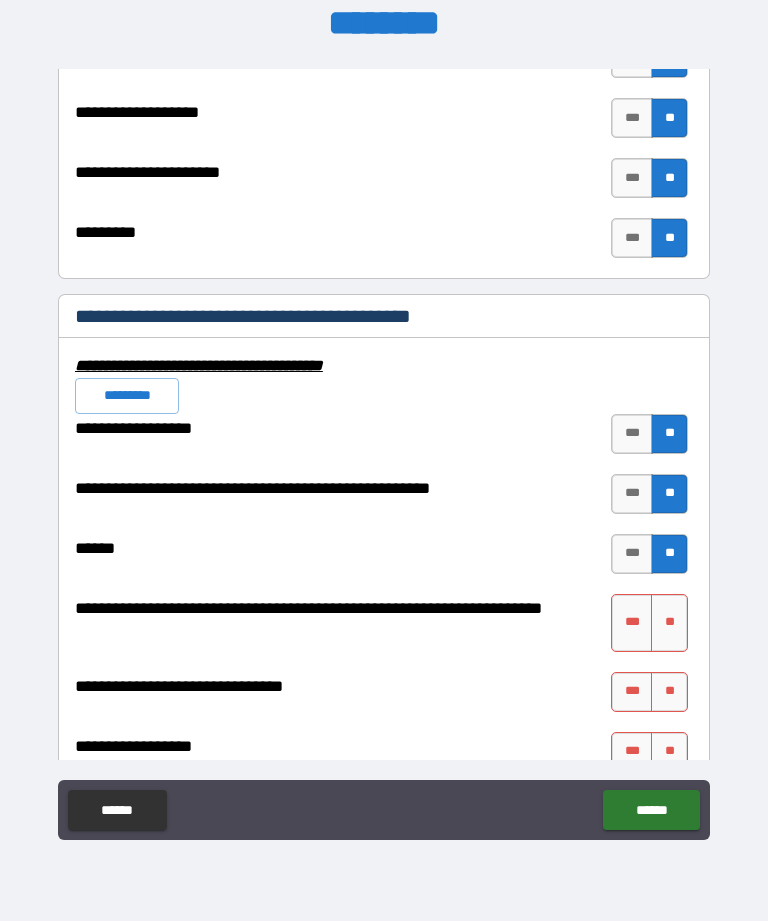 click on "**" at bounding box center [669, 623] 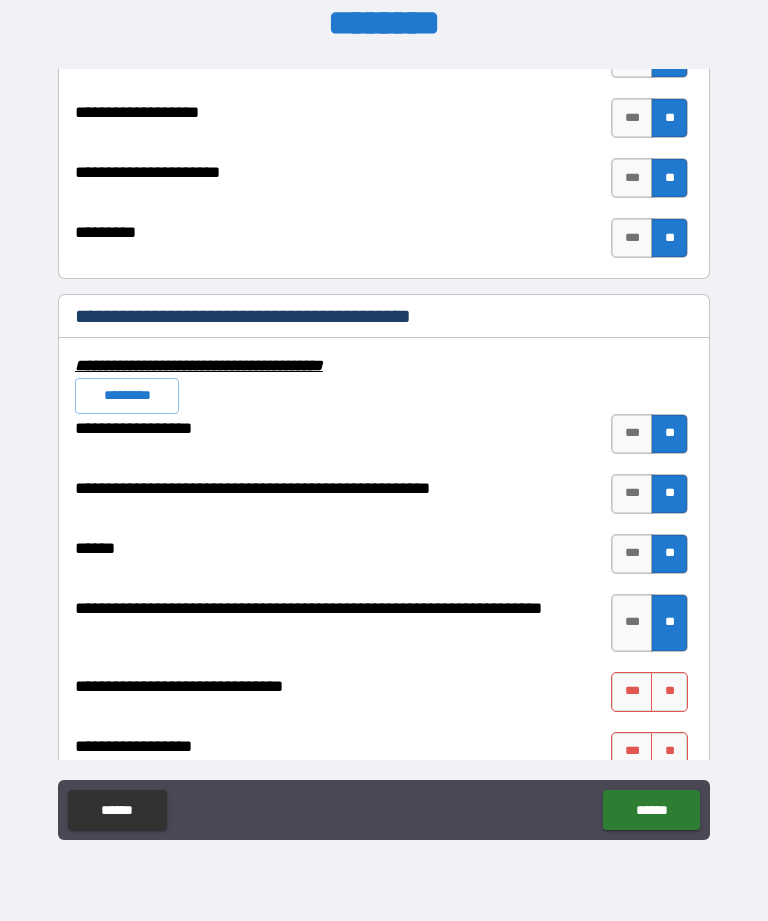 click on "**" at bounding box center [669, 692] 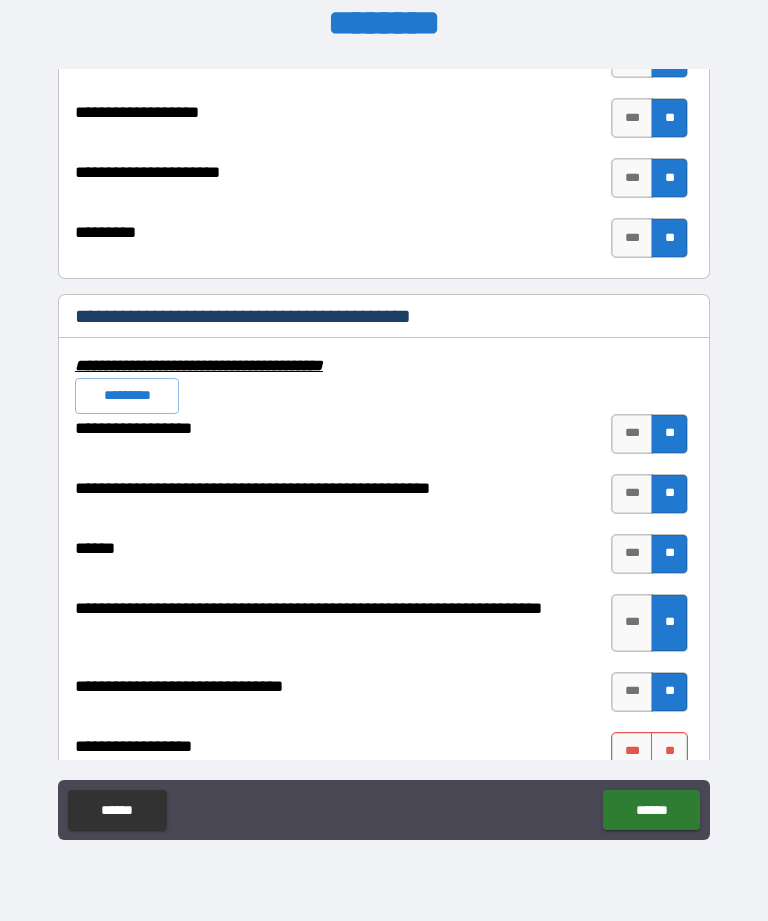 click on "**" at bounding box center [669, 752] 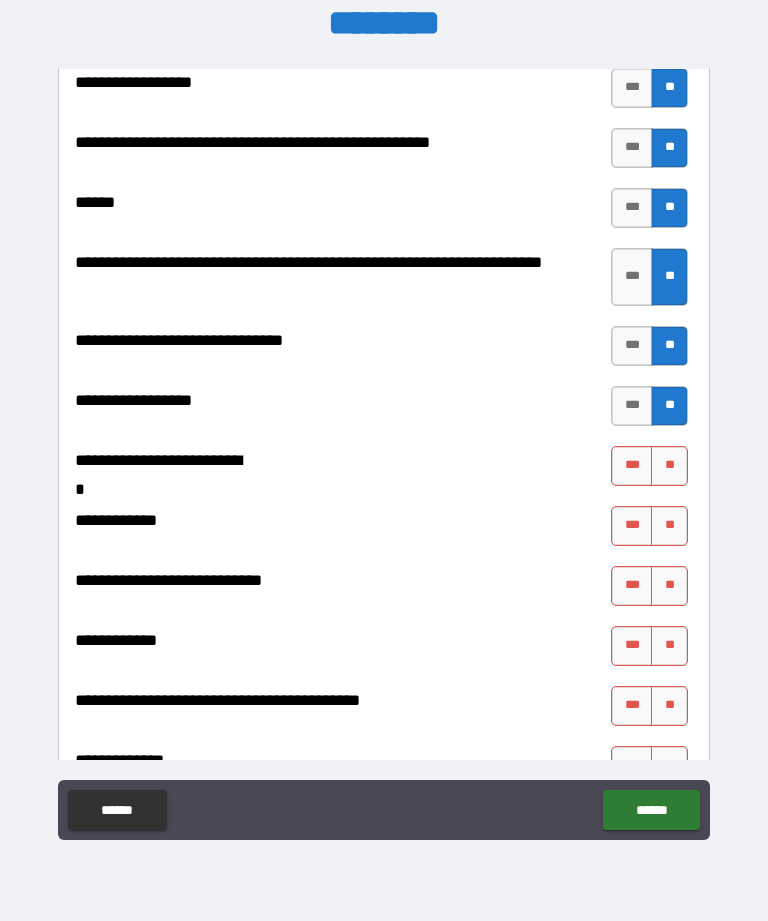 scroll, scrollTop: 8396, scrollLeft: 0, axis: vertical 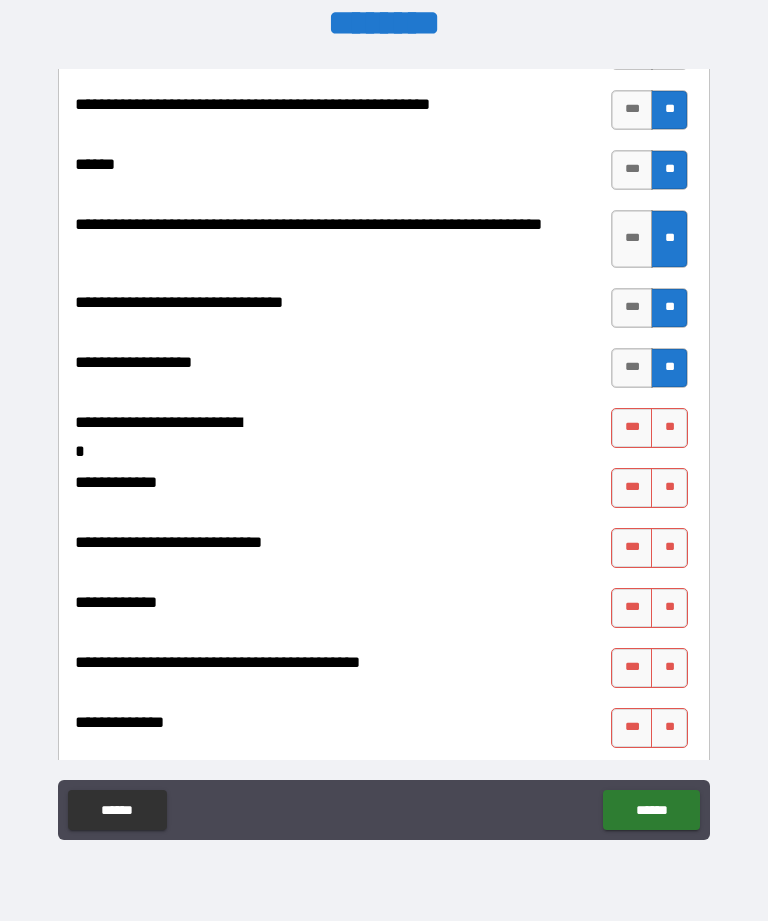 click on "**" at bounding box center (669, 428) 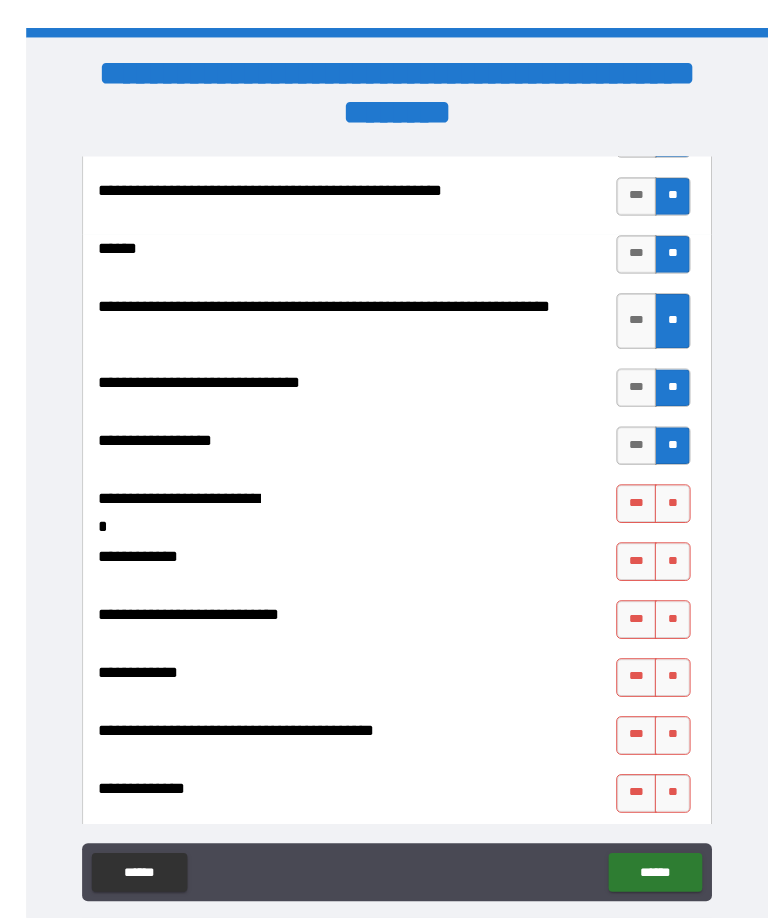 scroll, scrollTop: 33, scrollLeft: 0, axis: vertical 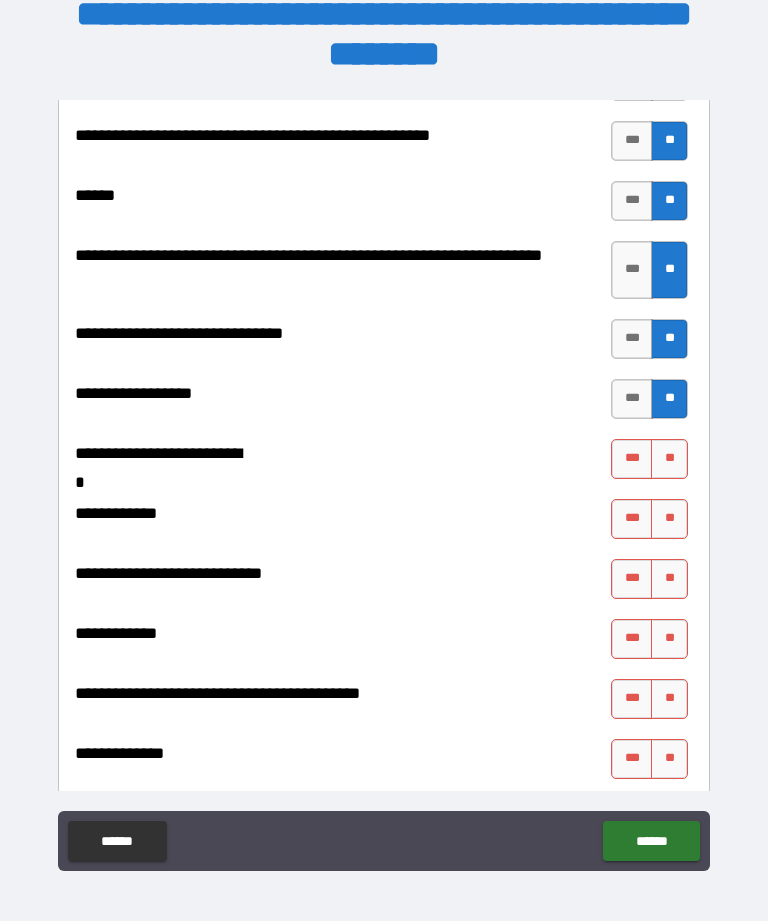 click on "**" at bounding box center [669, 459] 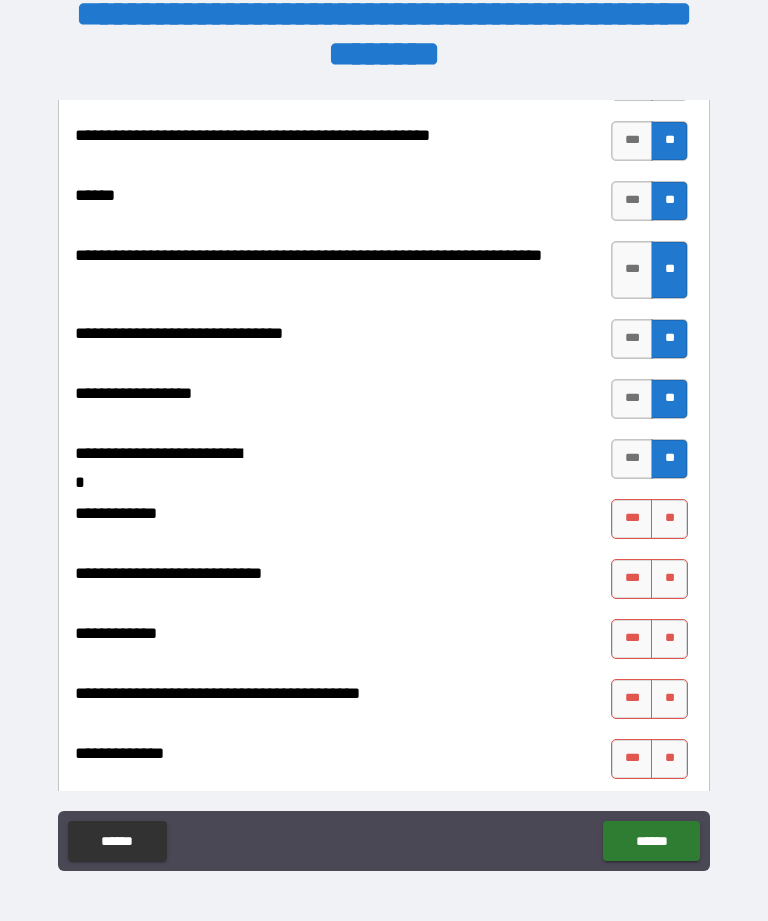 click on "**" at bounding box center [669, 519] 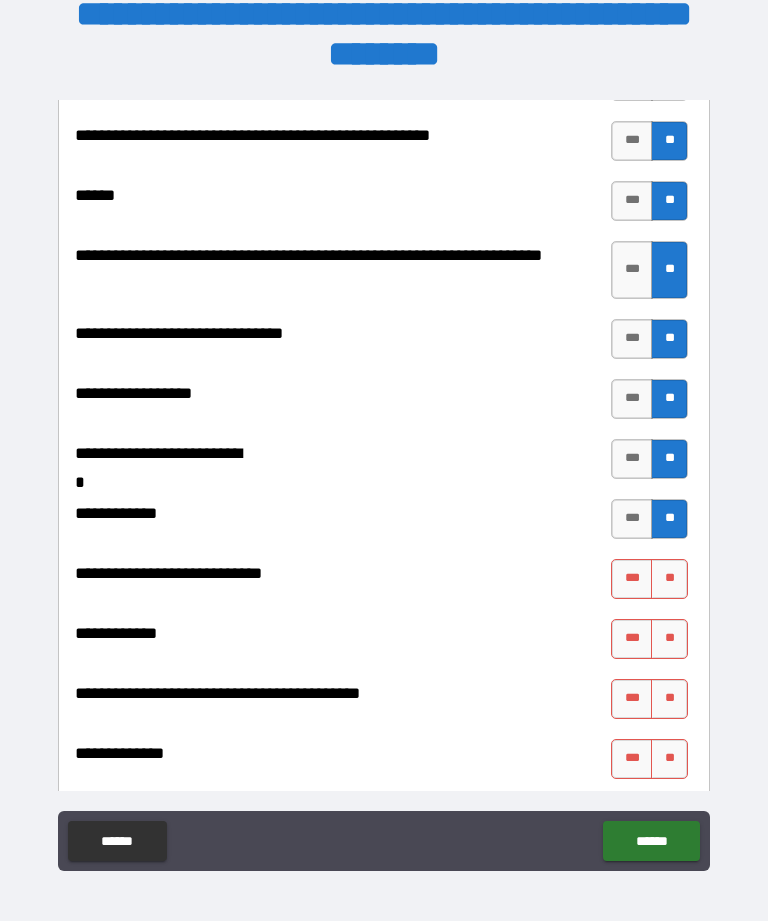 click on "**" at bounding box center [669, 579] 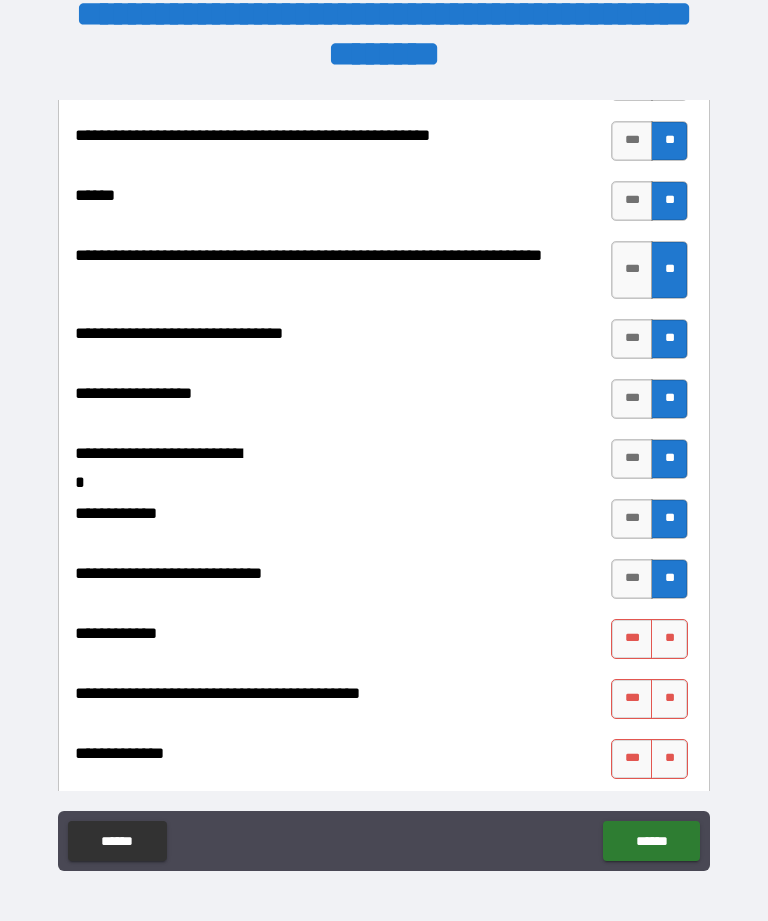 click on "**" at bounding box center [669, 639] 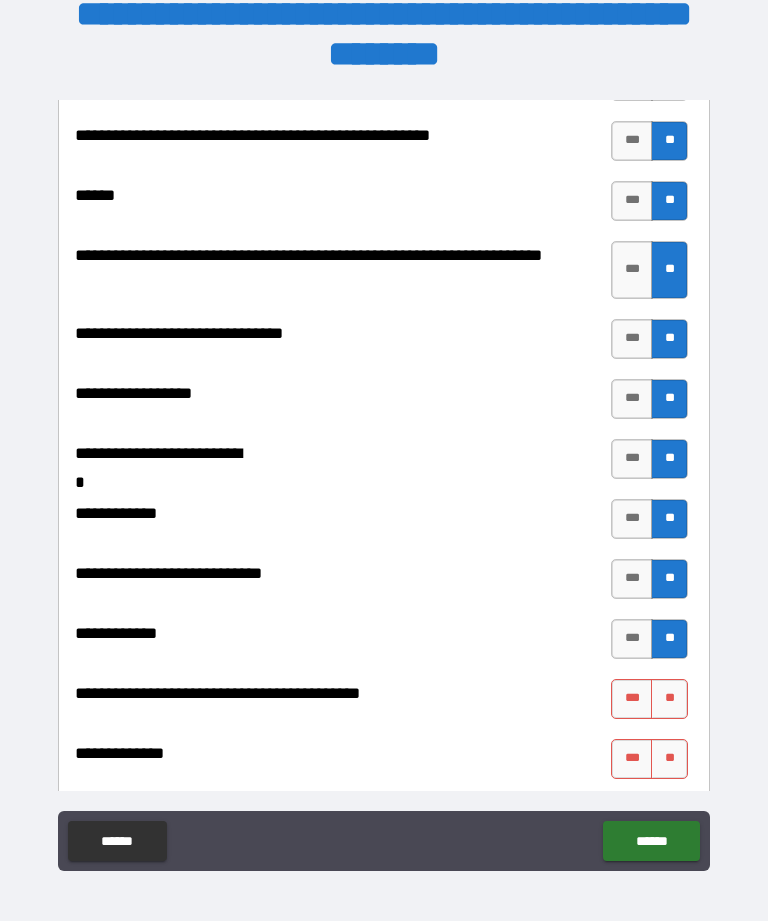 click on "**" at bounding box center (669, 699) 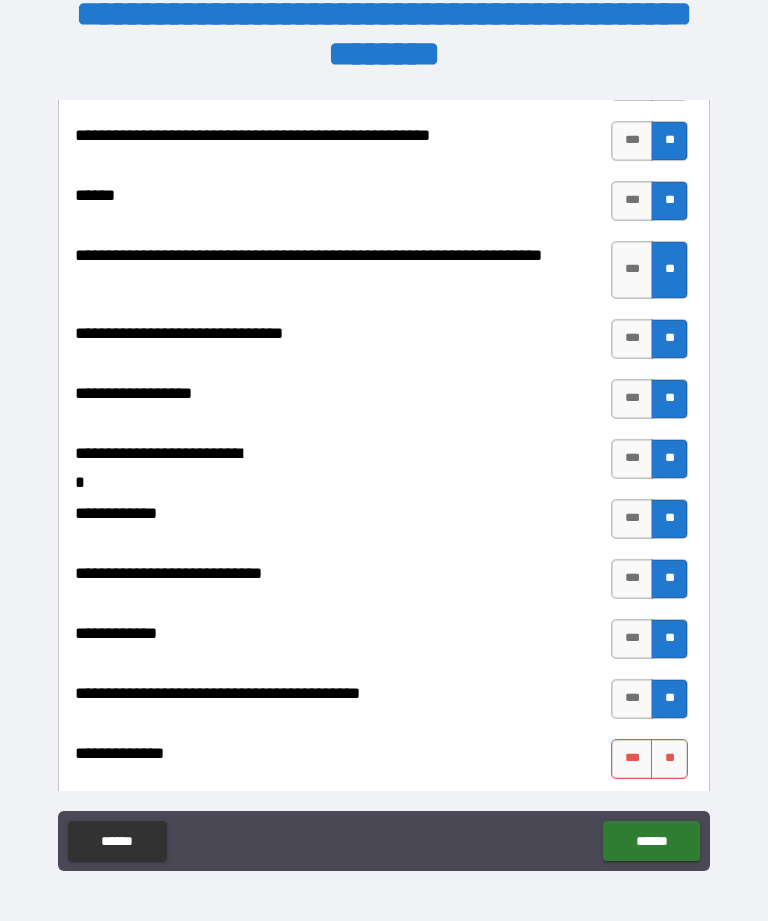 click on "**" at bounding box center (669, 759) 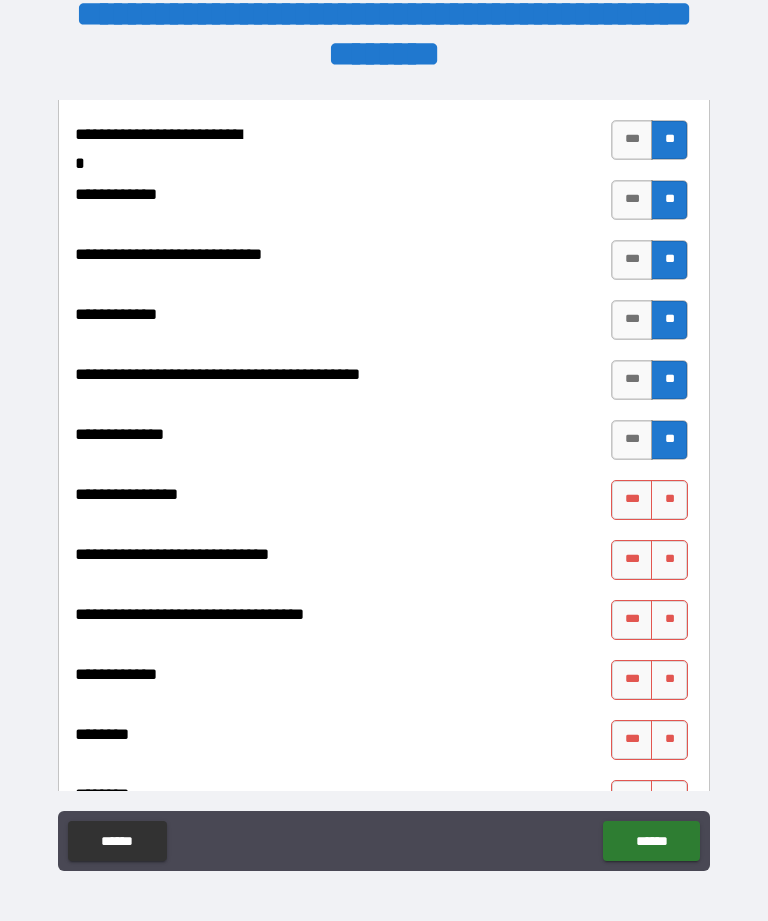 scroll, scrollTop: 8722, scrollLeft: 0, axis: vertical 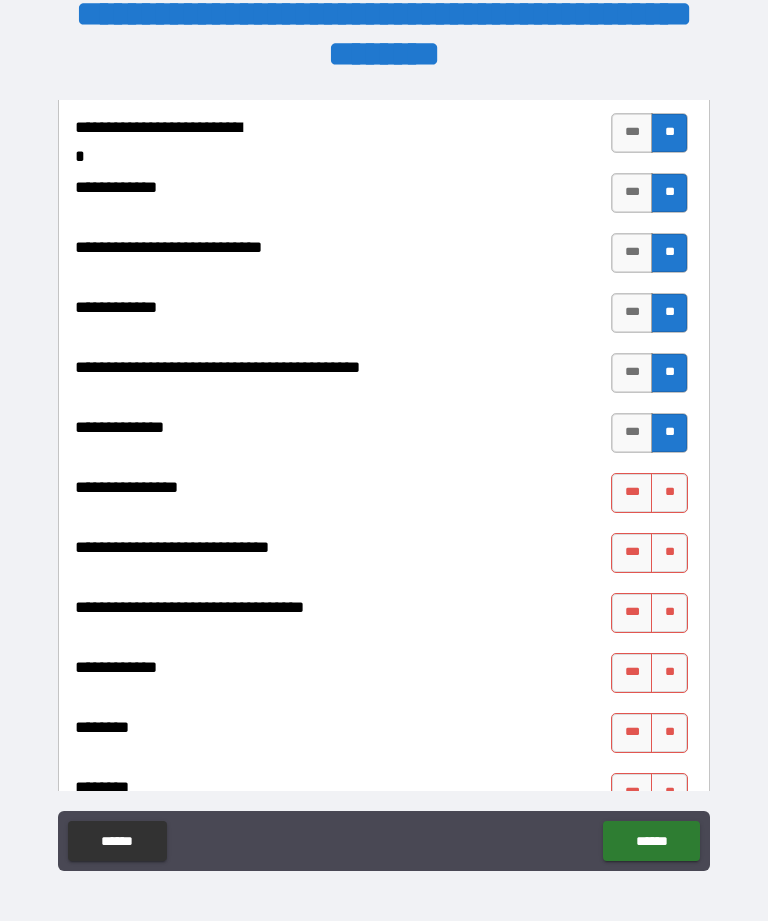 click on "**" at bounding box center (669, 493) 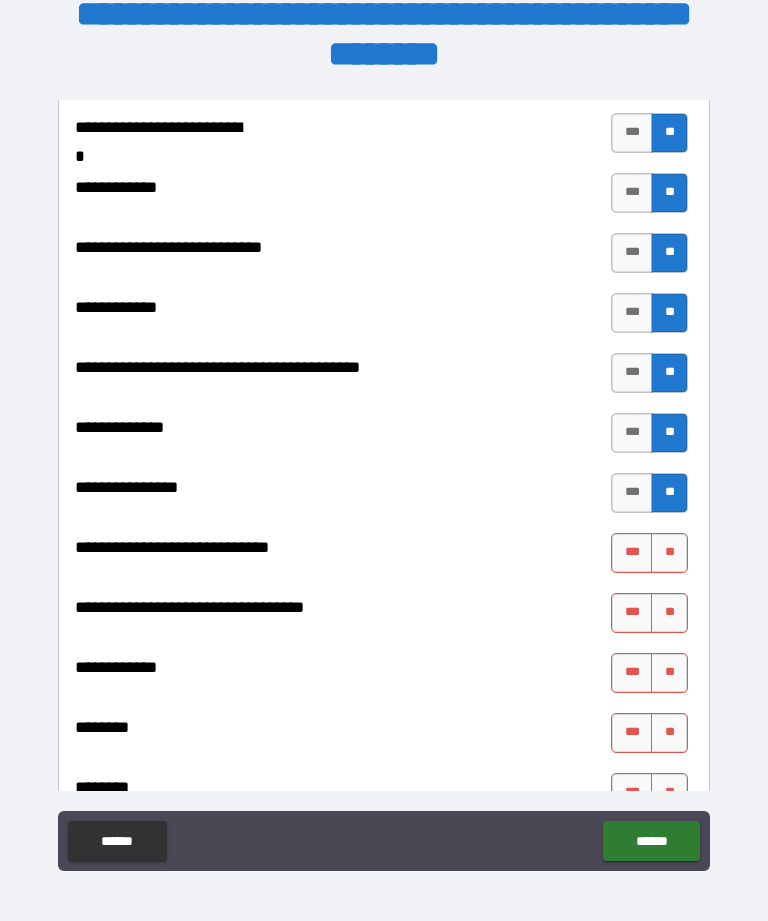 click on "**" at bounding box center [669, 553] 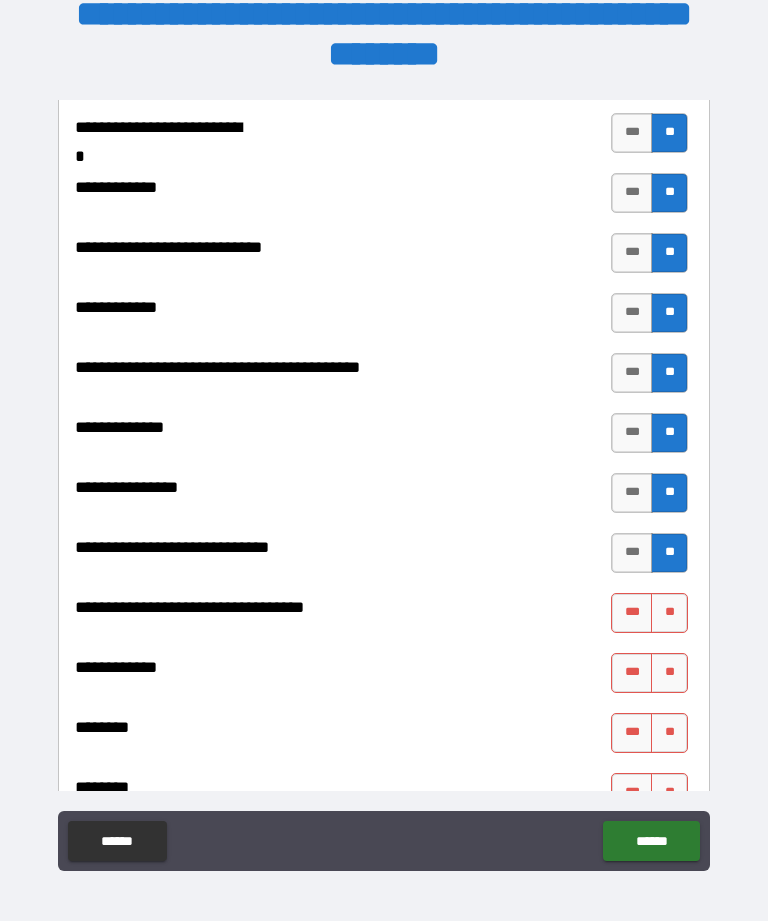 click on "**" at bounding box center (669, 613) 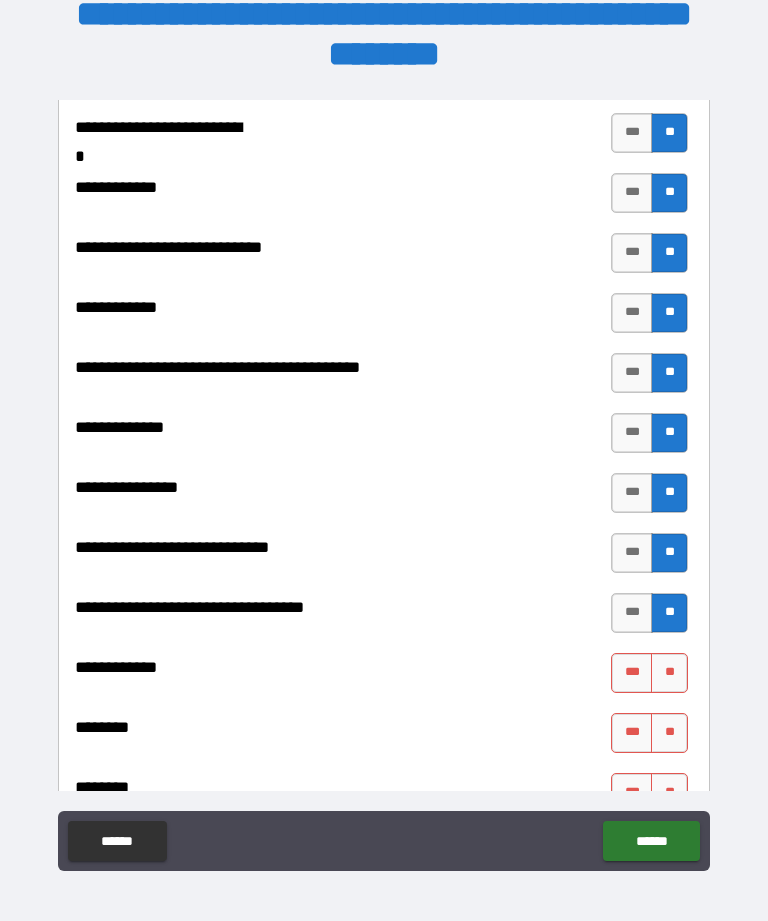 click on "**" at bounding box center (669, 673) 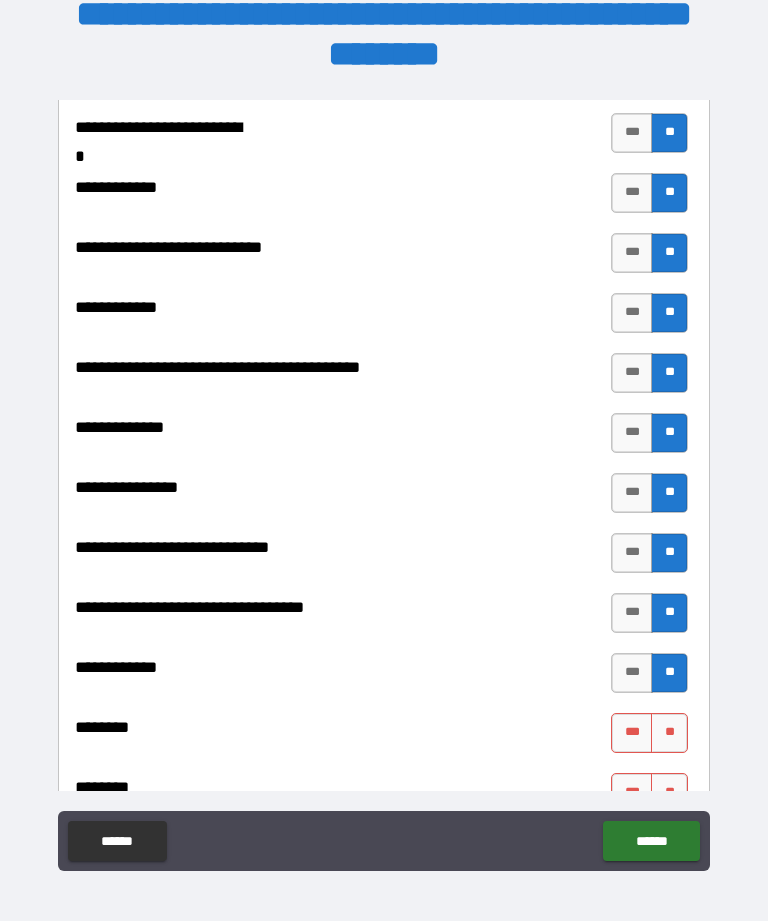 click on "**" at bounding box center (669, 733) 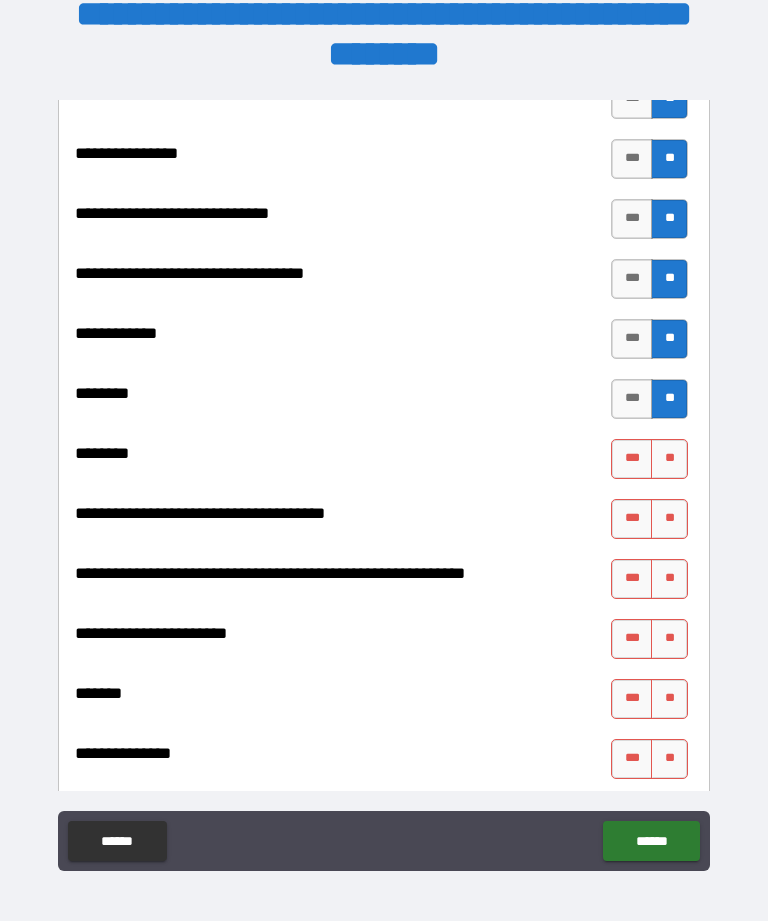 scroll, scrollTop: 9057, scrollLeft: 0, axis: vertical 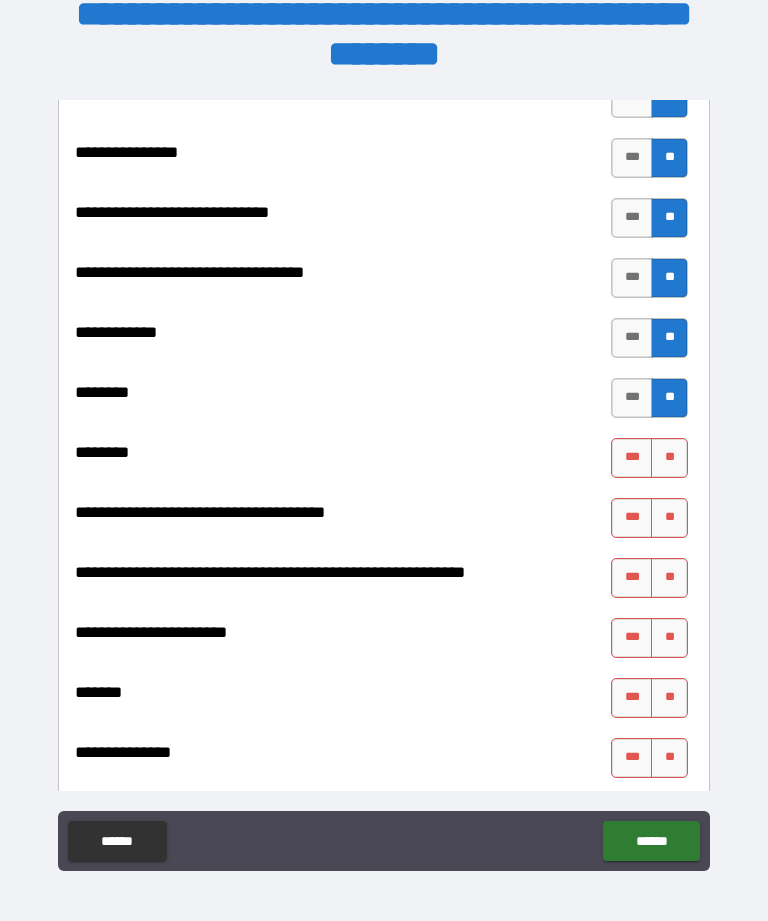 click on "**" at bounding box center [669, 458] 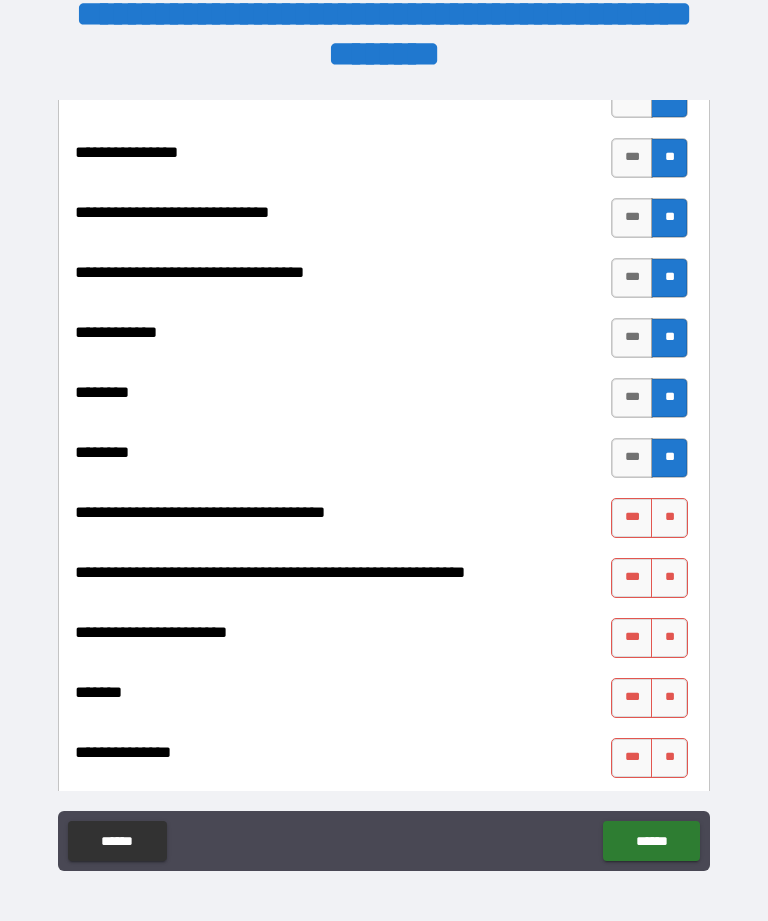 click on "**" at bounding box center (669, 518) 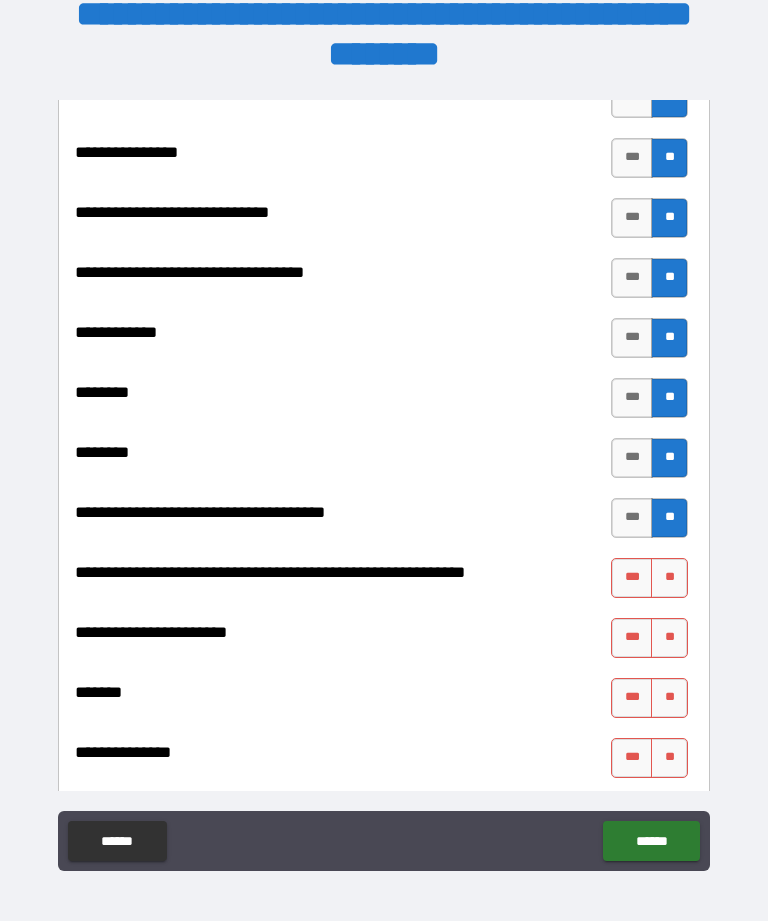 click on "**" at bounding box center (669, 578) 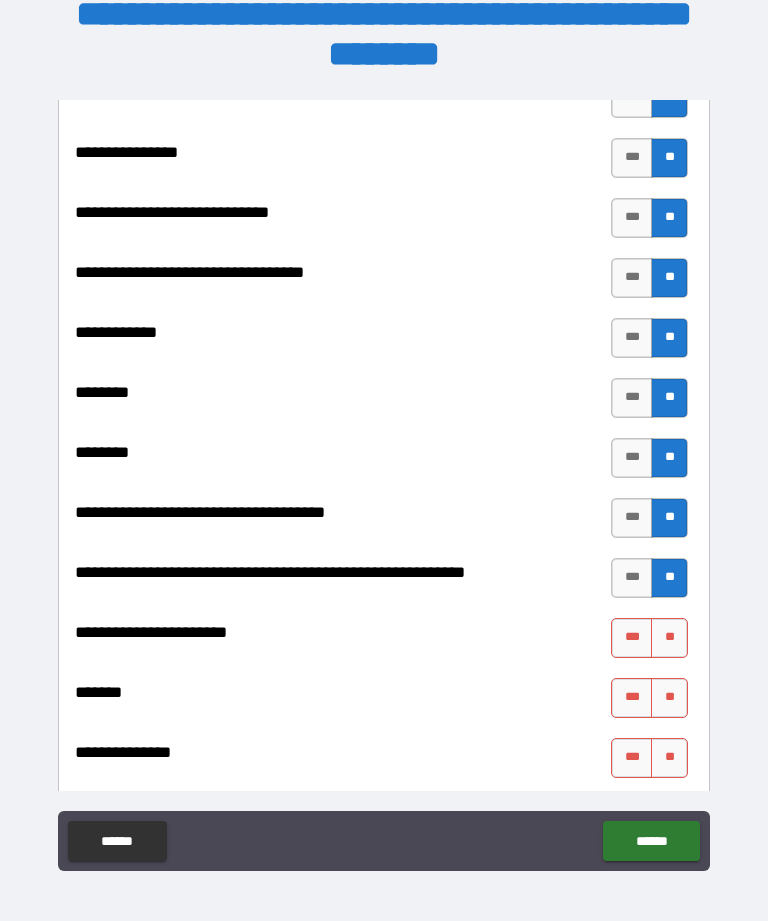 click on "**" at bounding box center [669, 638] 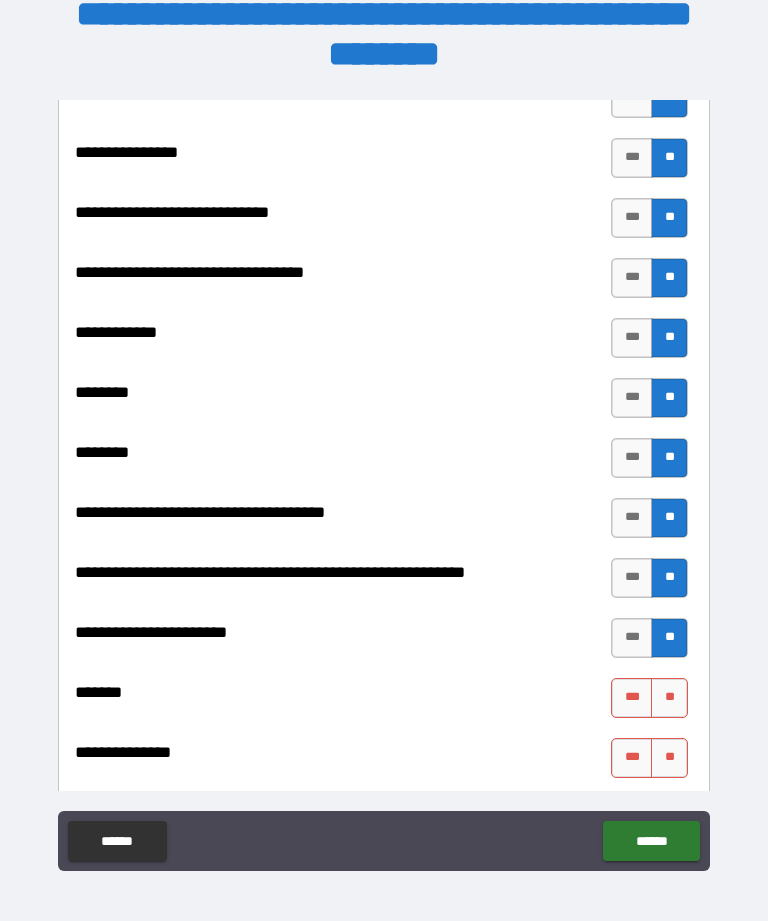 click on "**" at bounding box center [669, 698] 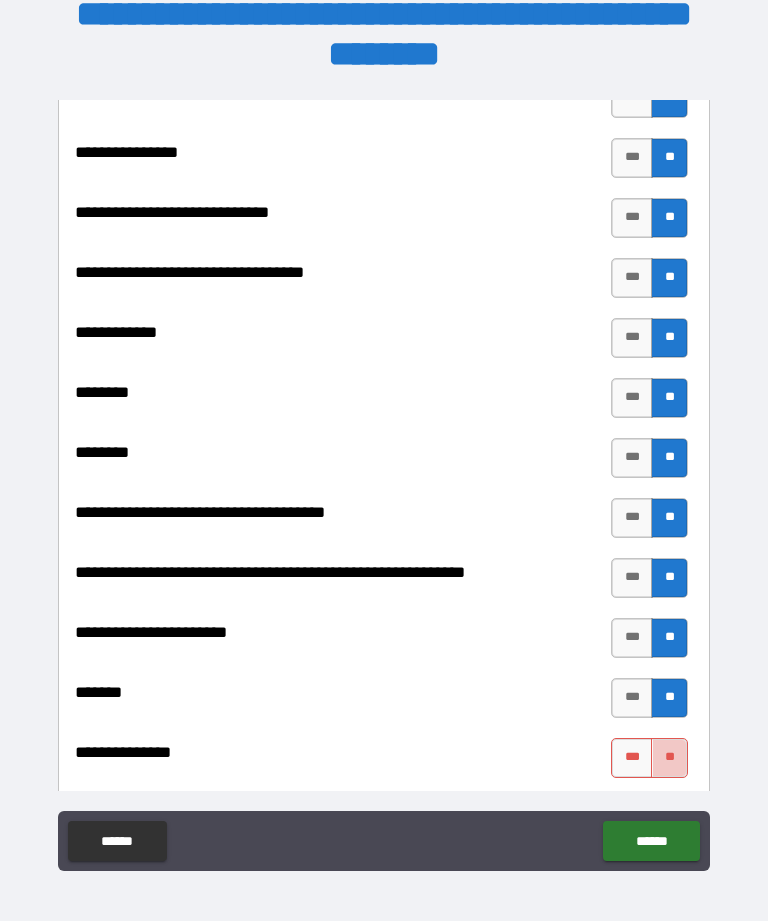 click on "**" at bounding box center (669, 758) 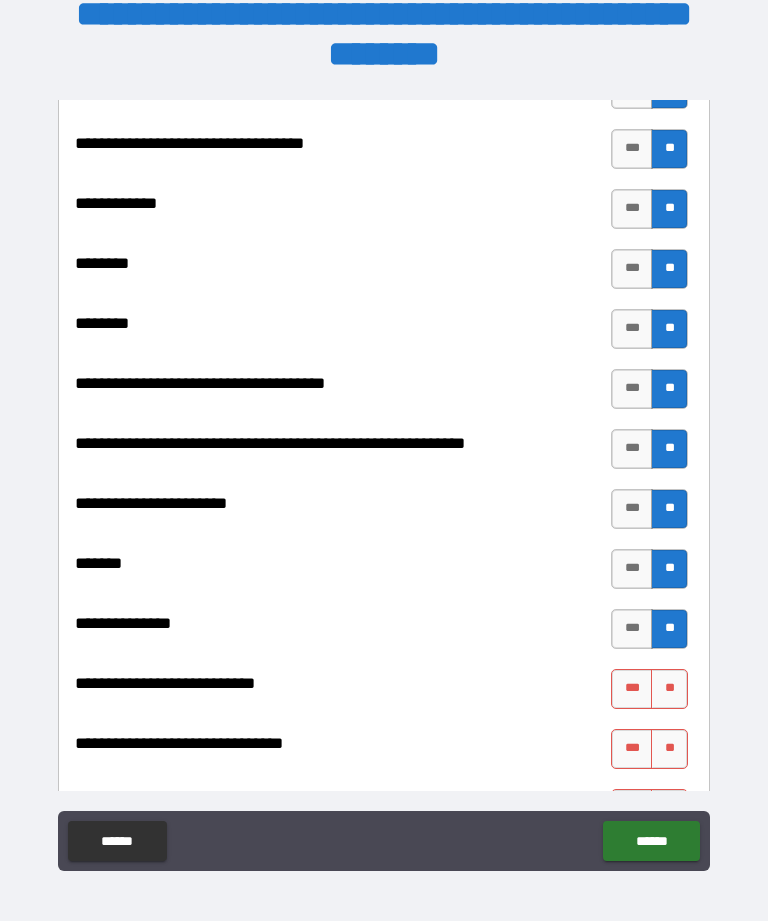 scroll, scrollTop: 9187, scrollLeft: 0, axis: vertical 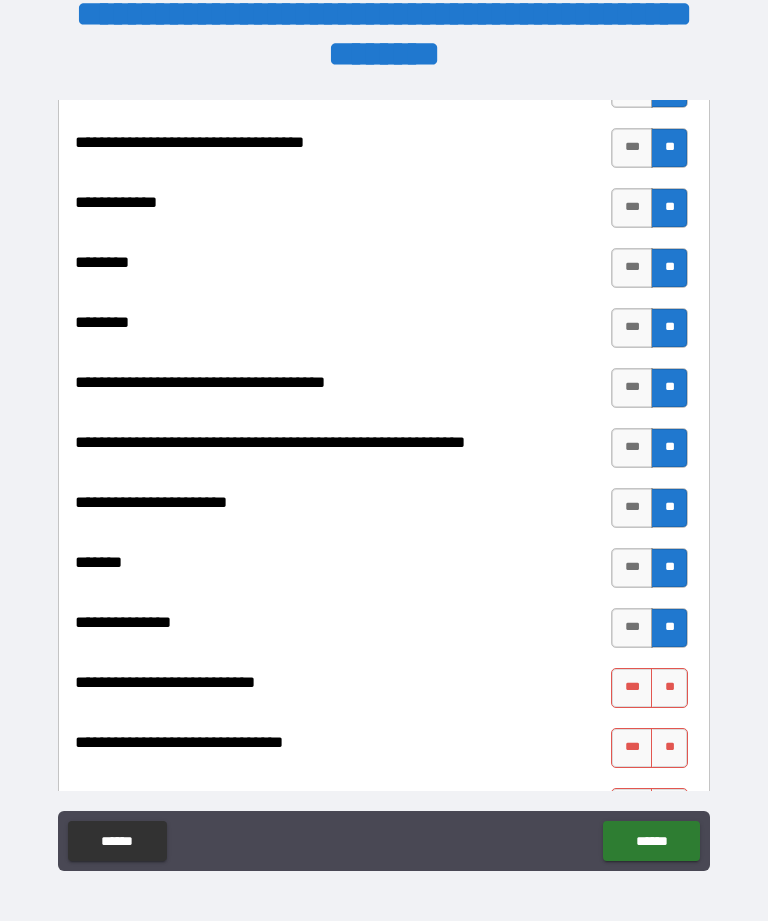 click on "**" at bounding box center [669, 688] 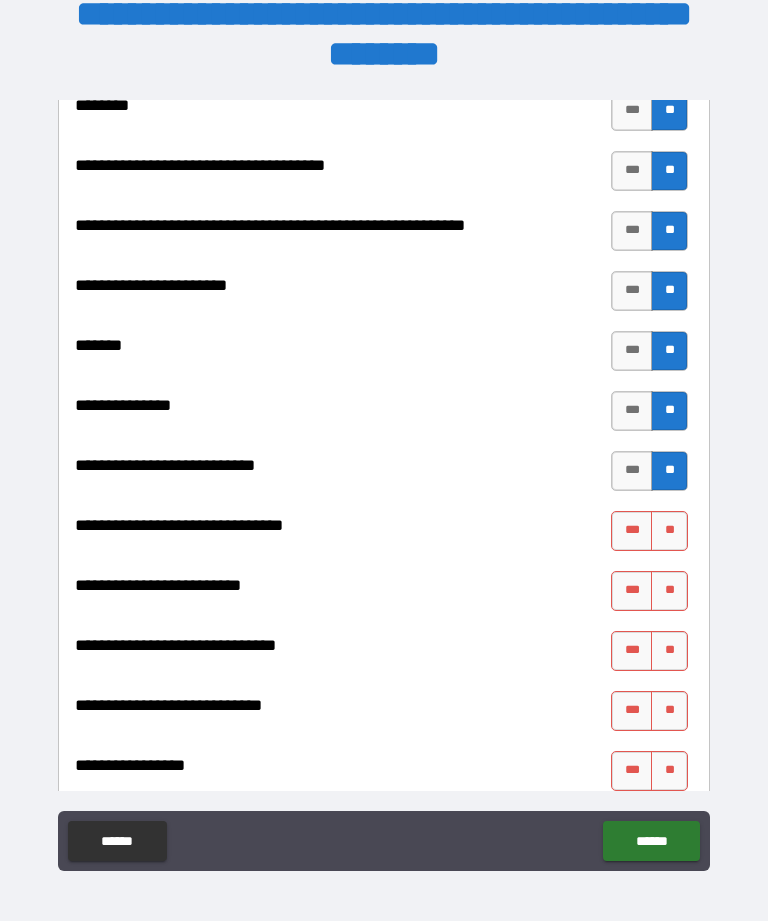 scroll, scrollTop: 9421, scrollLeft: 0, axis: vertical 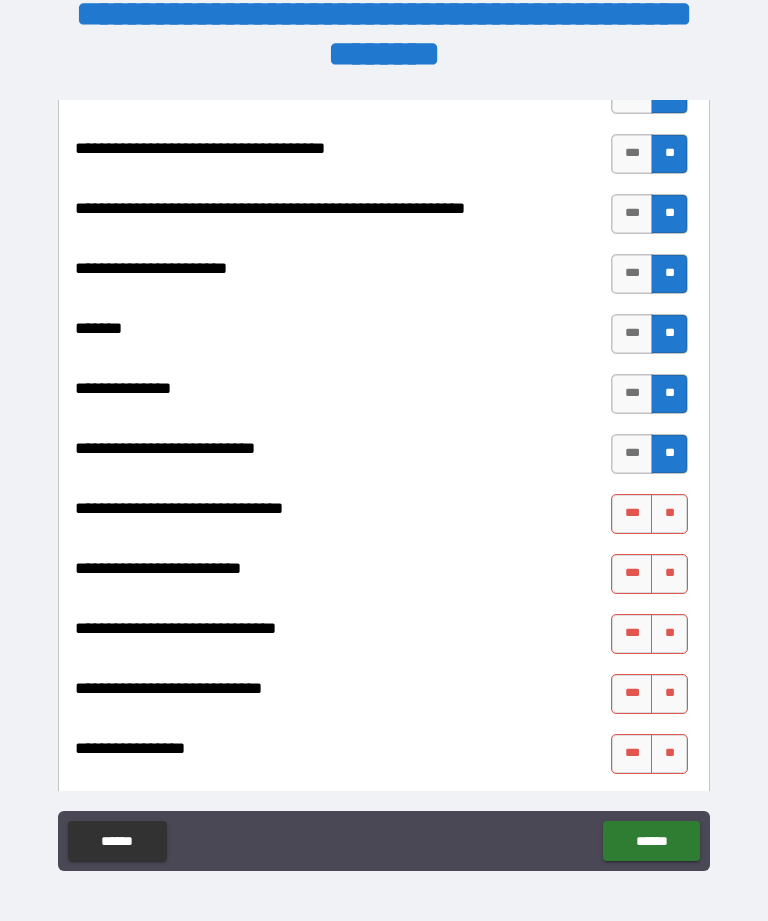 click on "**" at bounding box center [669, 514] 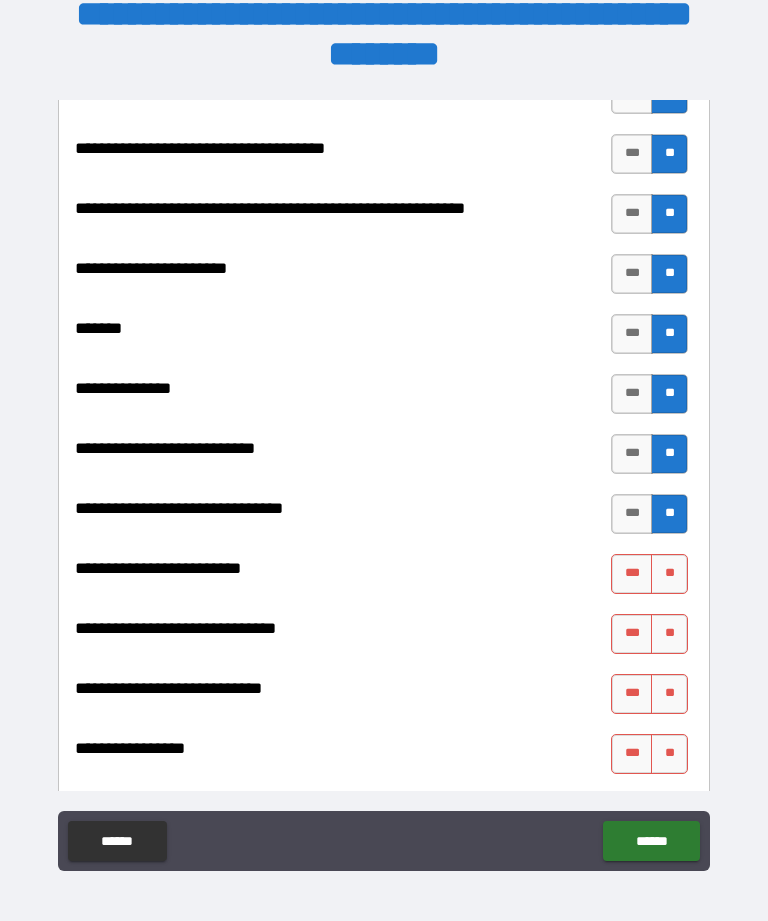 click on "**" at bounding box center (669, 574) 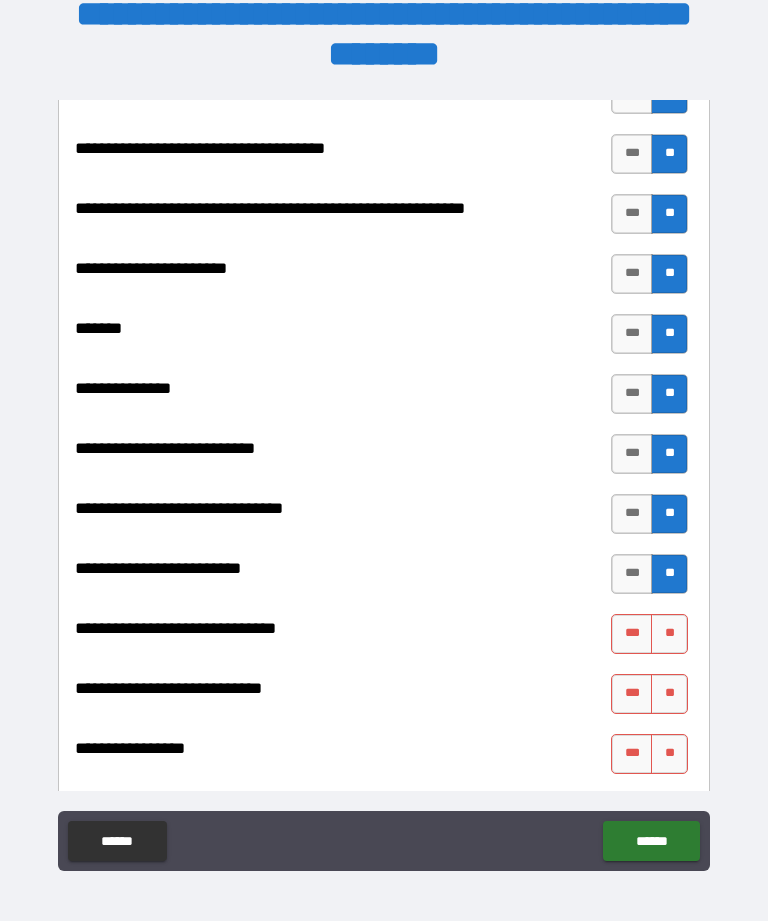 click on "**" at bounding box center [669, 694] 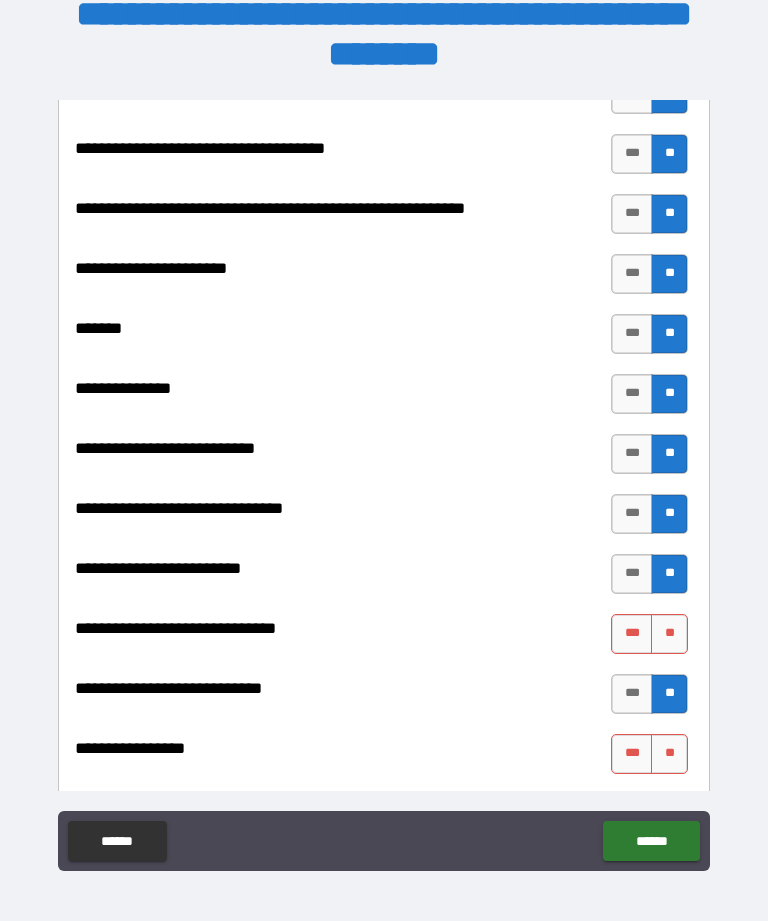 scroll, scrollTop: 9528, scrollLeft: 0, axis: vertical 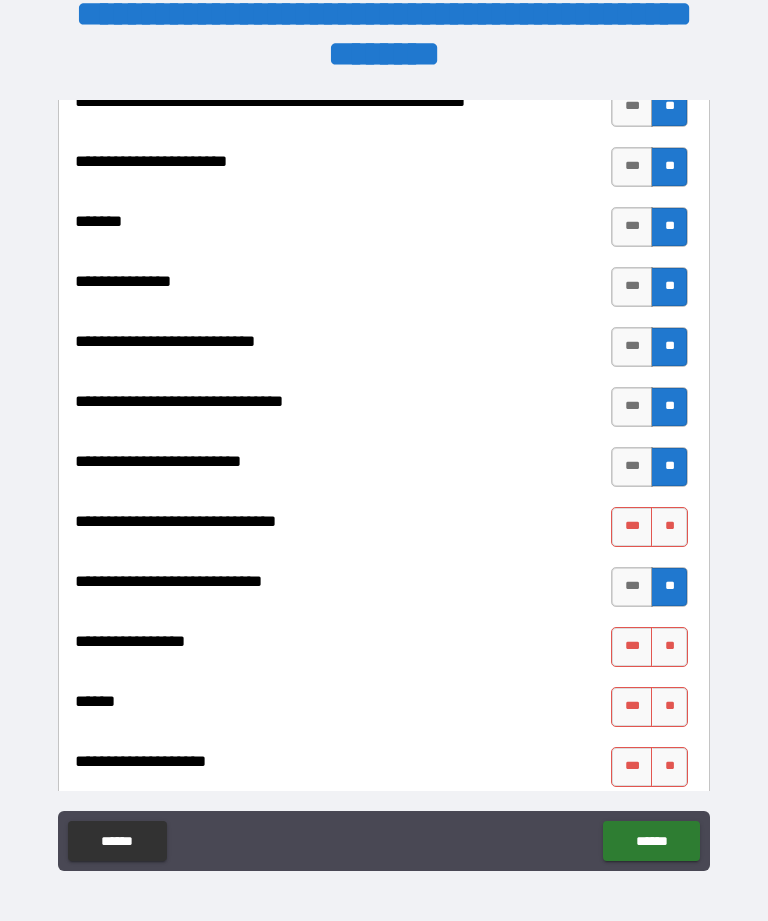 click on "**" at bounding box center (669, 647) 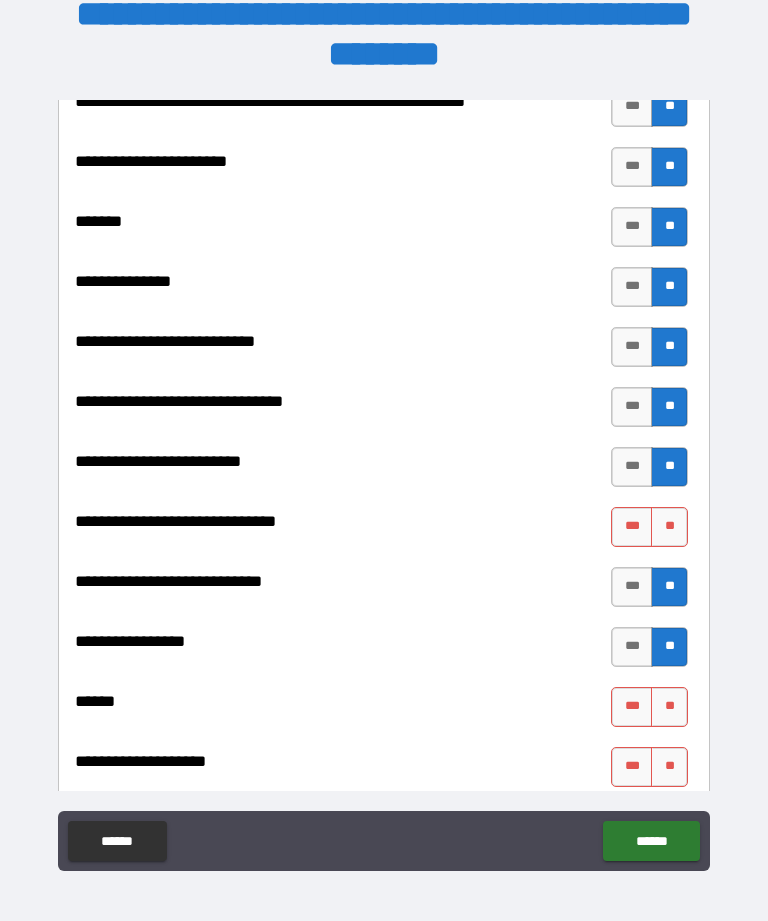 click on "**" at bounding box center (669, 527) 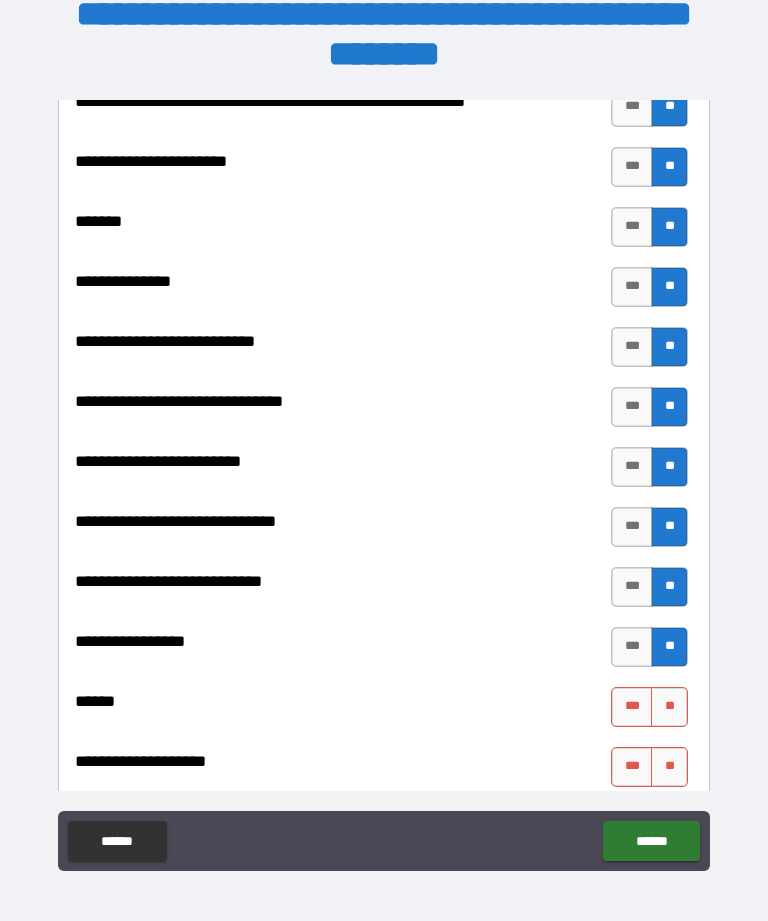 click on "**" at bounding box center (669, 707) 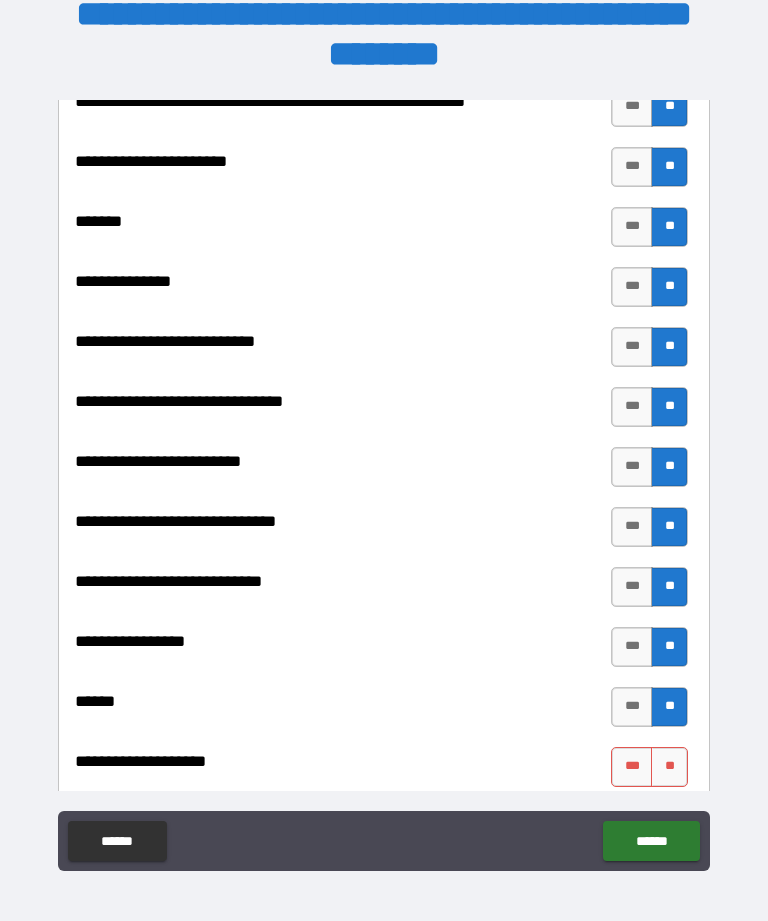 click on "**" at bounding box center (669, 767) 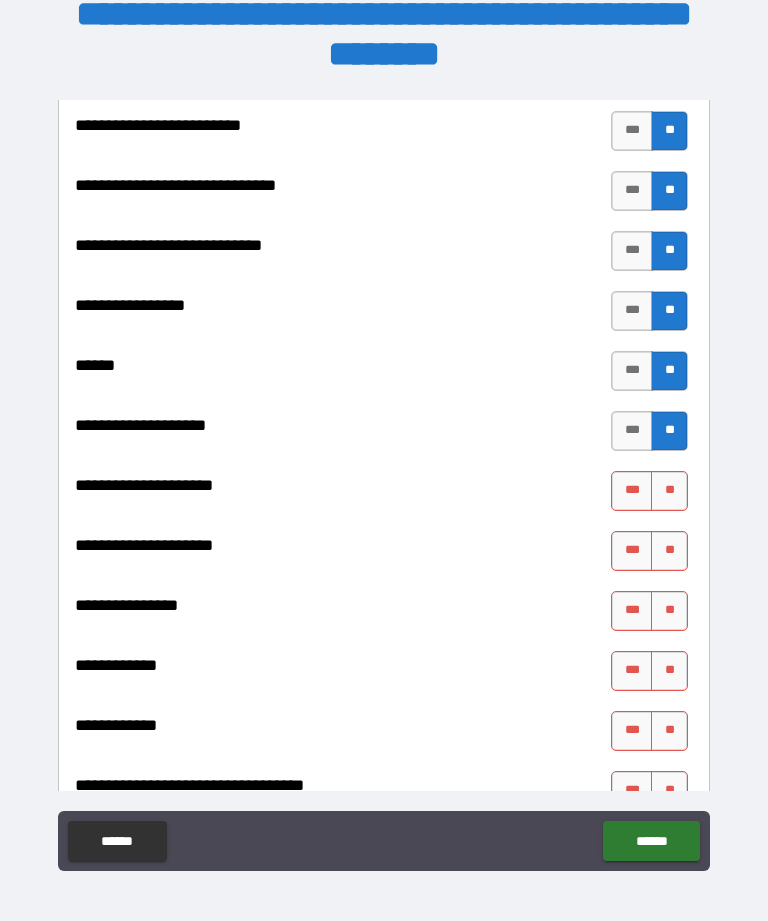 scroll, scrollTop: 9868, scrollLeft: 0, axis: vertical 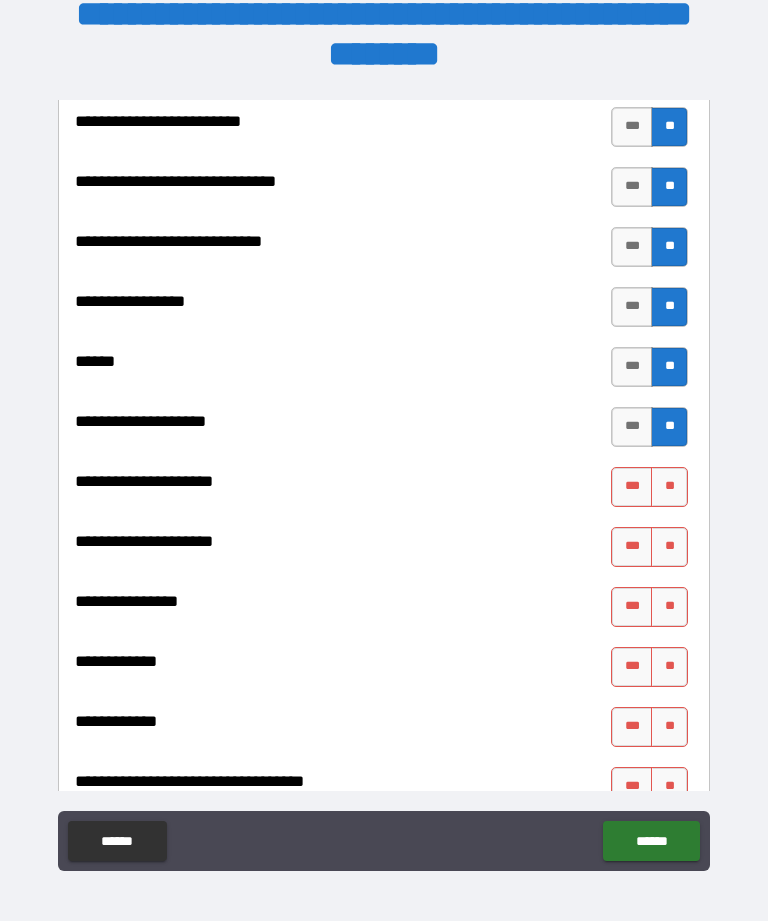 click on "**" at bounding box center (669, 487) 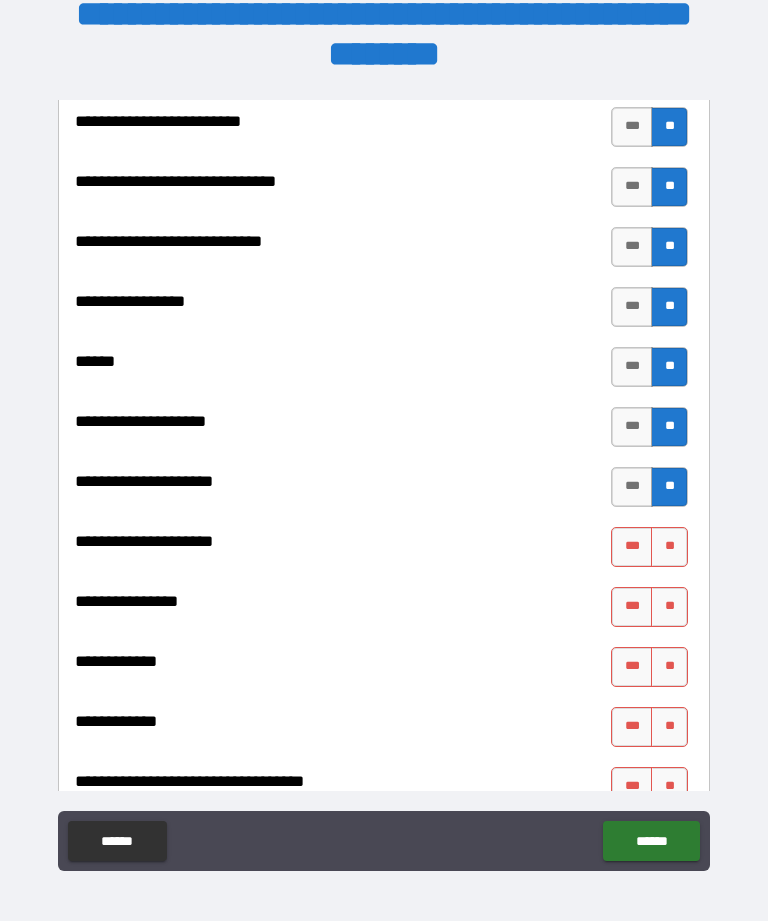 click on "**" at bounding box center (669, 547) 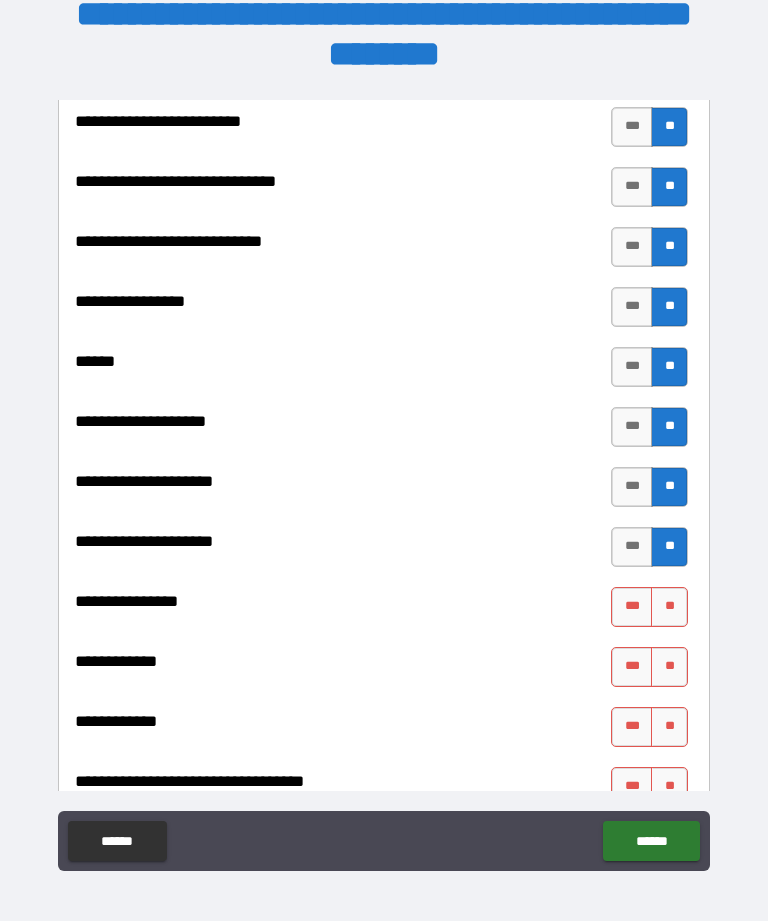 click on "**" at bounding box center [669, 607] 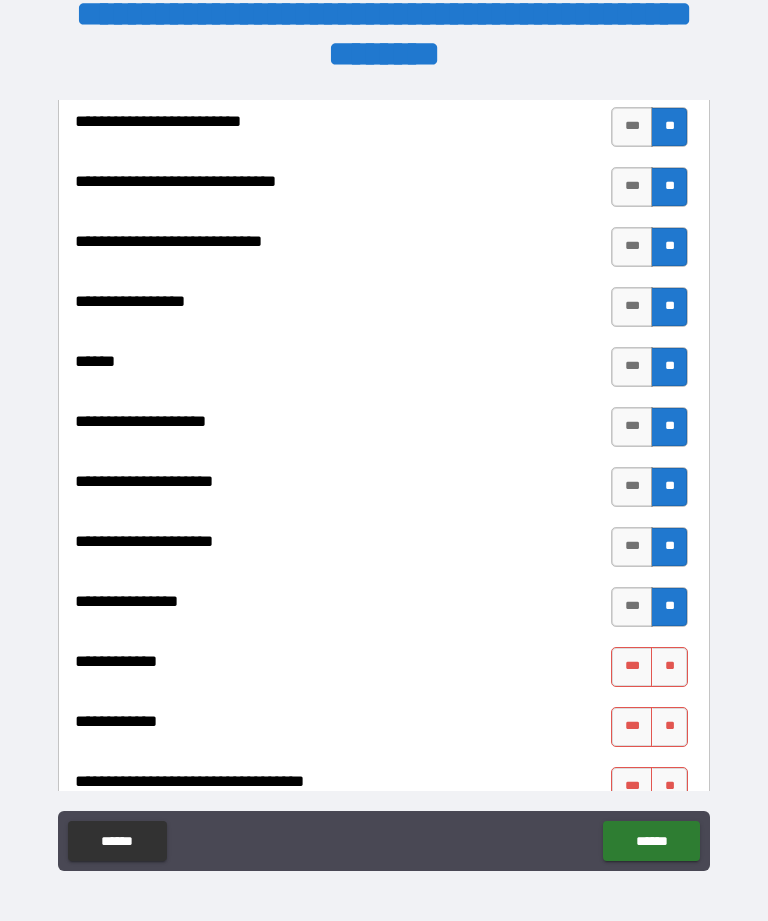 click on "**" at bounding box center [669, 667] 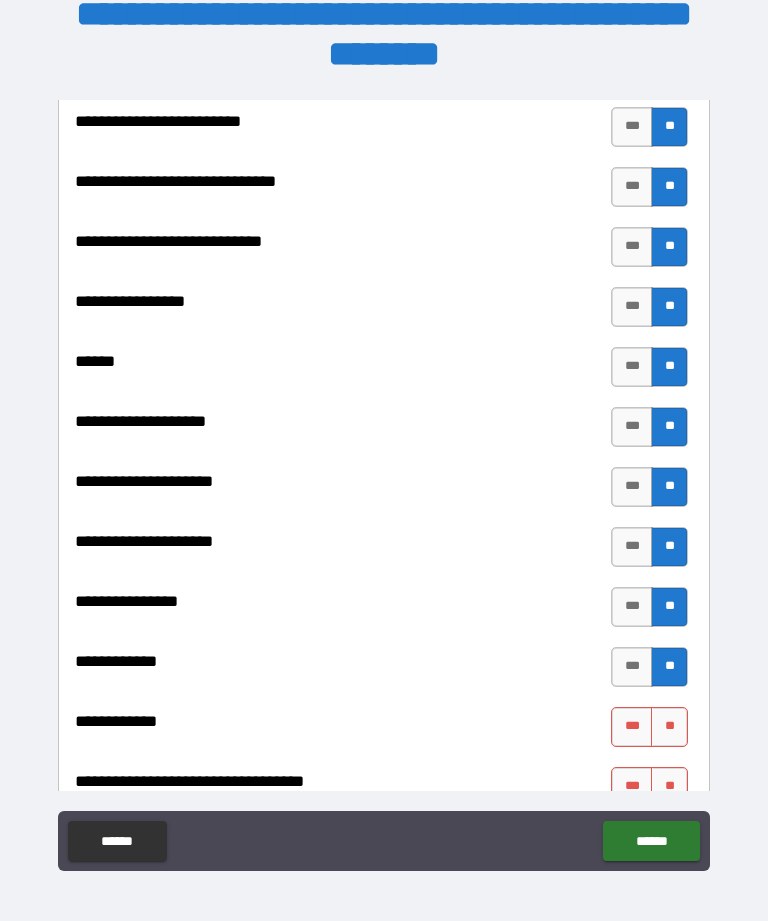 click on "**" at bounding box center [669, 727] 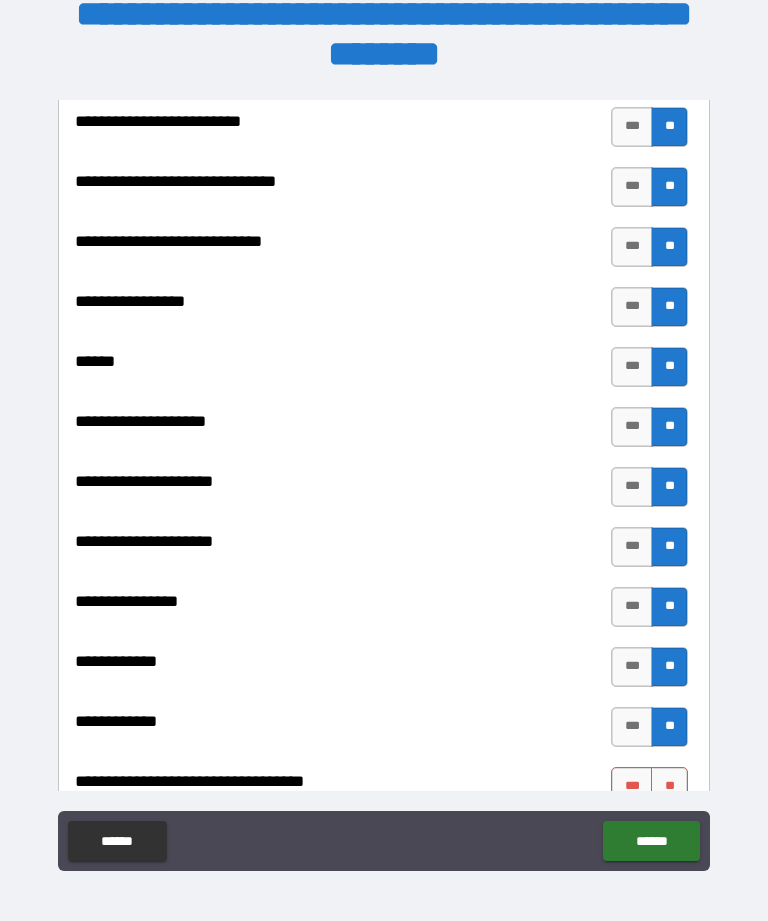 click on "**" at bounding box center (669, 787) 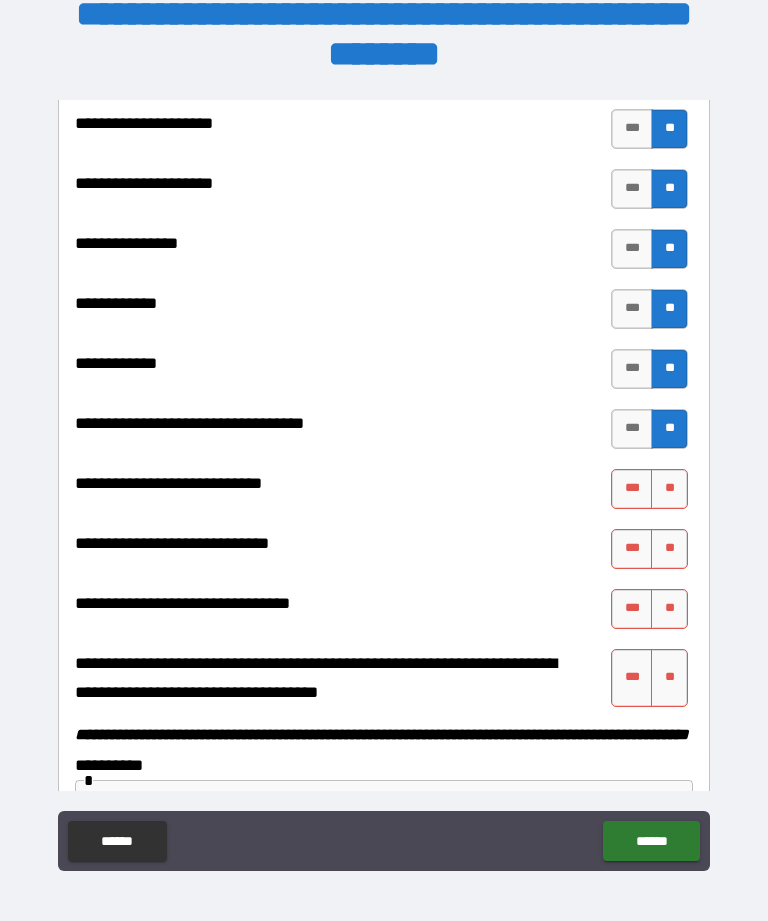 scroll, scrollTop: 10226, scrollLeft: 0, axis: vertical 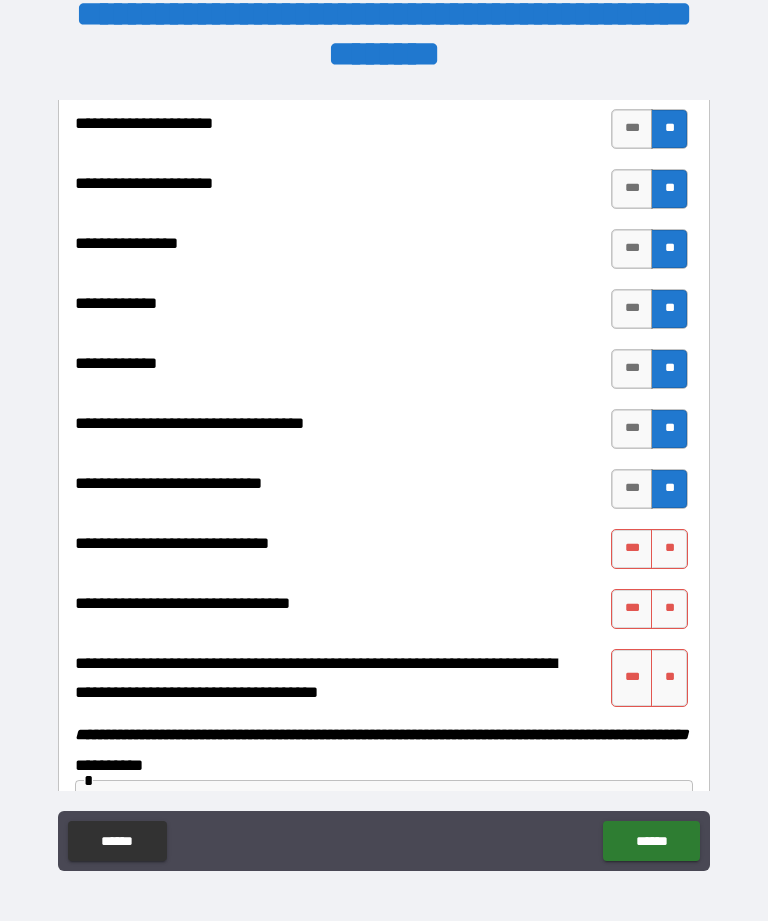 click on "**" at bounding box center [669, 549] 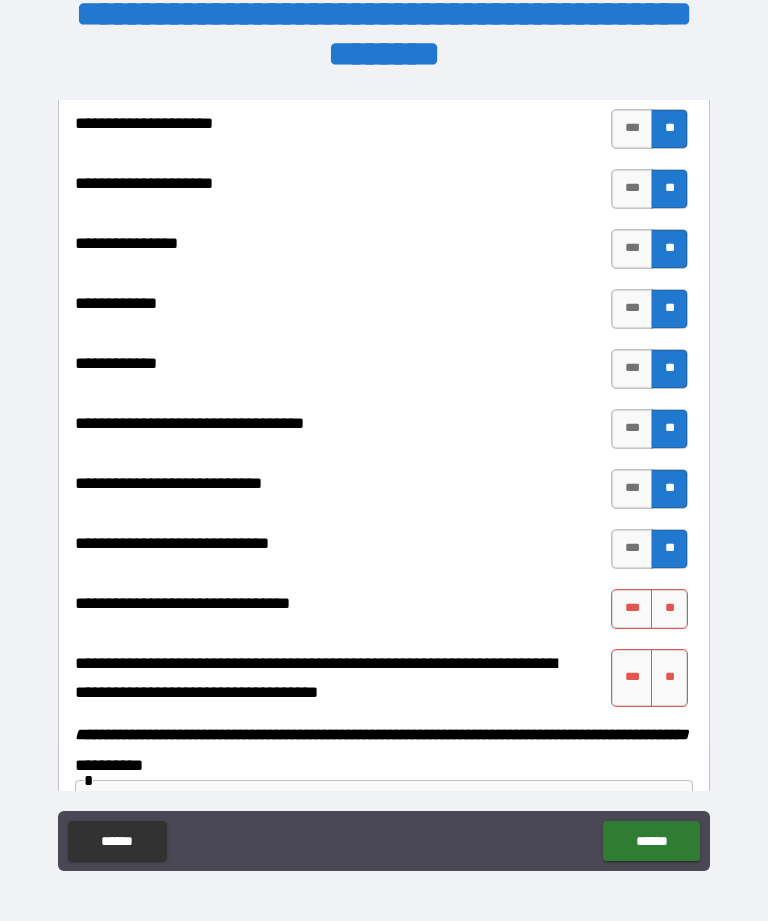 click on "**" at bounding box center [669, 609] 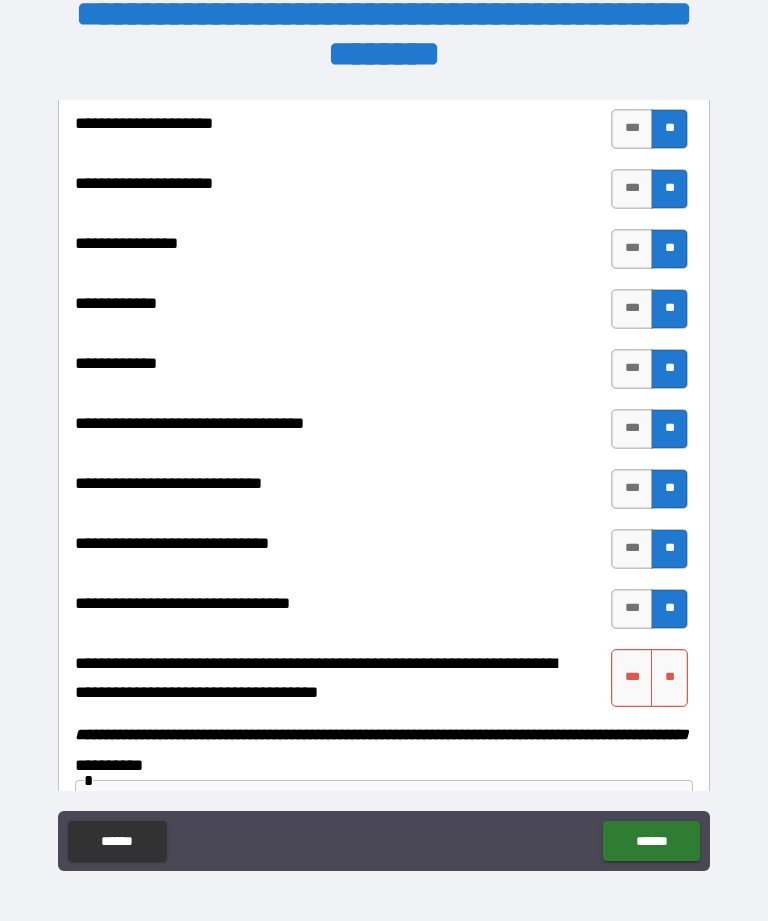 click on "**" at bounding box center [669, 678] 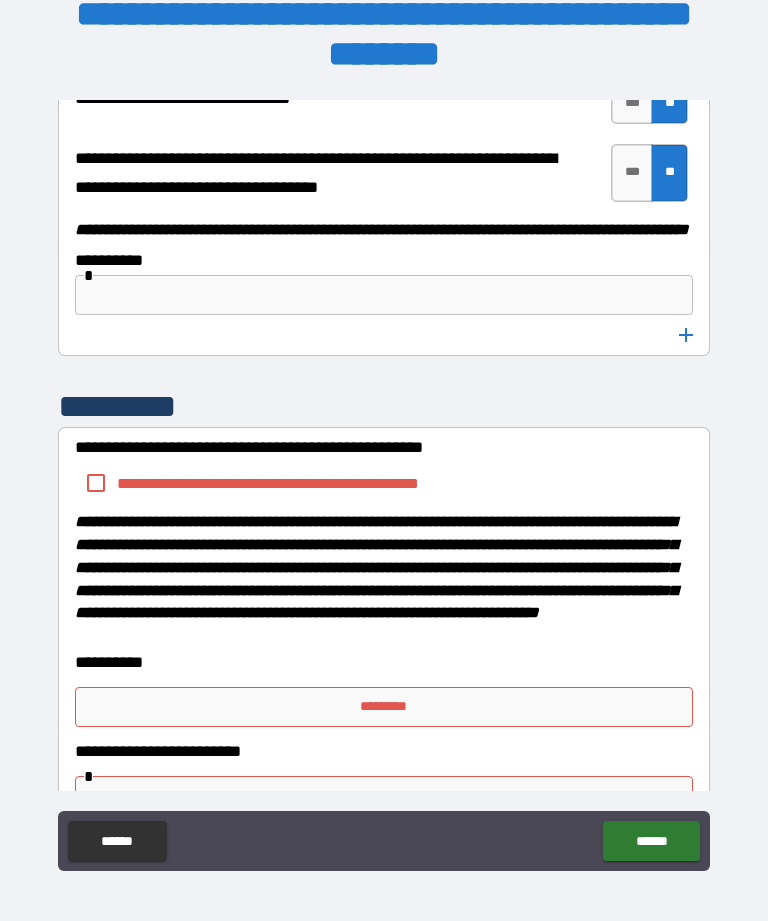 scroll, scrollTop: 10729, scrollLeft: 0, axis: vertical 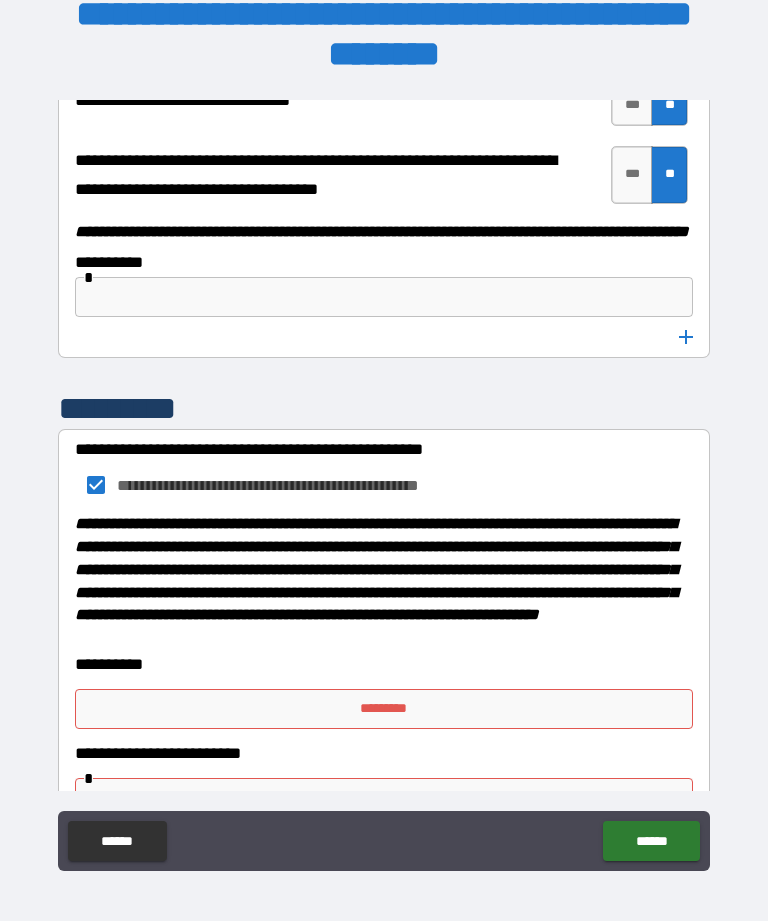 click on "*********" at bounding box center [384, 709] 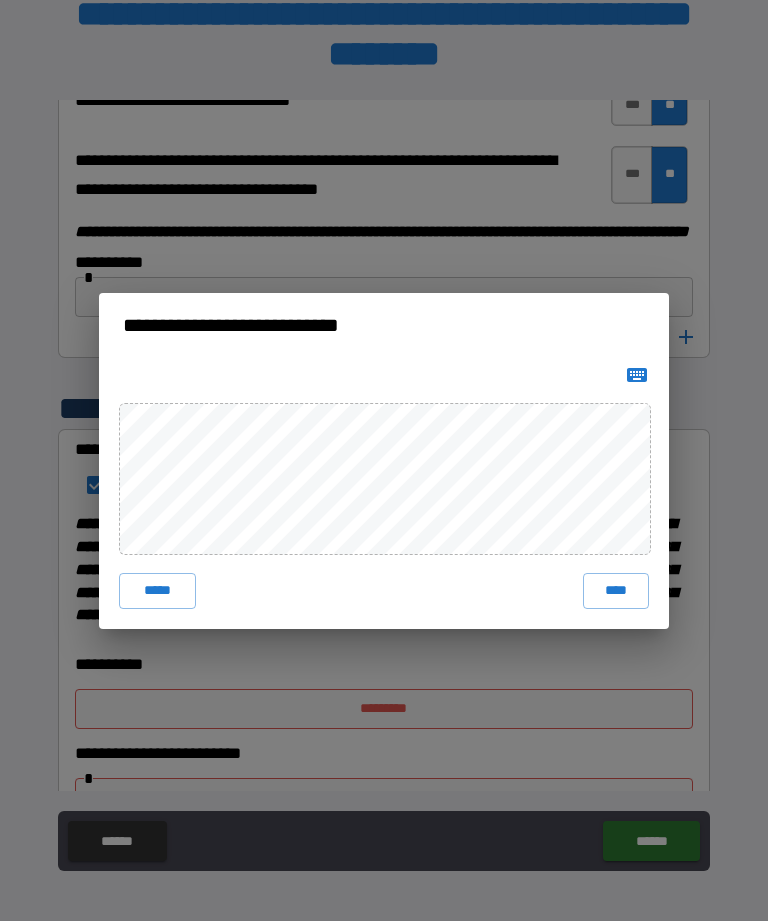 click on "****" at bounding box center [616, 591] 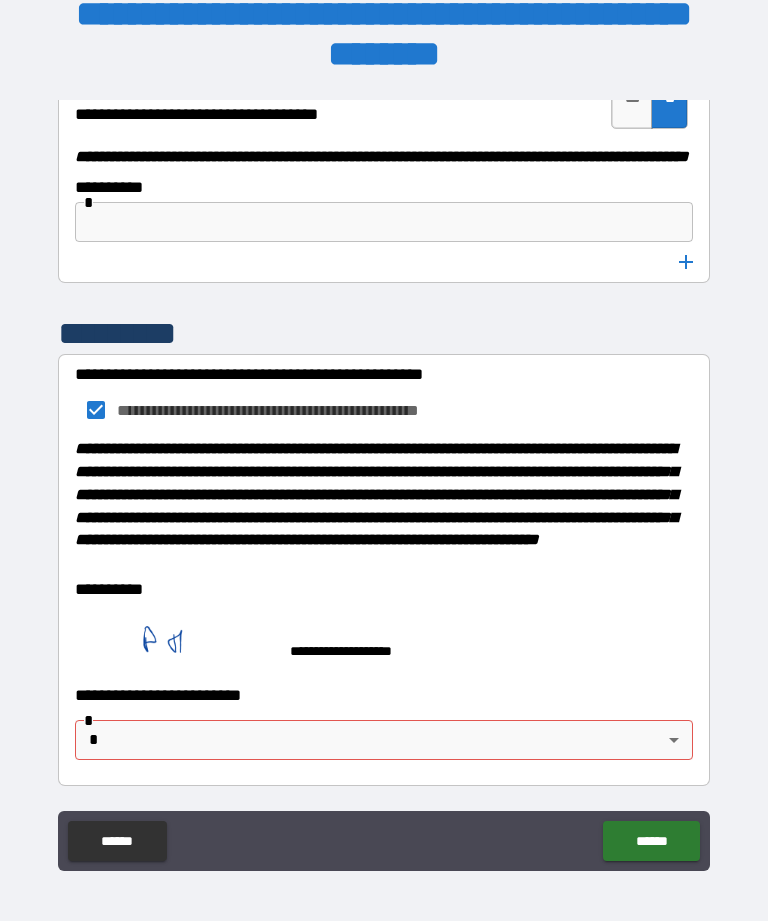 scroll, scrollTop: 10834, scrollLeft: 0, axis: vertical 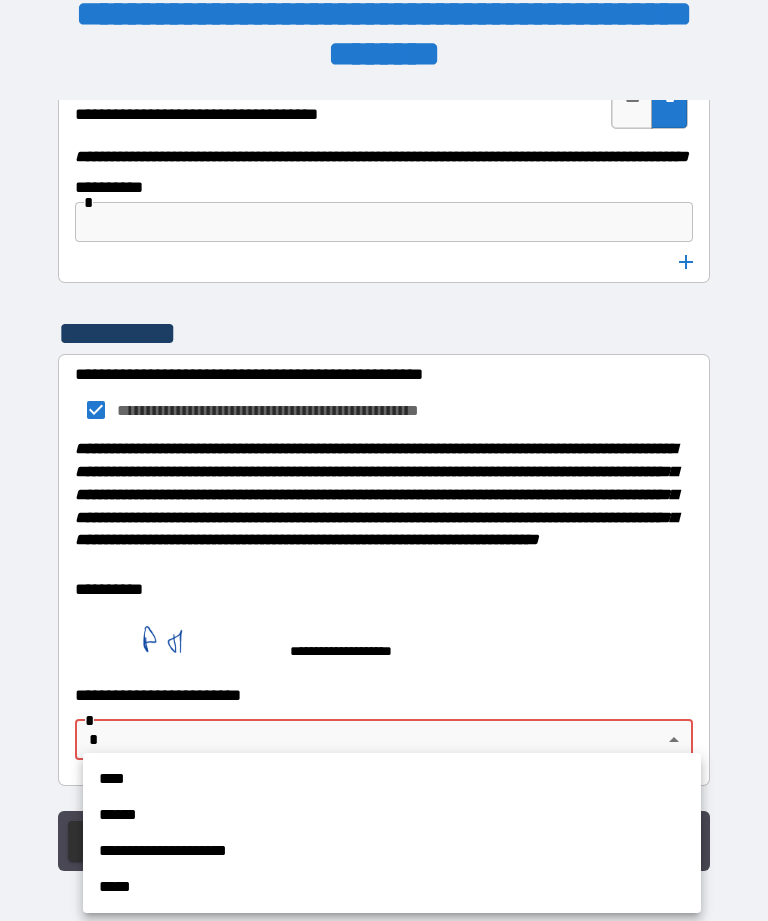 click on "****" at bounding box center (392, 779) 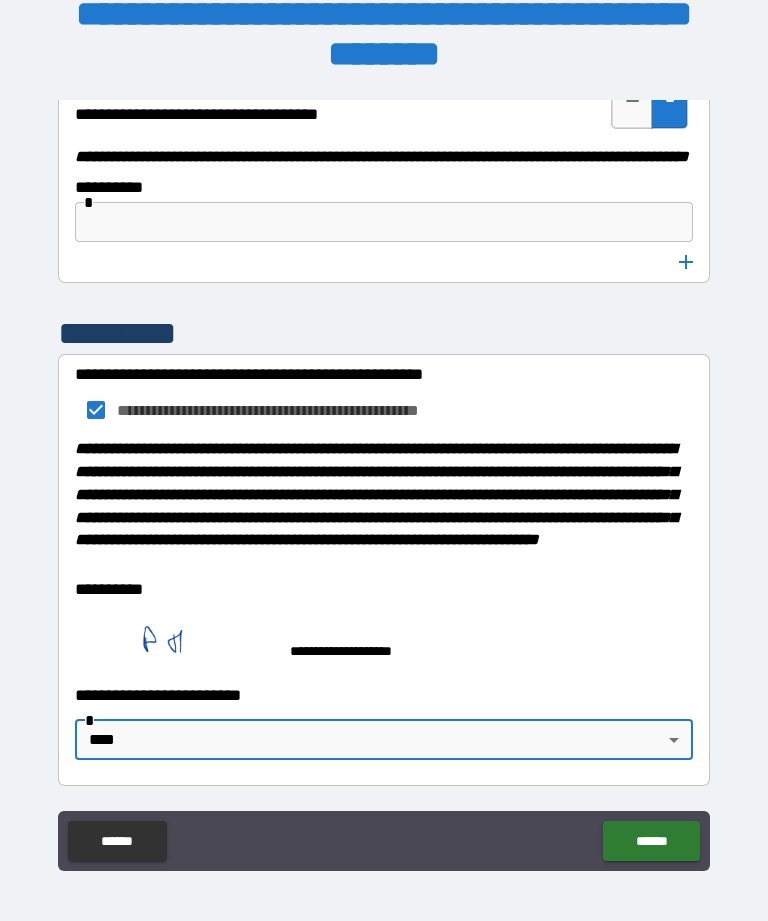 type on "****" 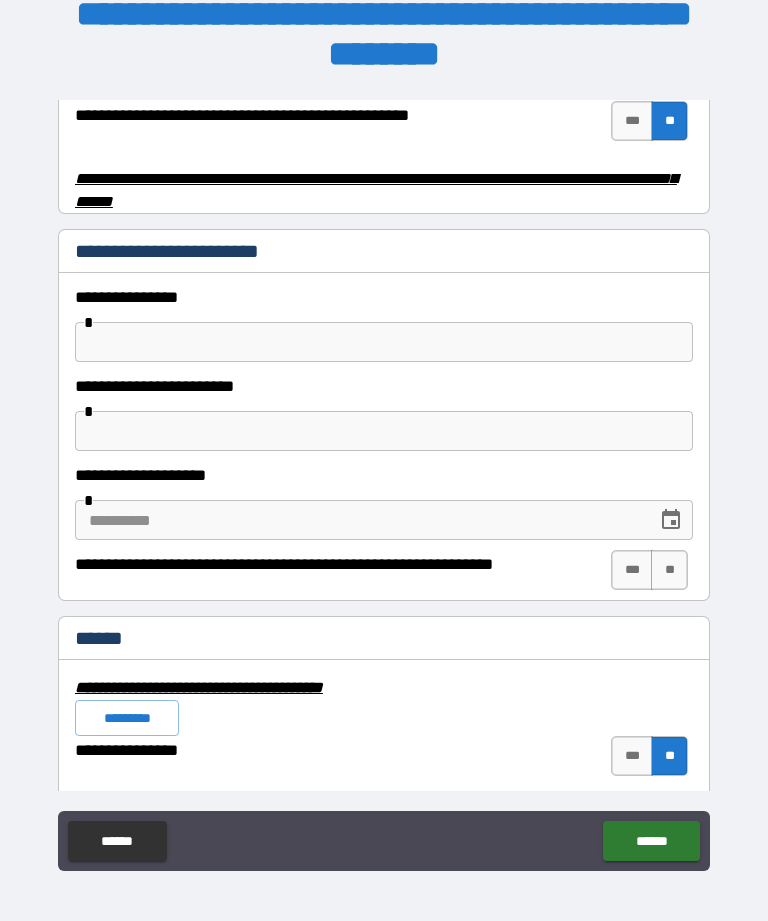 scroll, scrollTop: 4222, scrollLeft: 0, axis: vertical 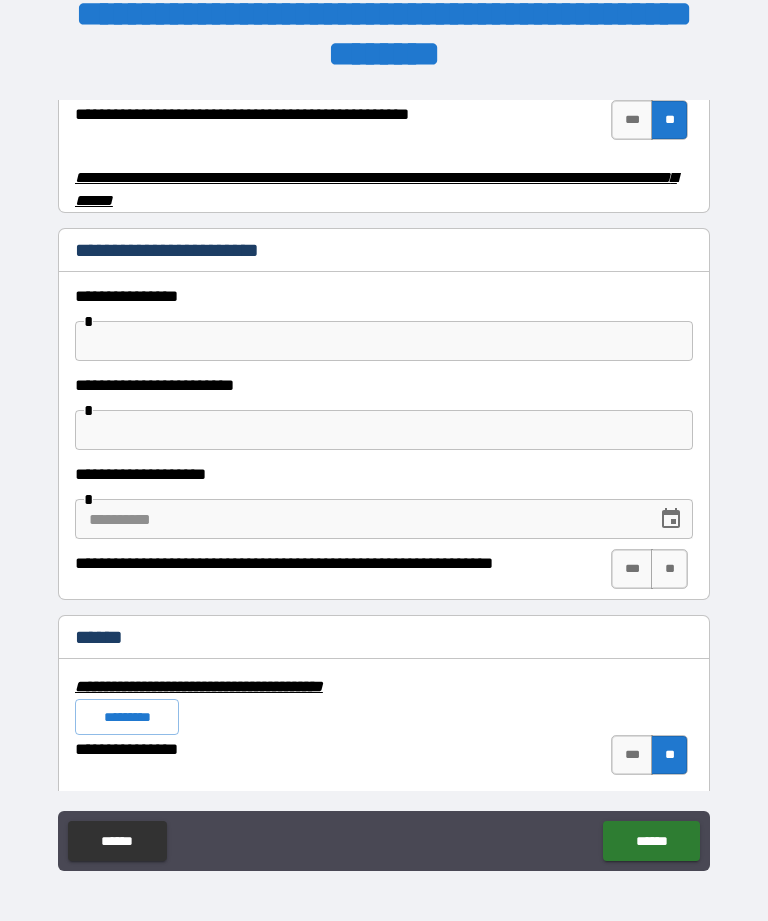 click at bounding box center (384, 341) 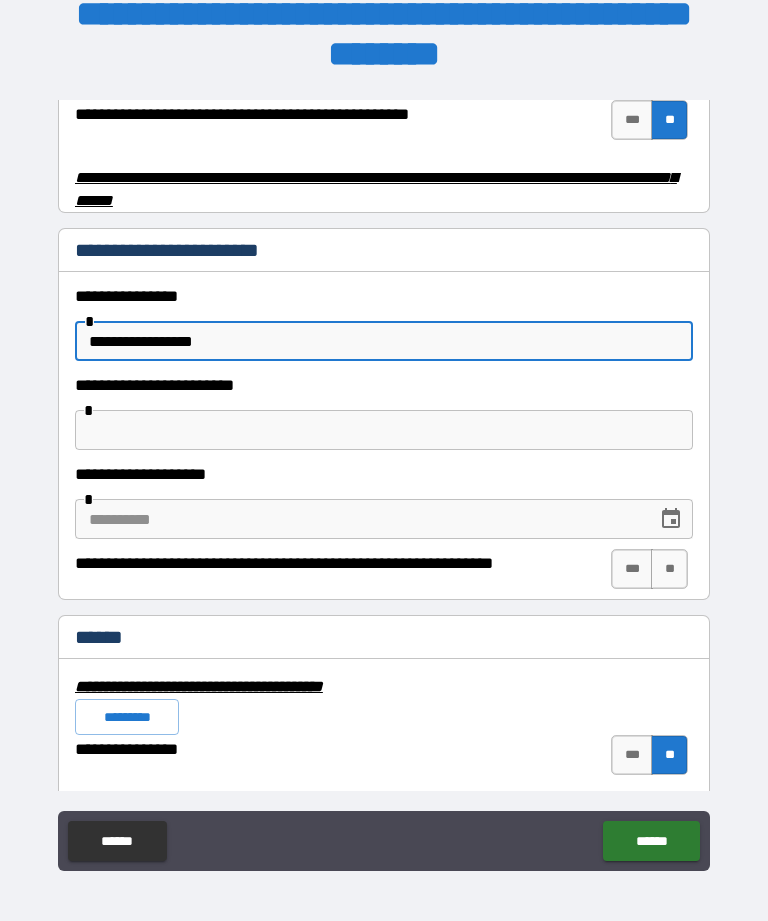 click on "**********" at bounding box center (384, 341) 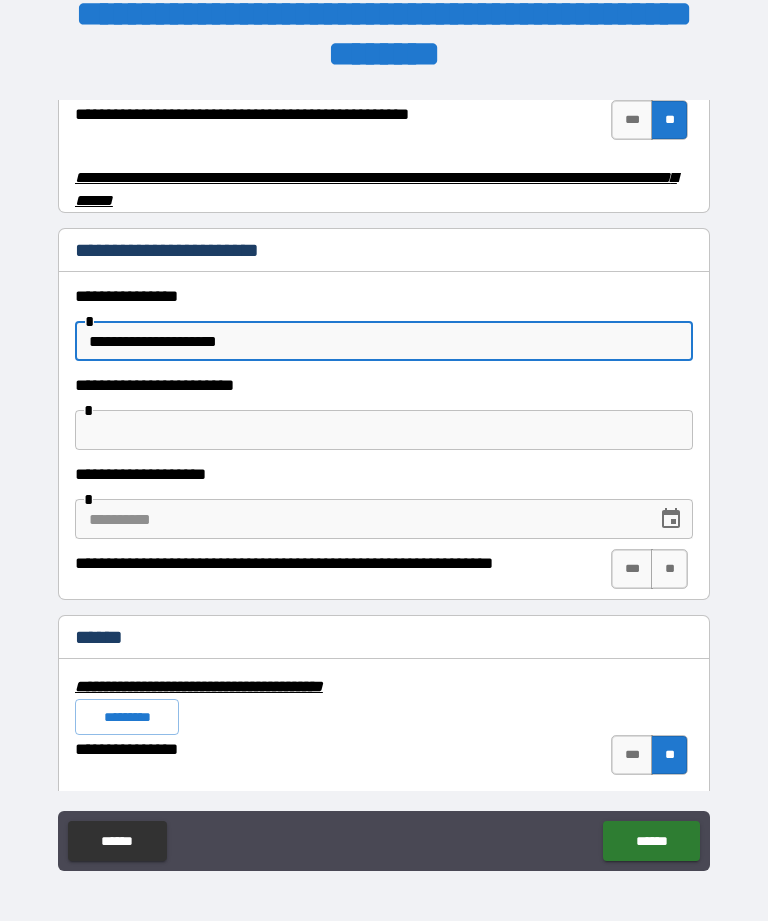 type on "**********" 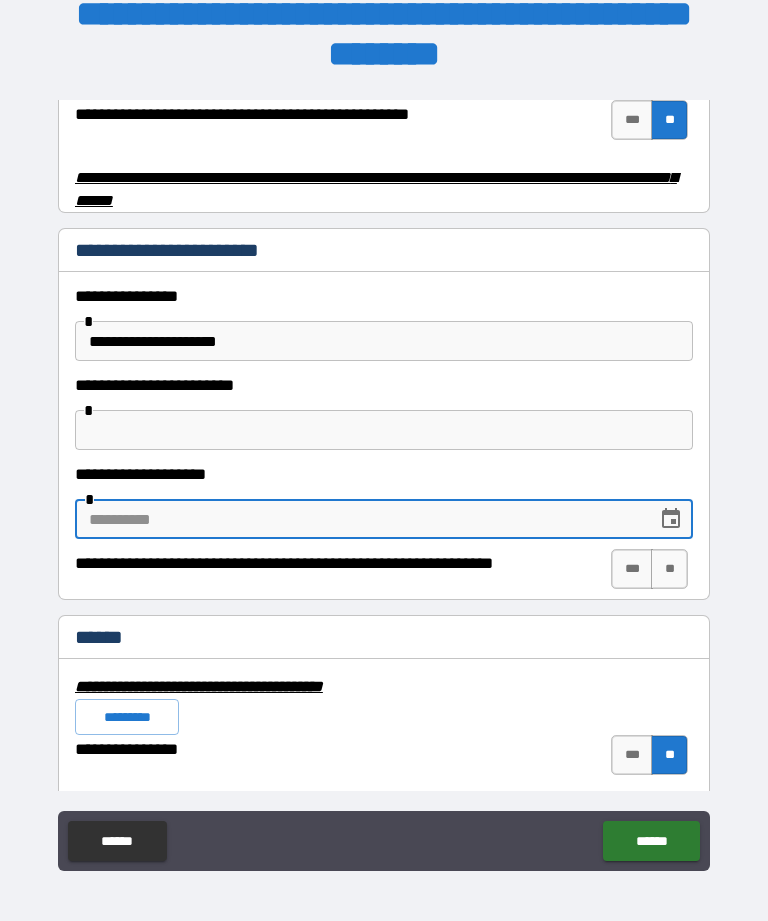 scroll, scrollTop: 4326, scrollLeft: 0, axis: vertical 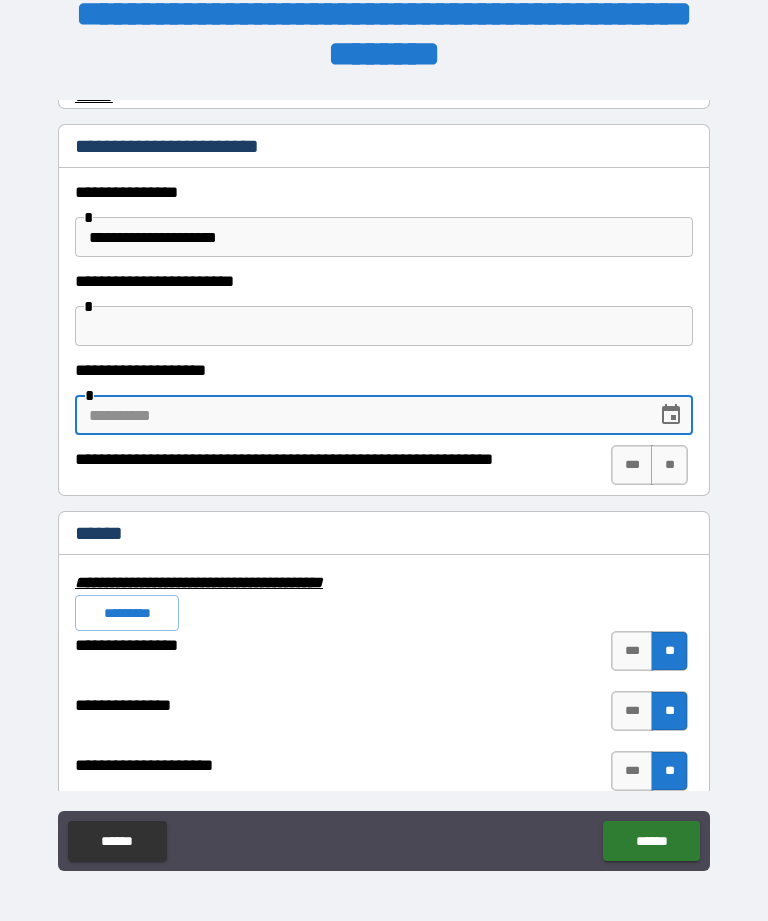 click on "**" at bounding box center [669, 465] 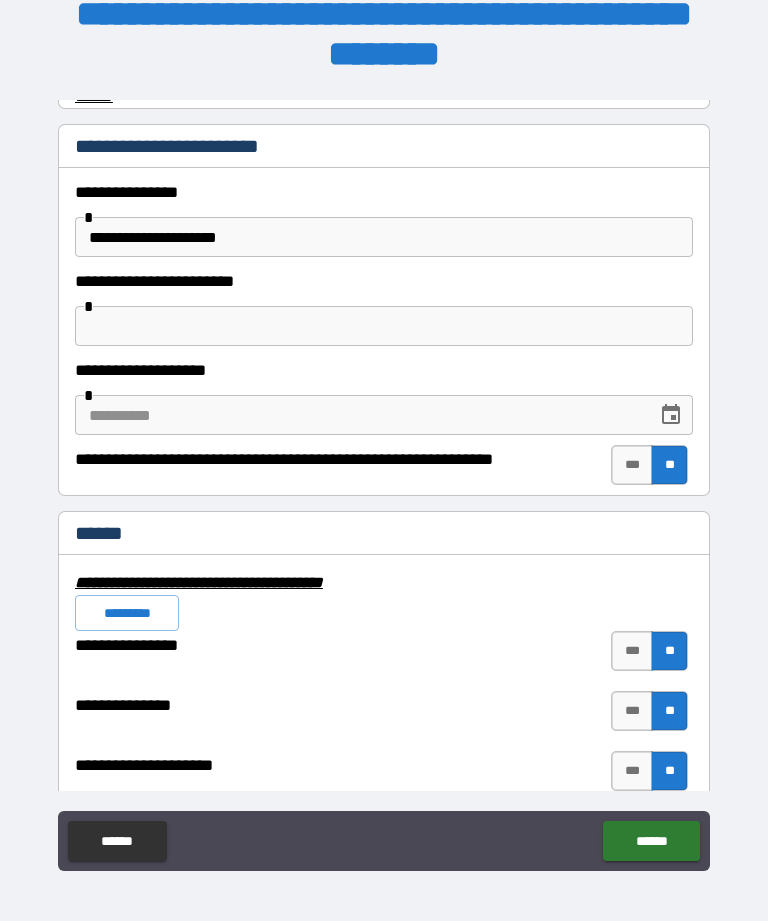click at bounding box center (359, 415) 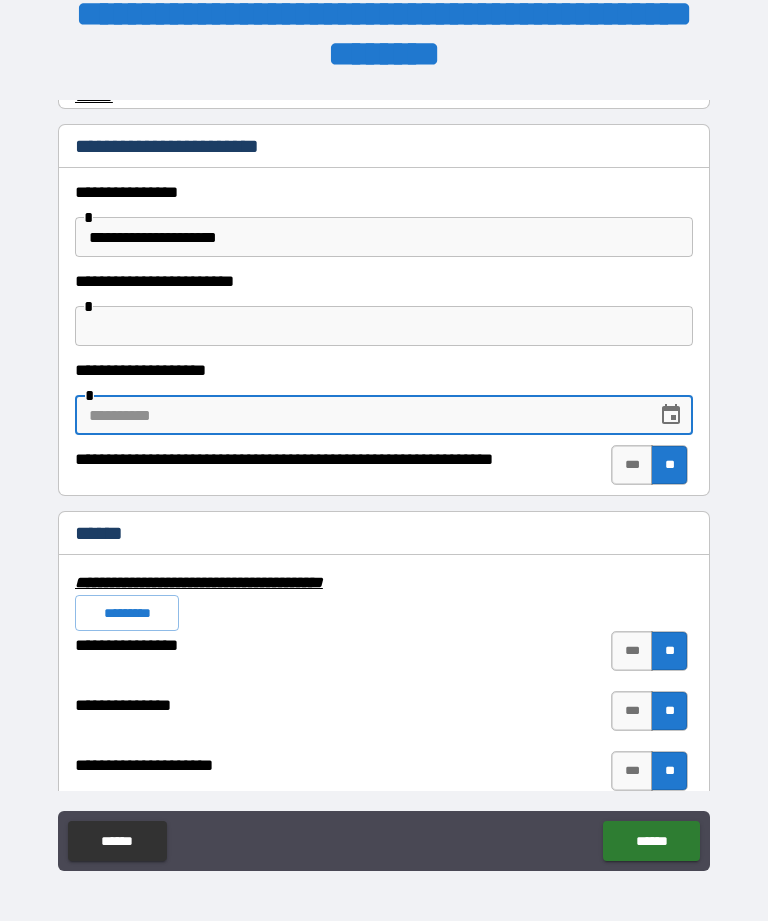 click 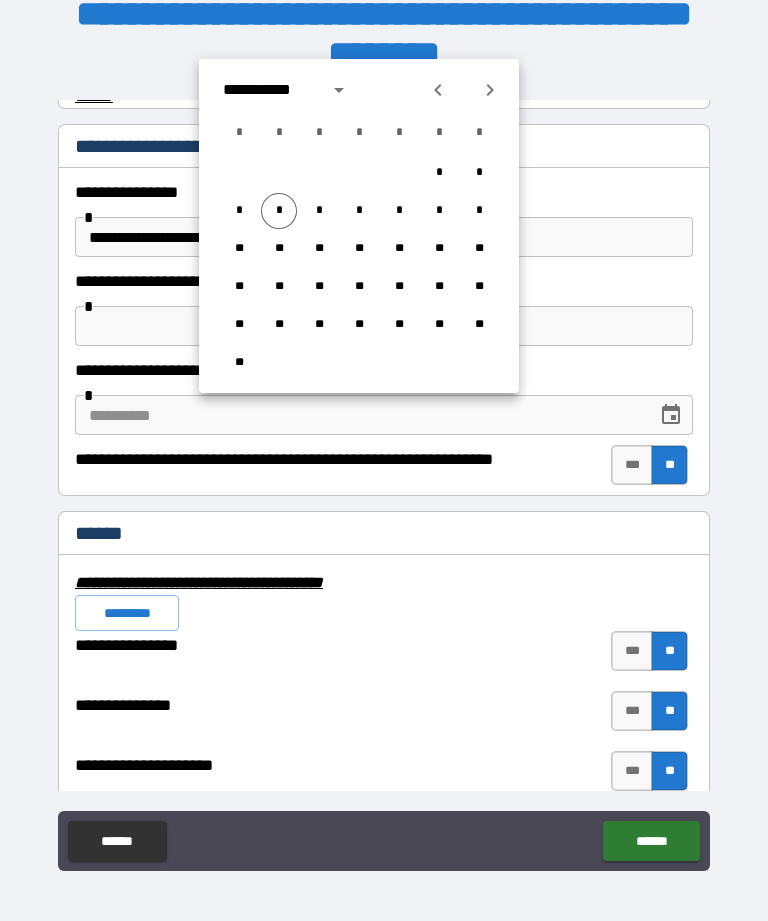 click on "**********" at bounding box center (289, 90) 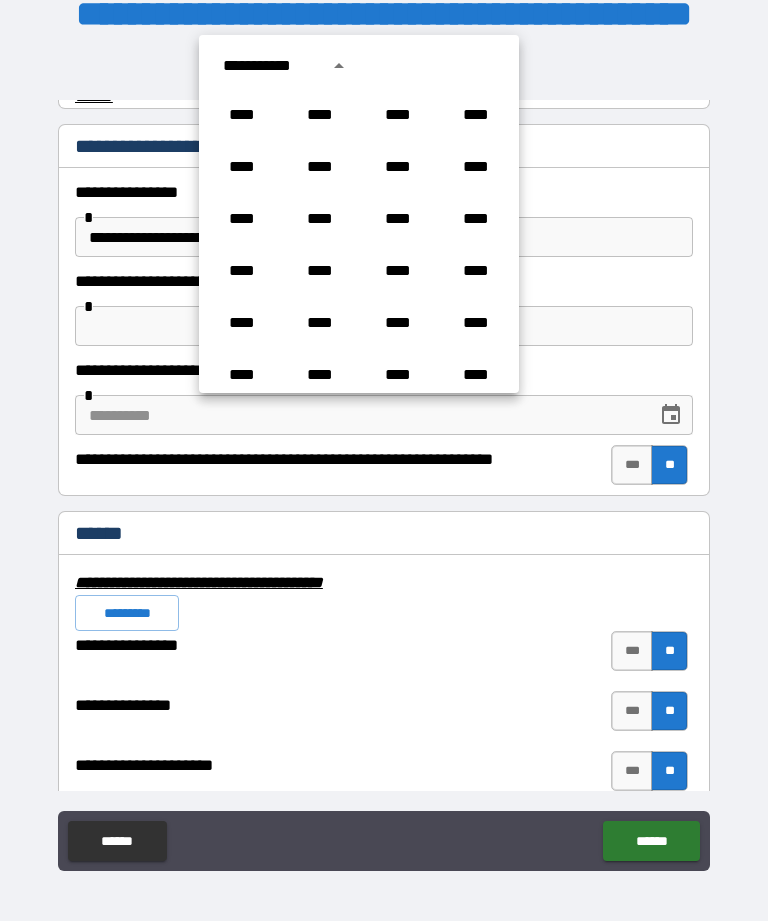 scroll, scrollTop: 1486, scrollLeft: 0, axis: vertical 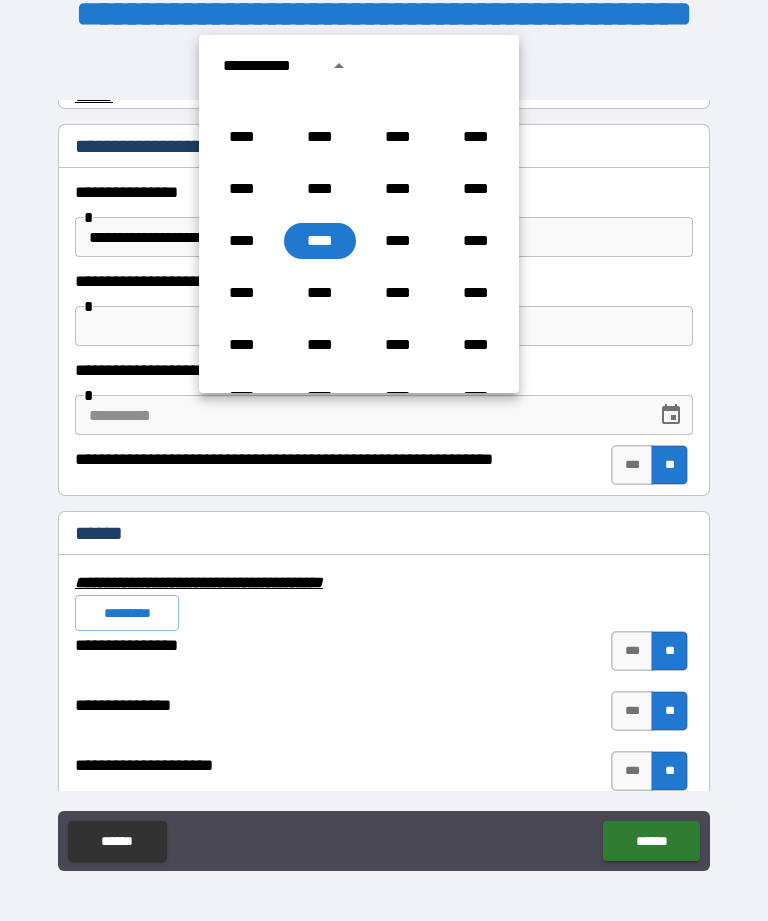 click on "****" at bounding box center [320, 241] 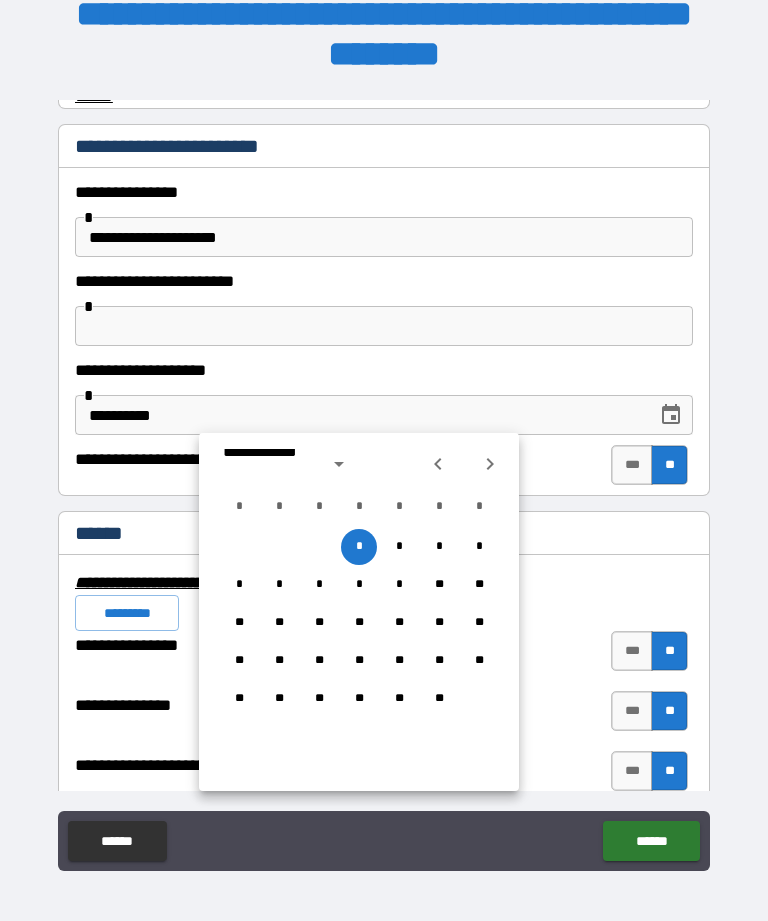 type on "**********" 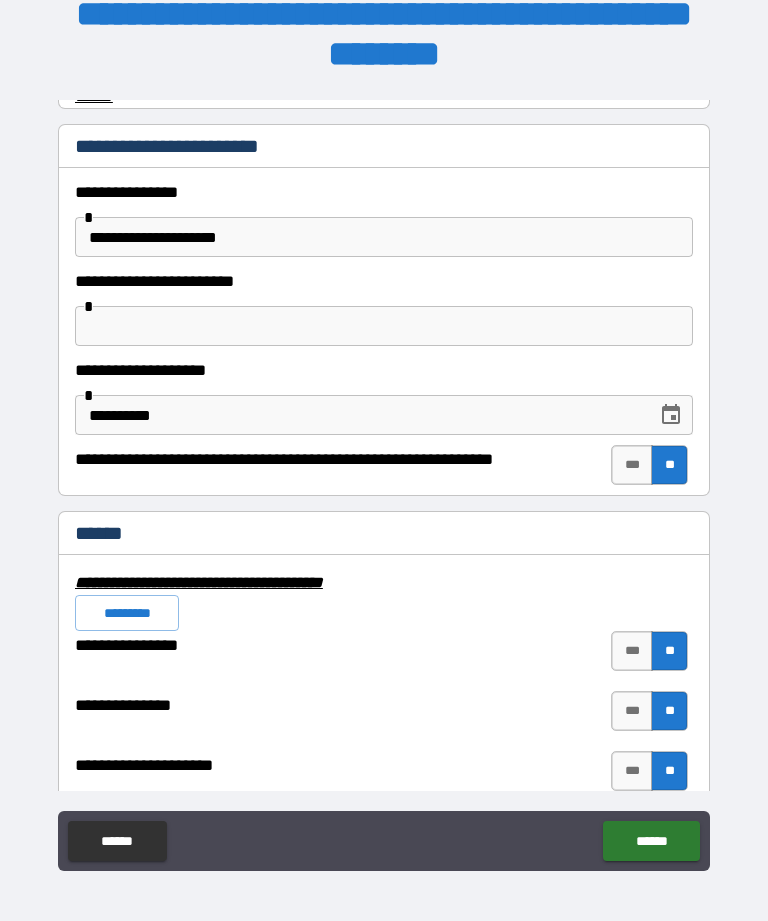 click on "**********" at bounding box center (384, 37) 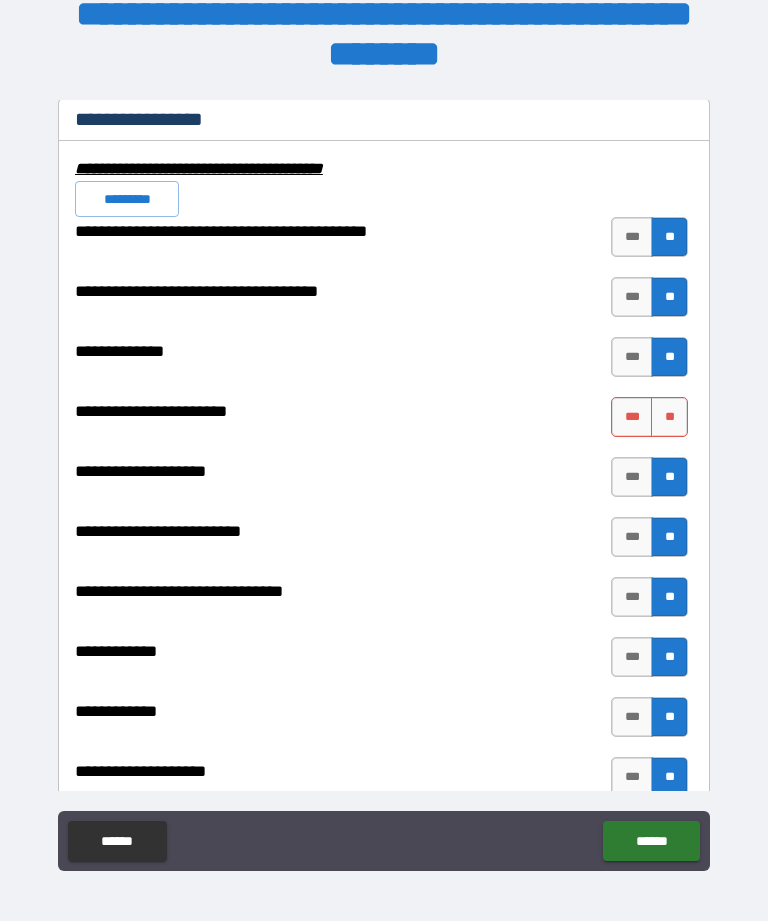 scroll, scrollTop: 7273, scrollLeft: 0, axis: vertical 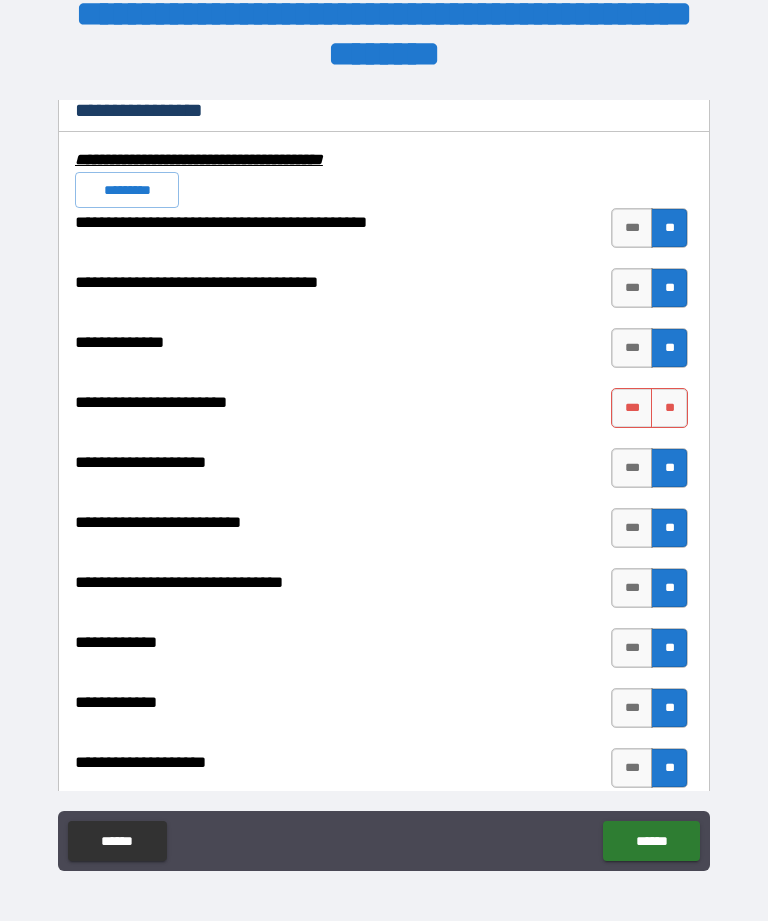 type on "**********" 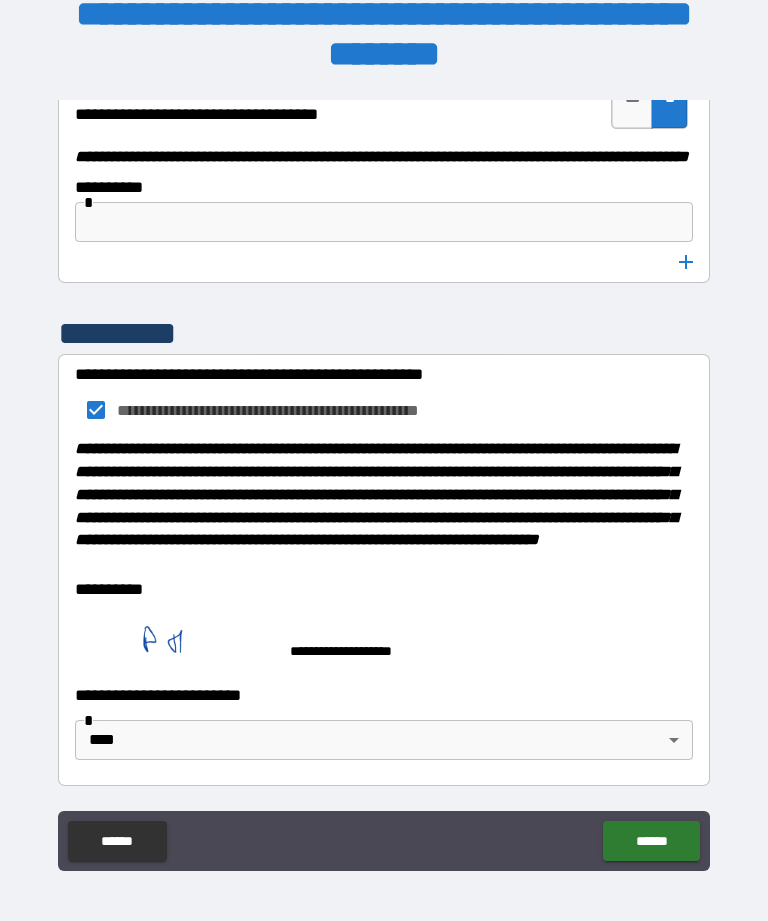 scroll, scrollTop: 10834, scrollLeft: 0, axis: vertical 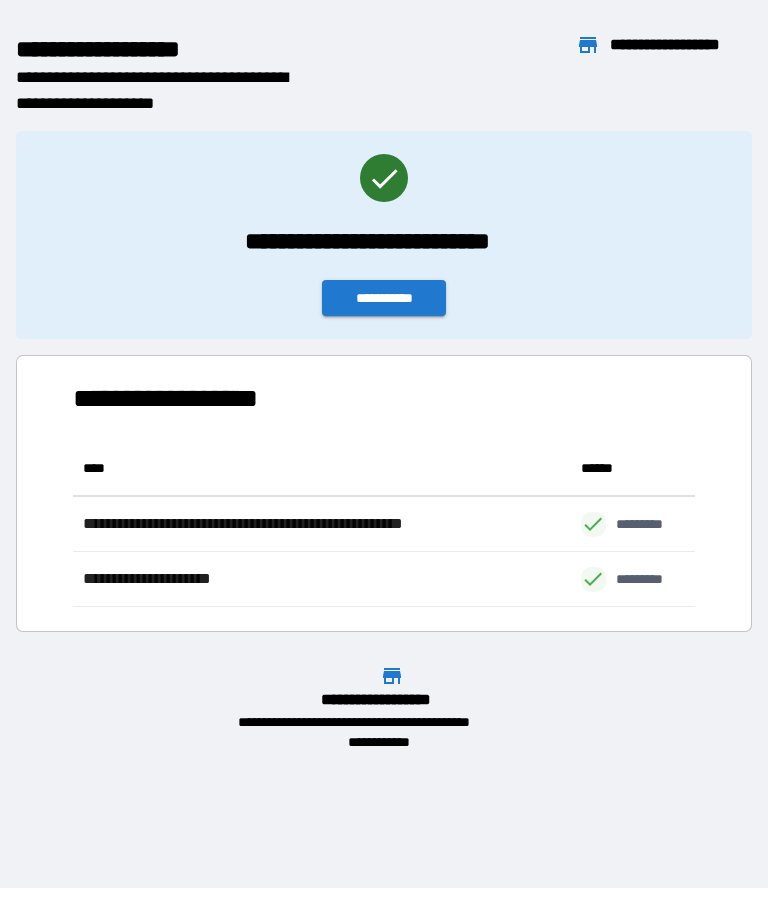 click on "**********" at bounding box center (384, 298) 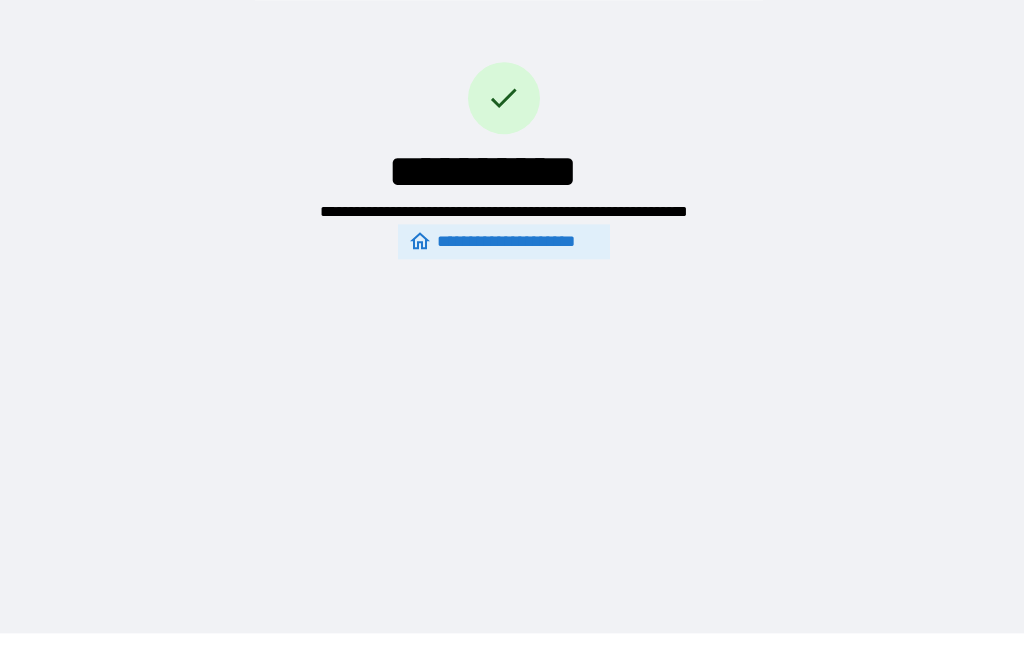 scroll, scrollTop: 32, scrollLeft: 0, axis: vertical 